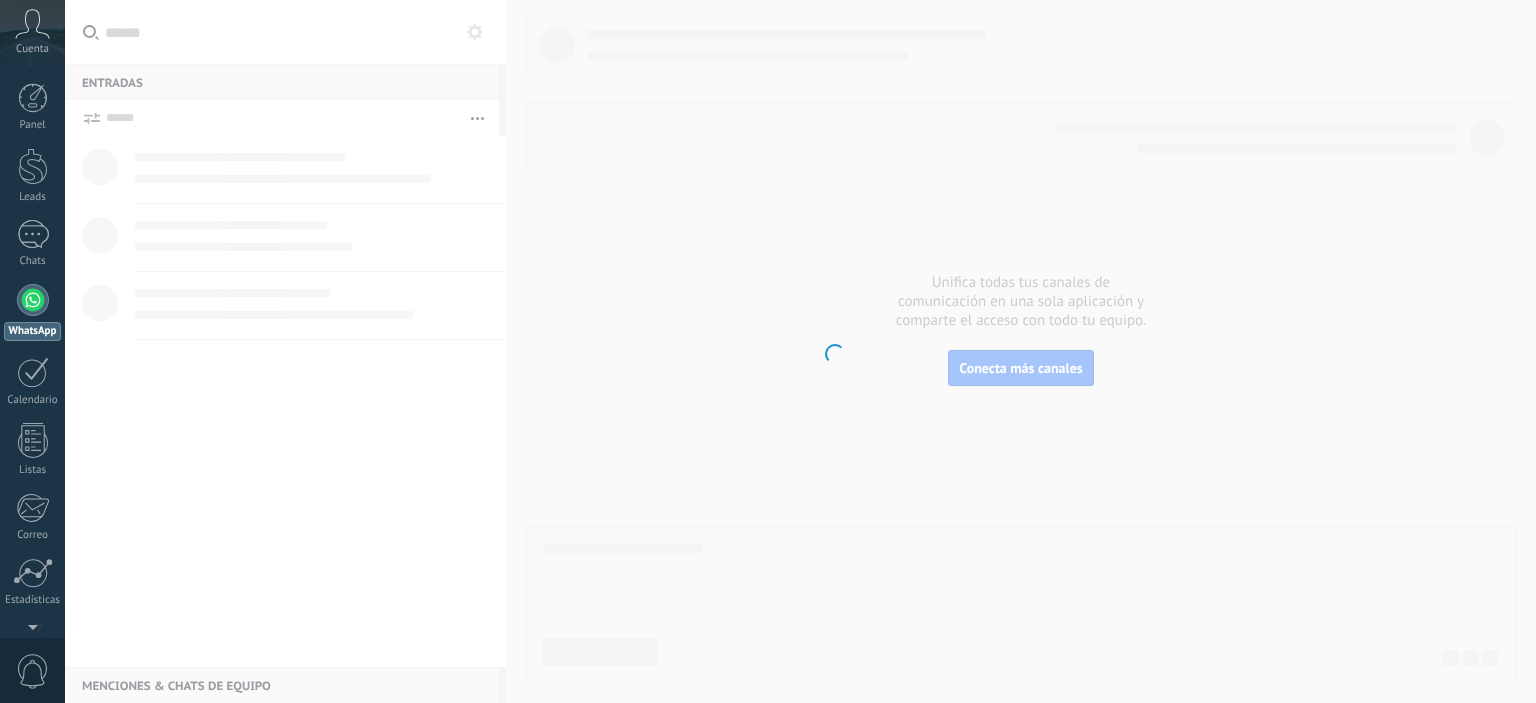 scroll, scrollTop: 0, scrollLeft: 0, axis: both 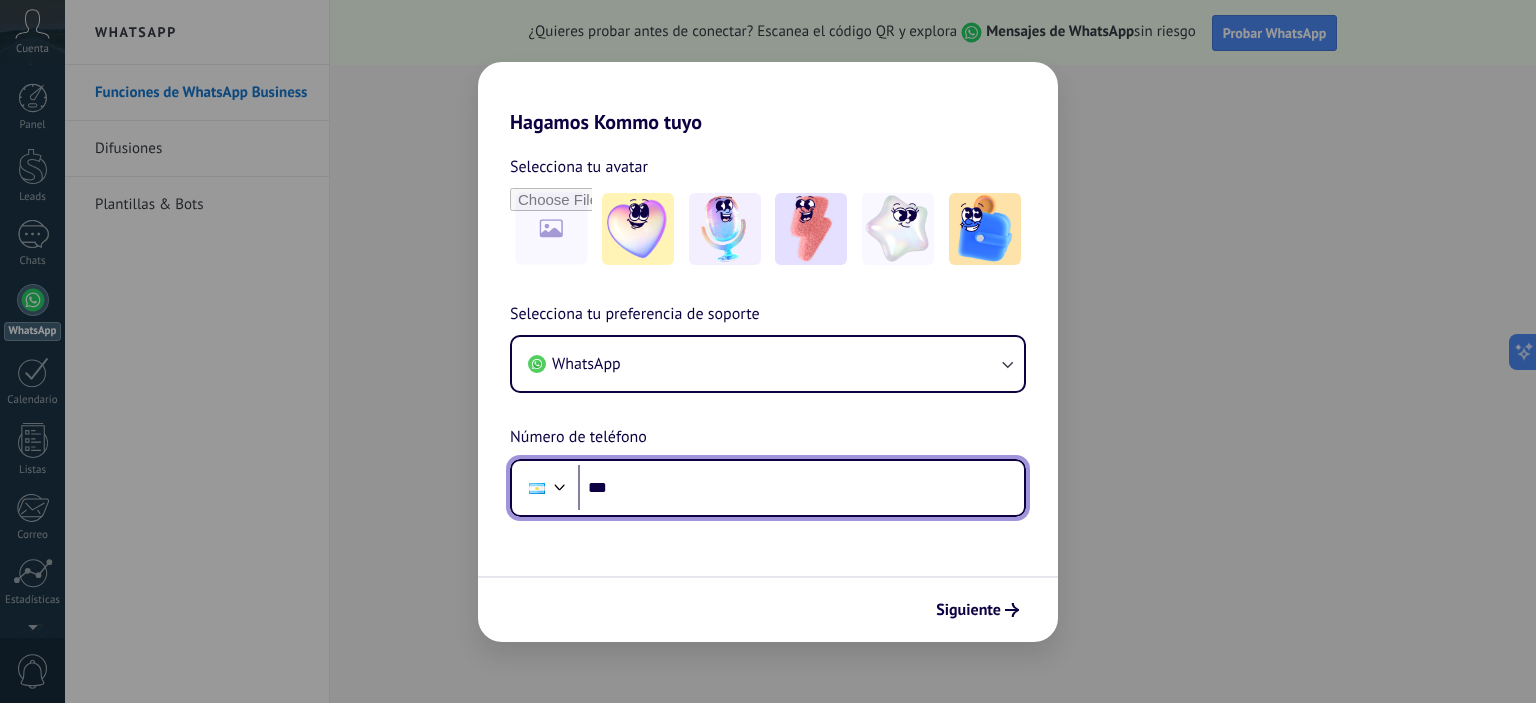 click on "***" at bounding box center [801, 488] 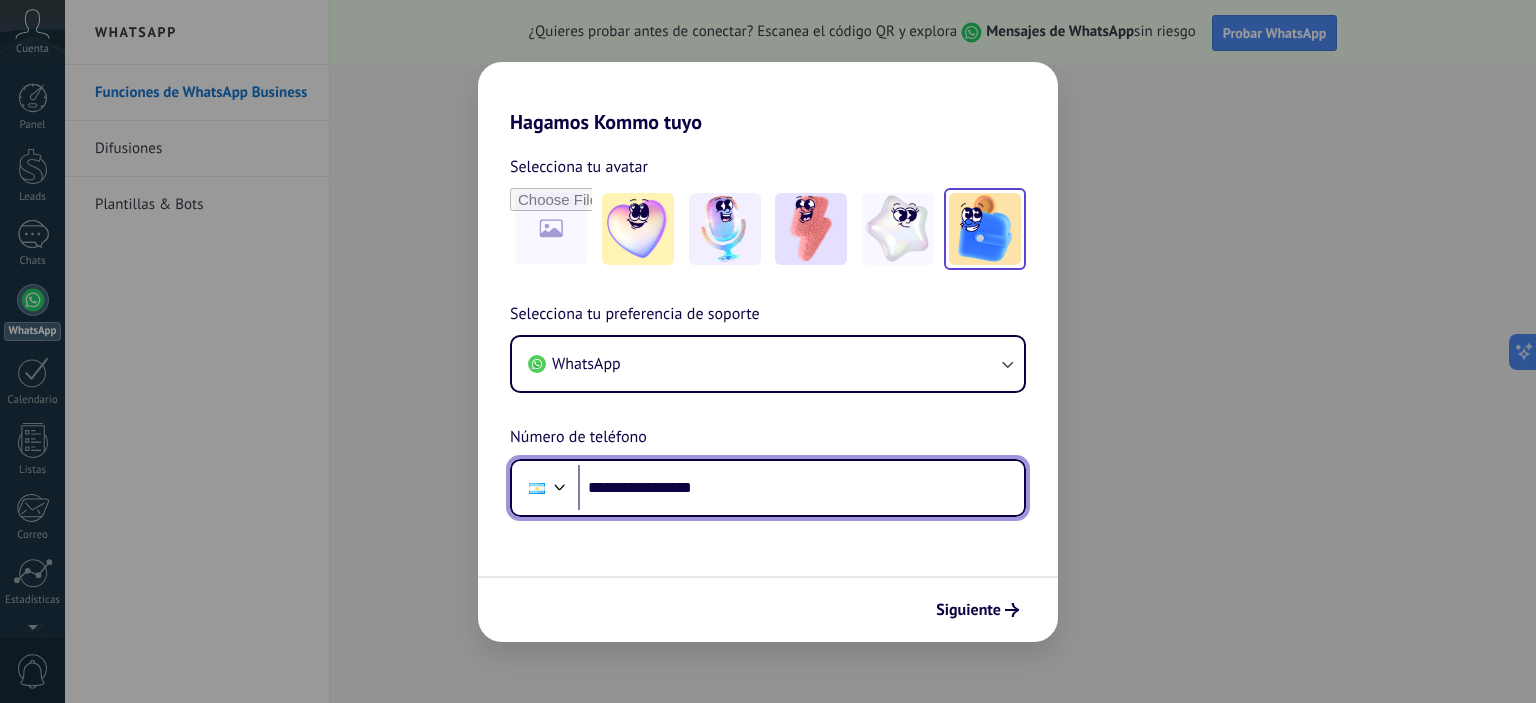 type on "**********" 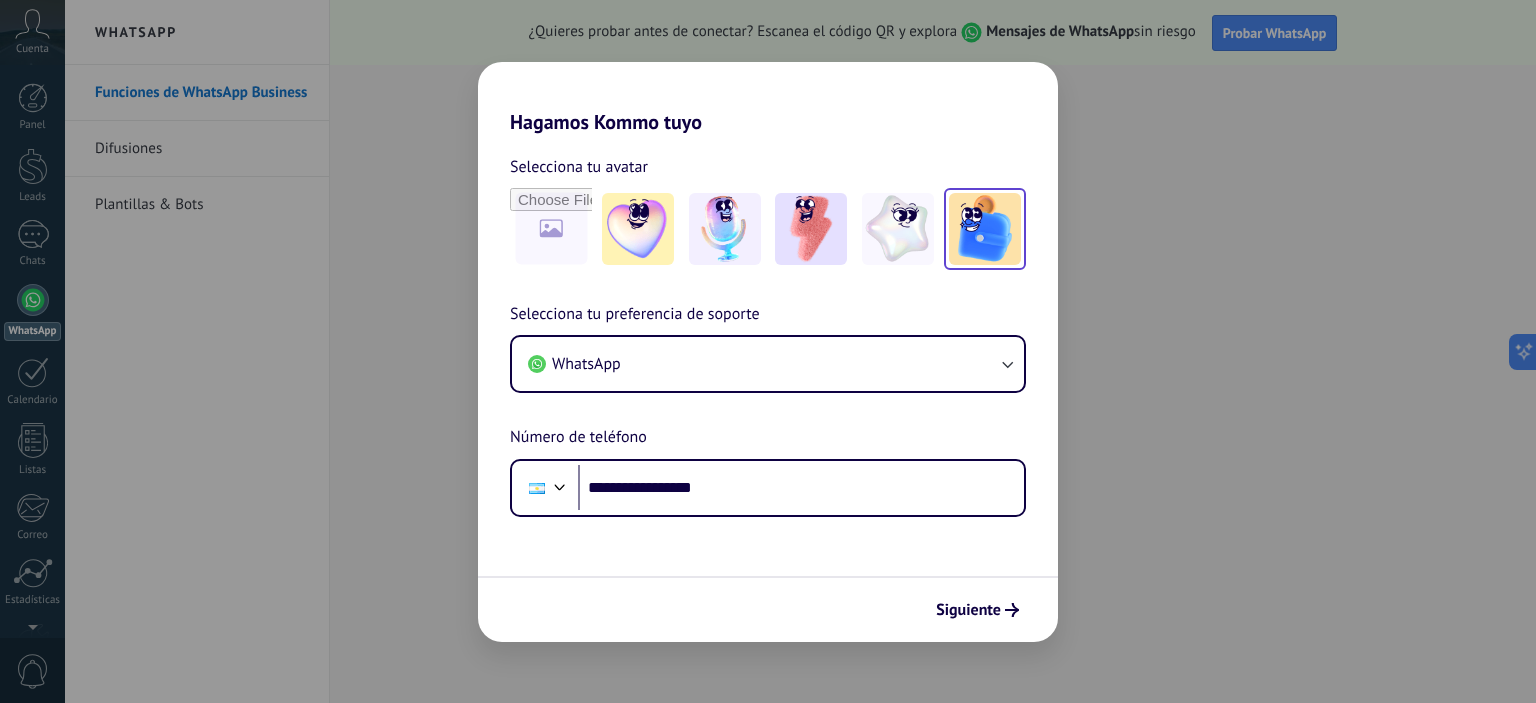 click at bounding box center (985, 229) 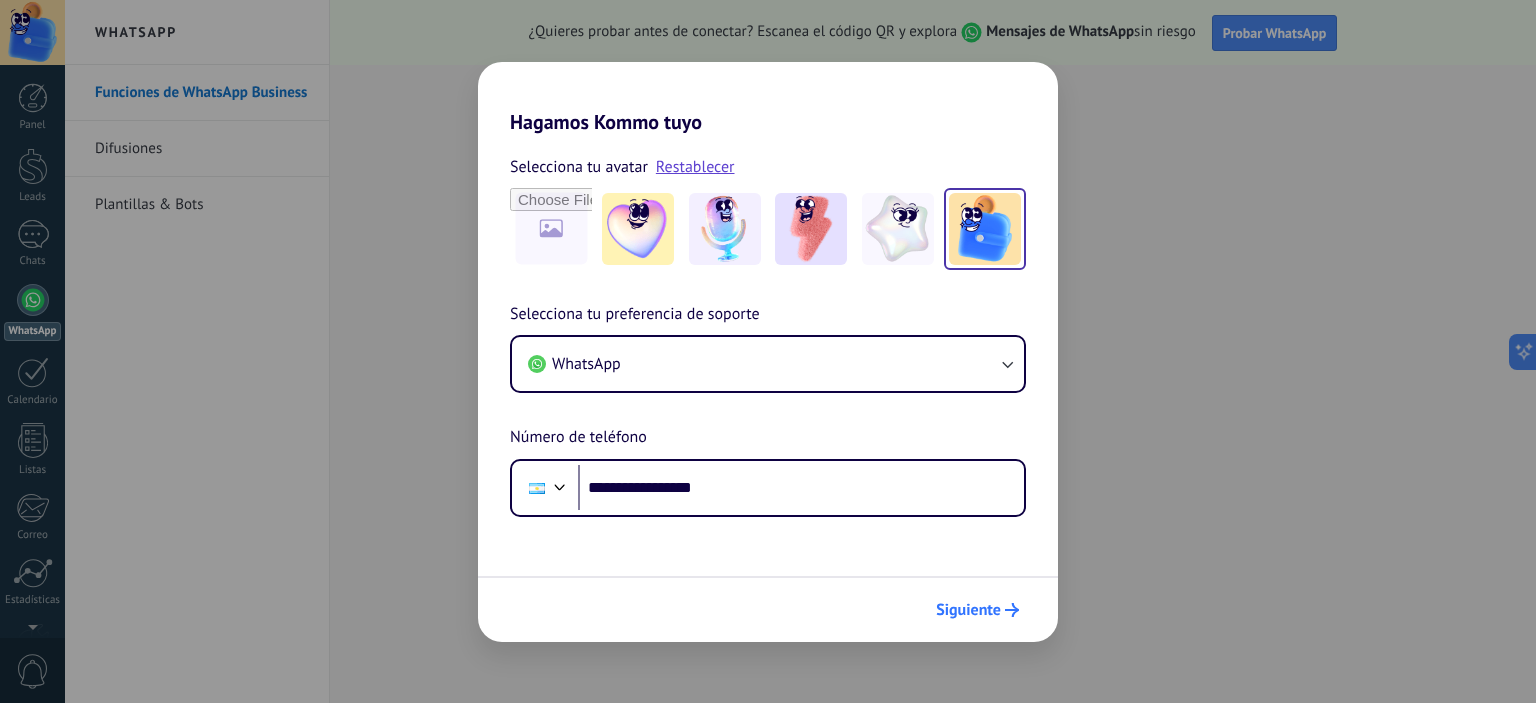 click on "Siguiente" at bounding box center (977, 610) 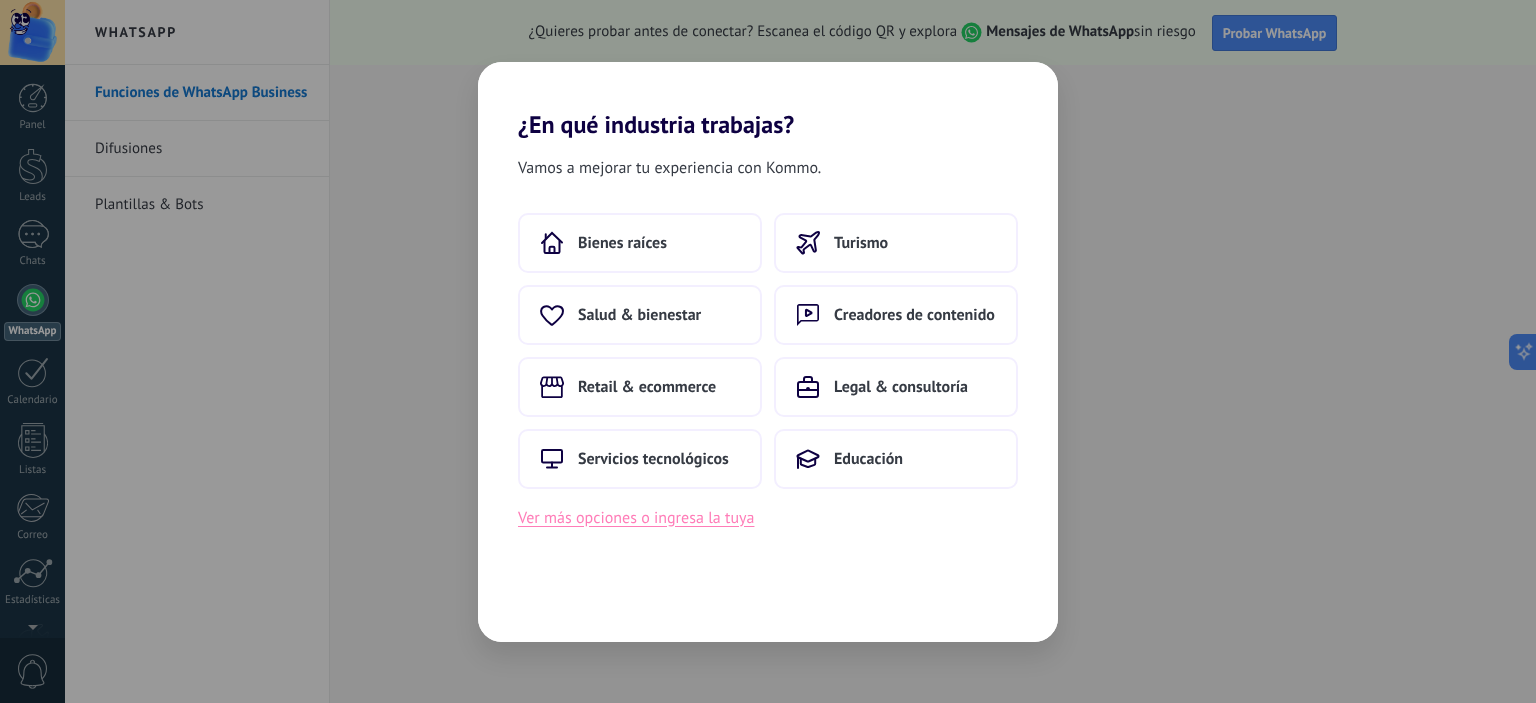 click on "Ver más opciones o ingresa la tuya" at bounding box center [636, 518] 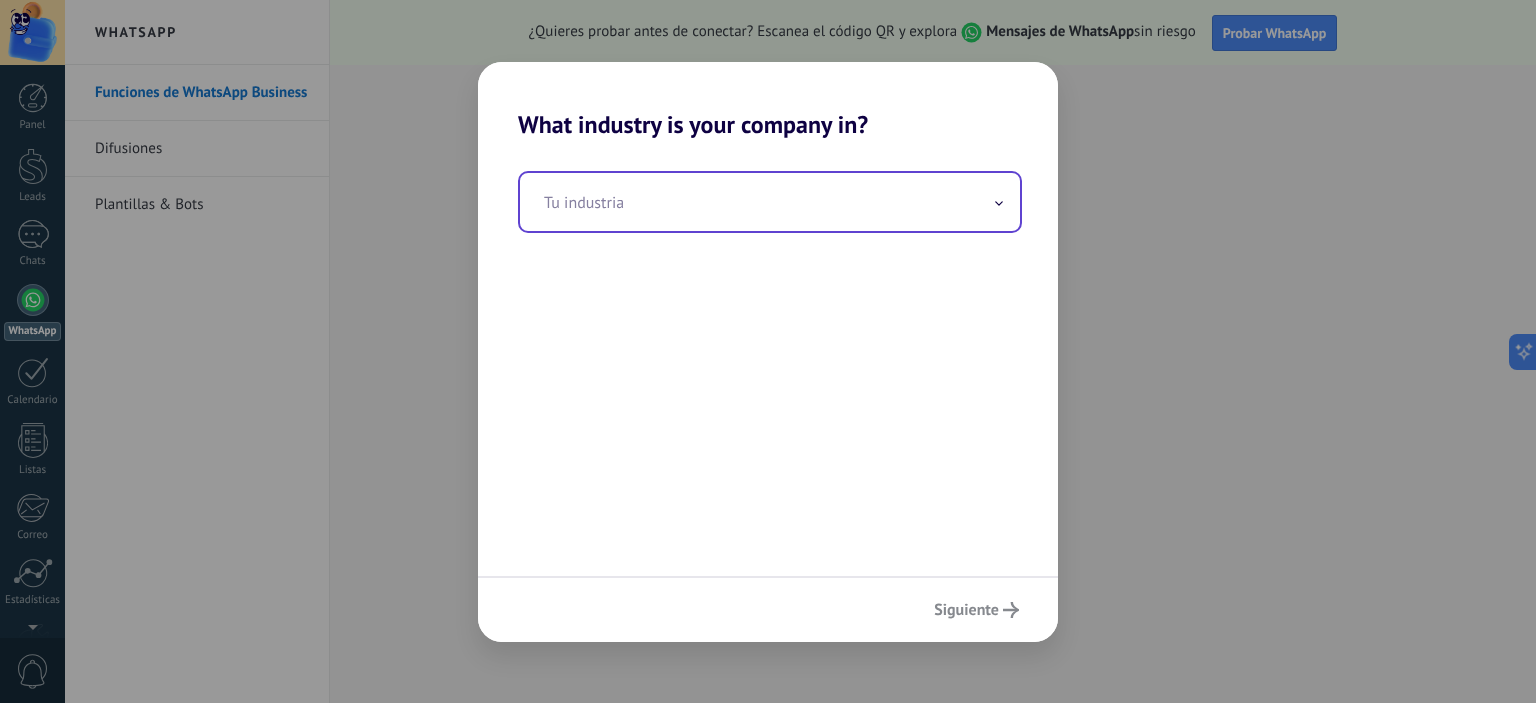 click at bounding box center (770, 202) 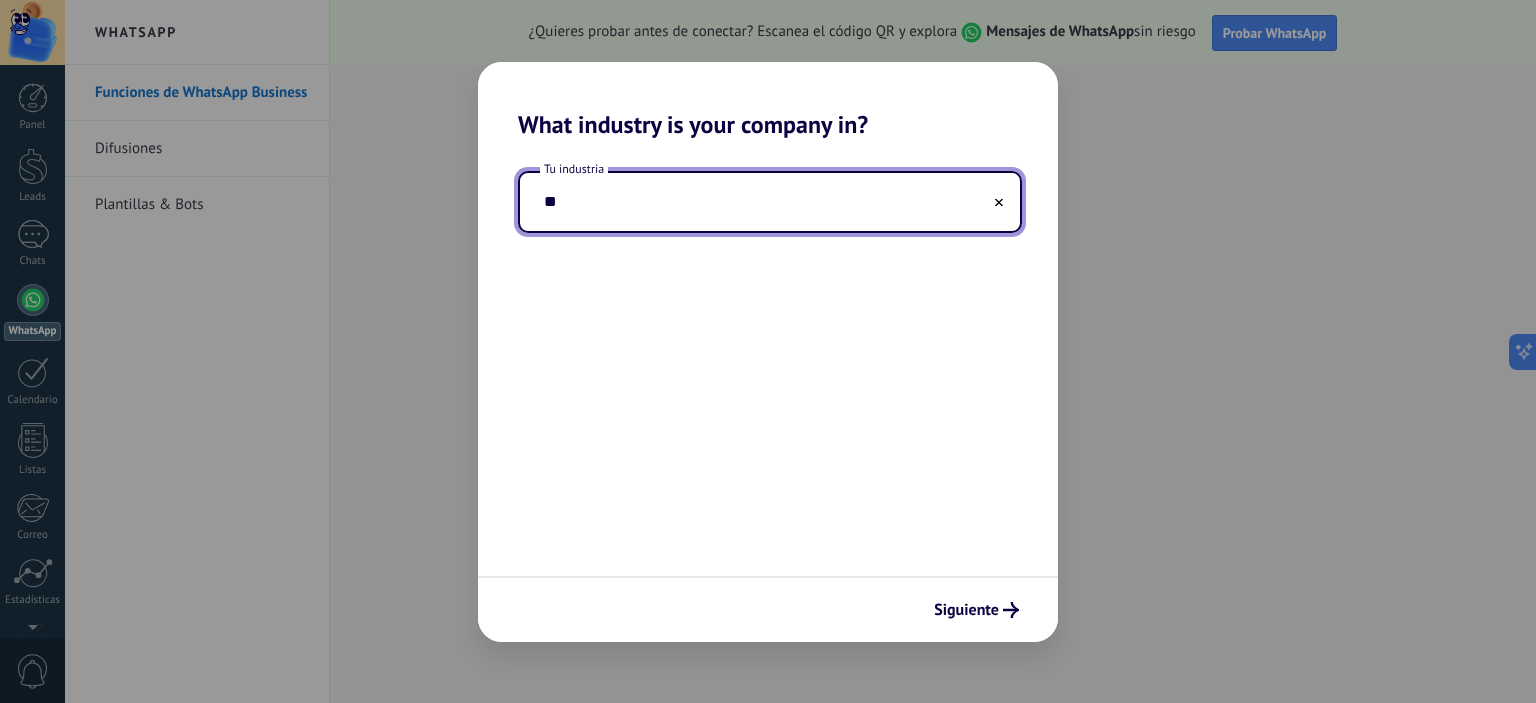 type on "*" 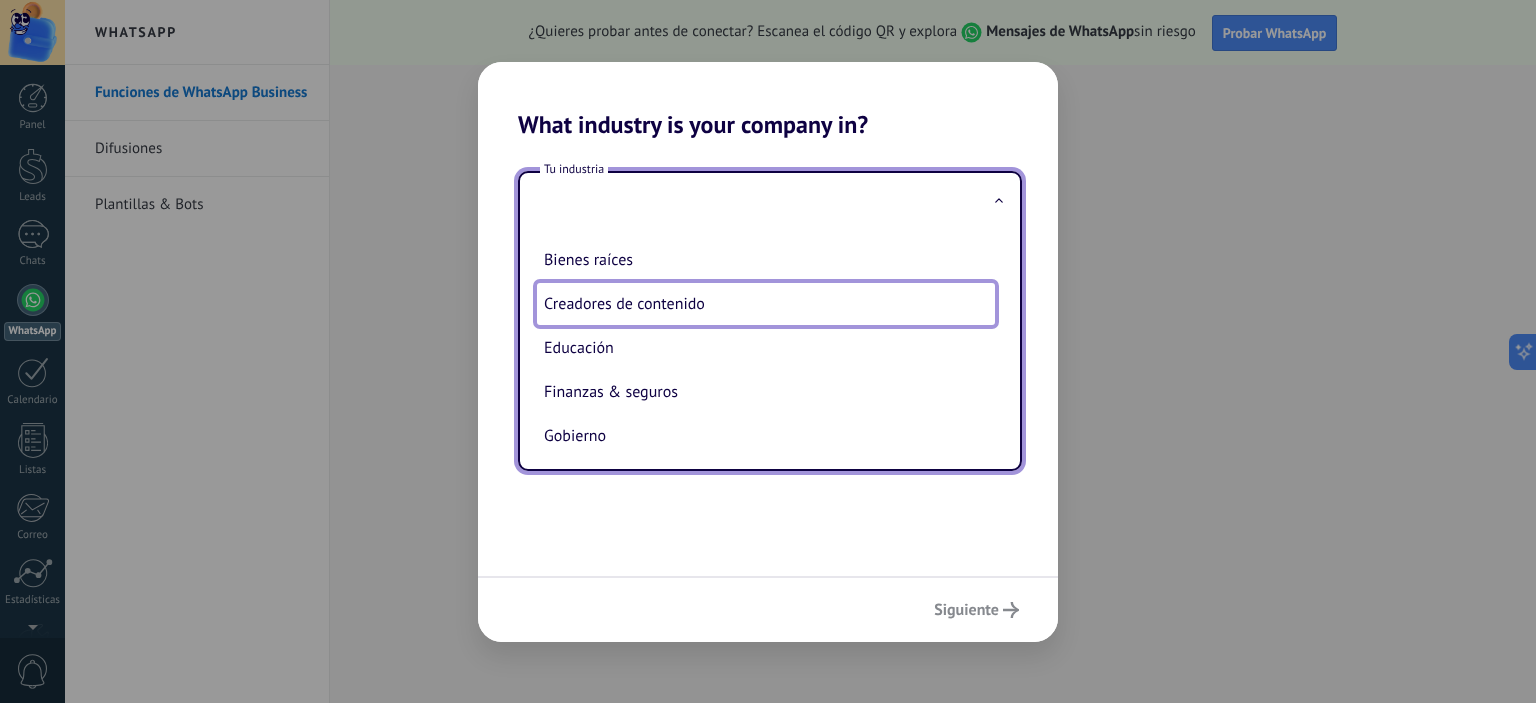 scroll, scrollTop: 0, scrollLeft: 0, axis: both 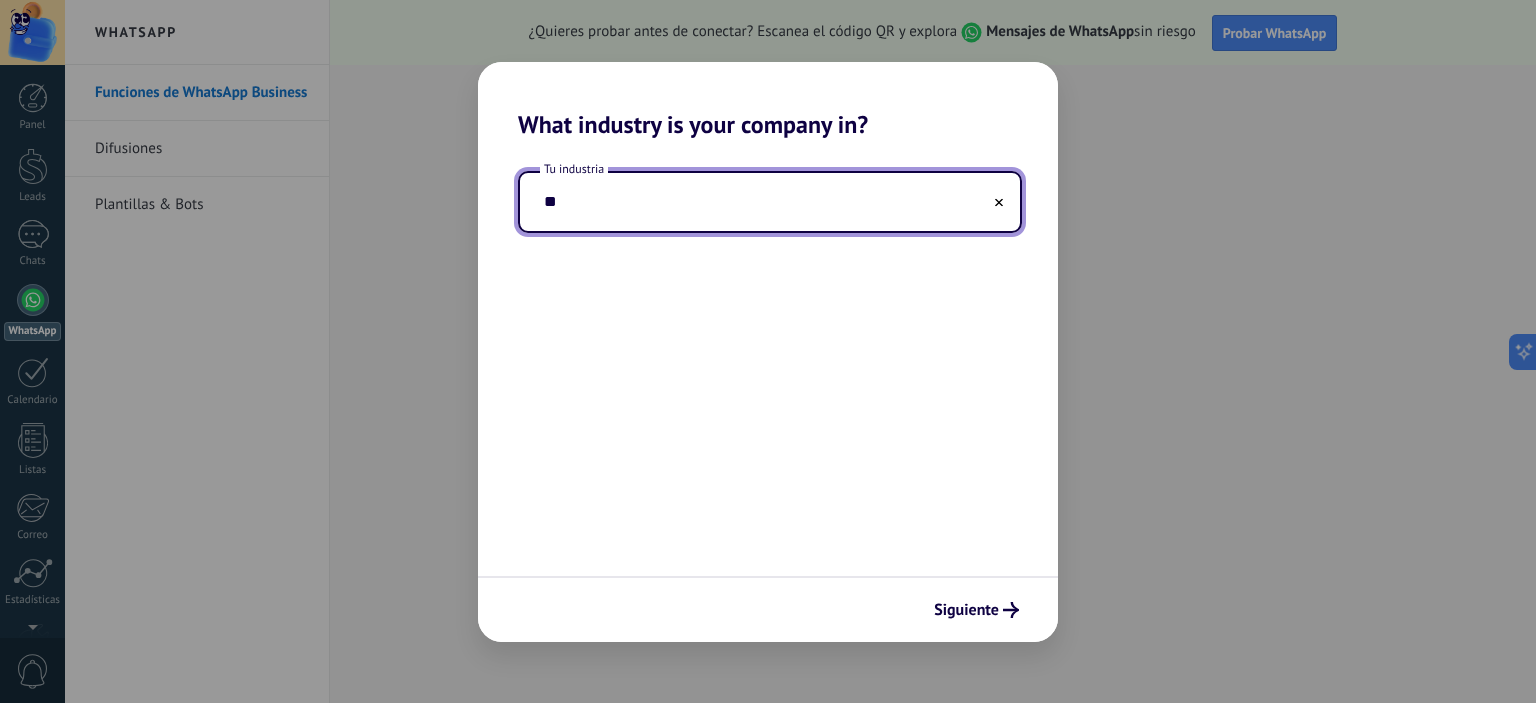 type on "*" 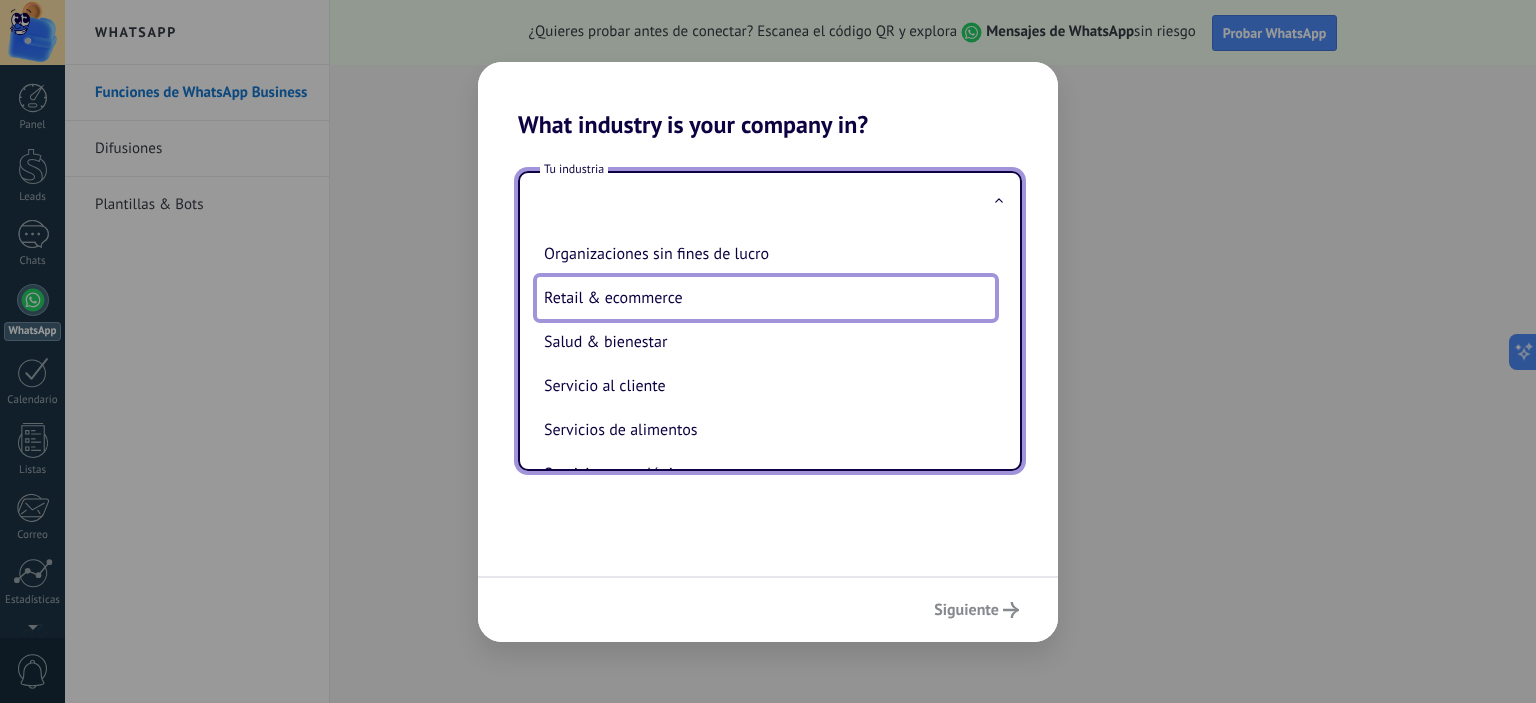 scroll, scrollTop: 310, scrollLeft: 0, axis: vertical 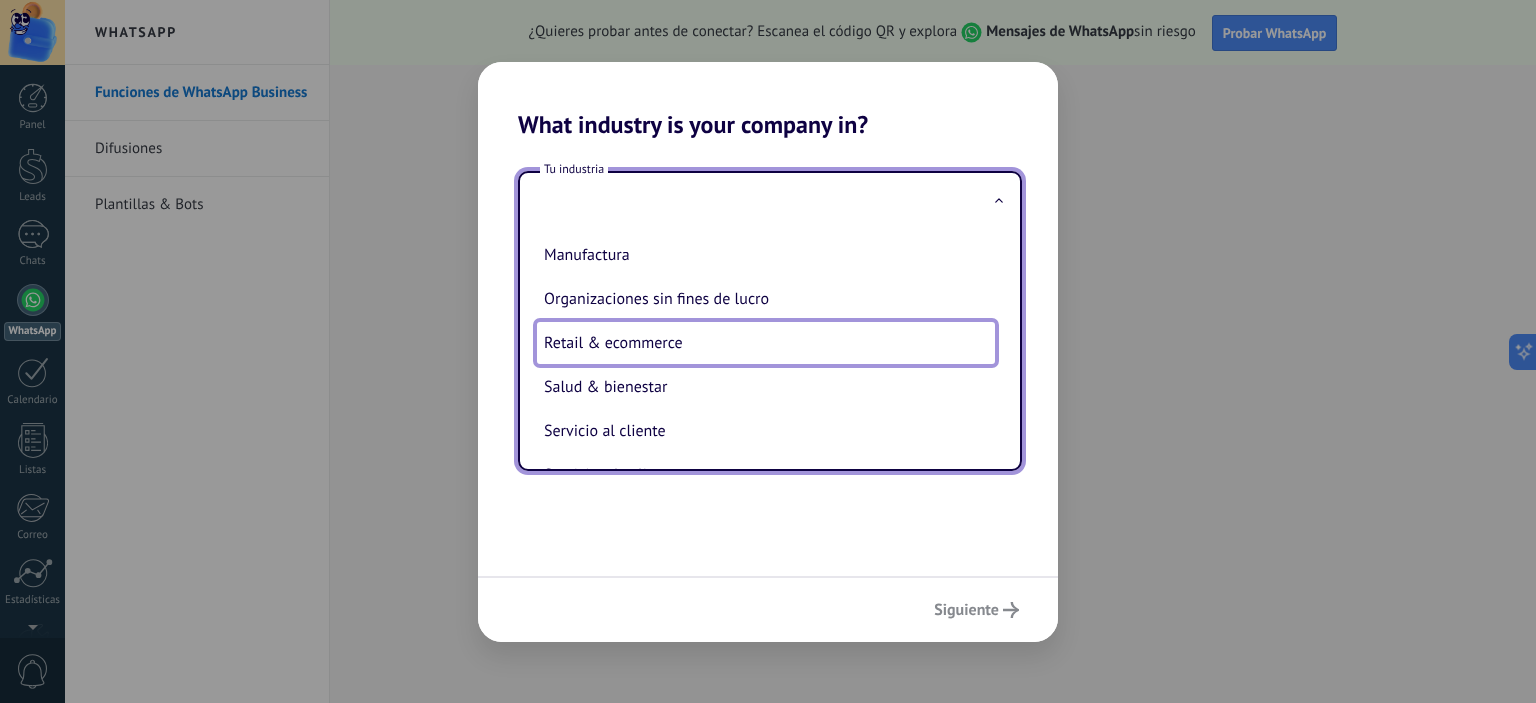 type on "**********" 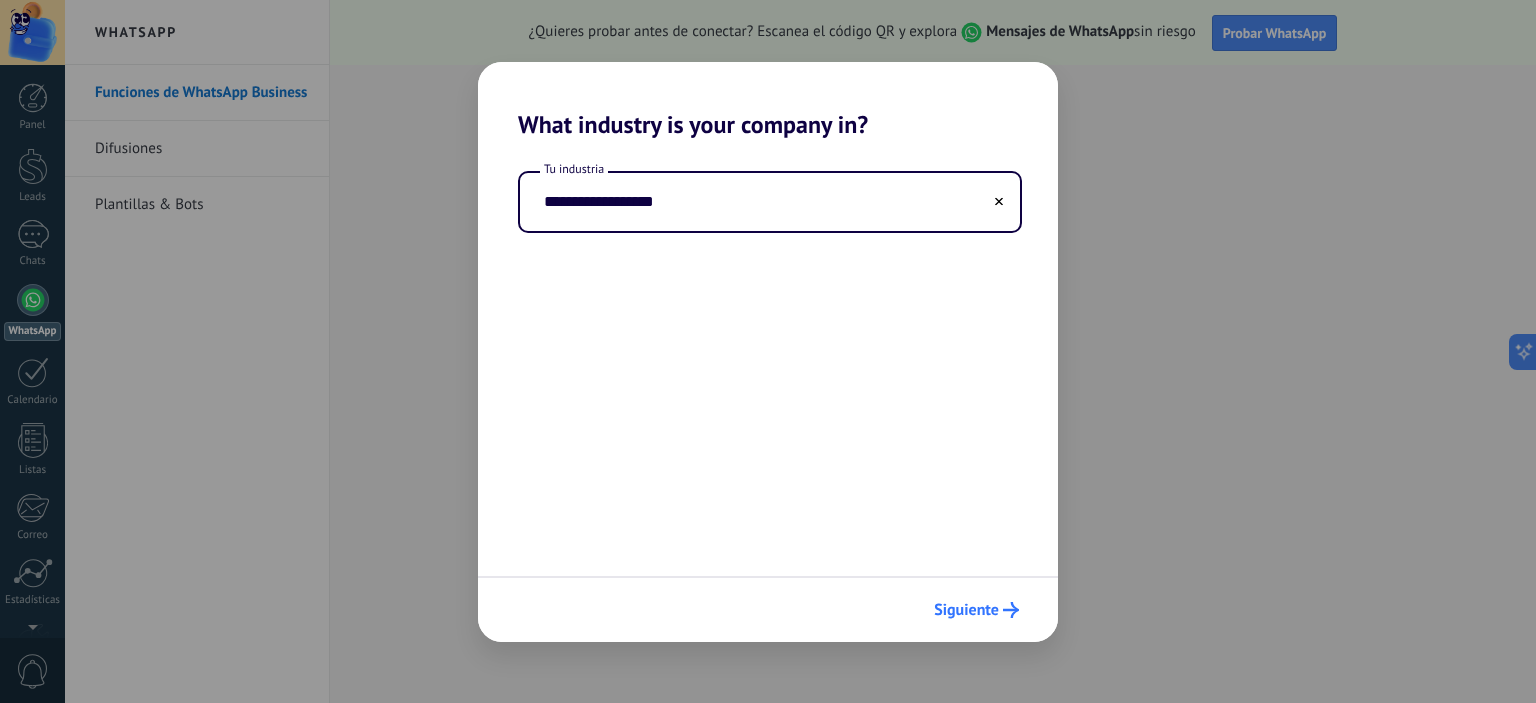 click on "Siguiente" at bounding box center (966, 610) 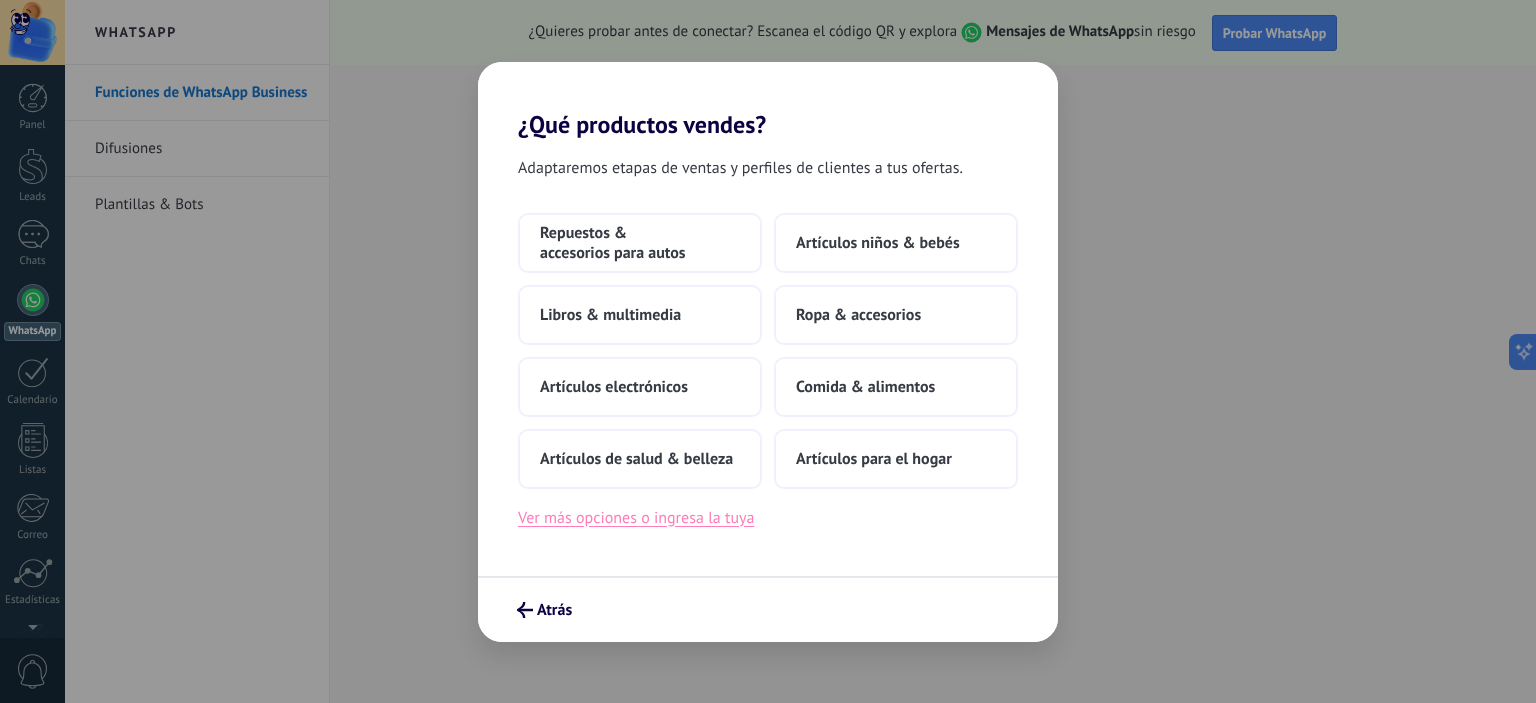 click on "Ver más opciones o ingresa la tuya" at bounding box center [636, 518] 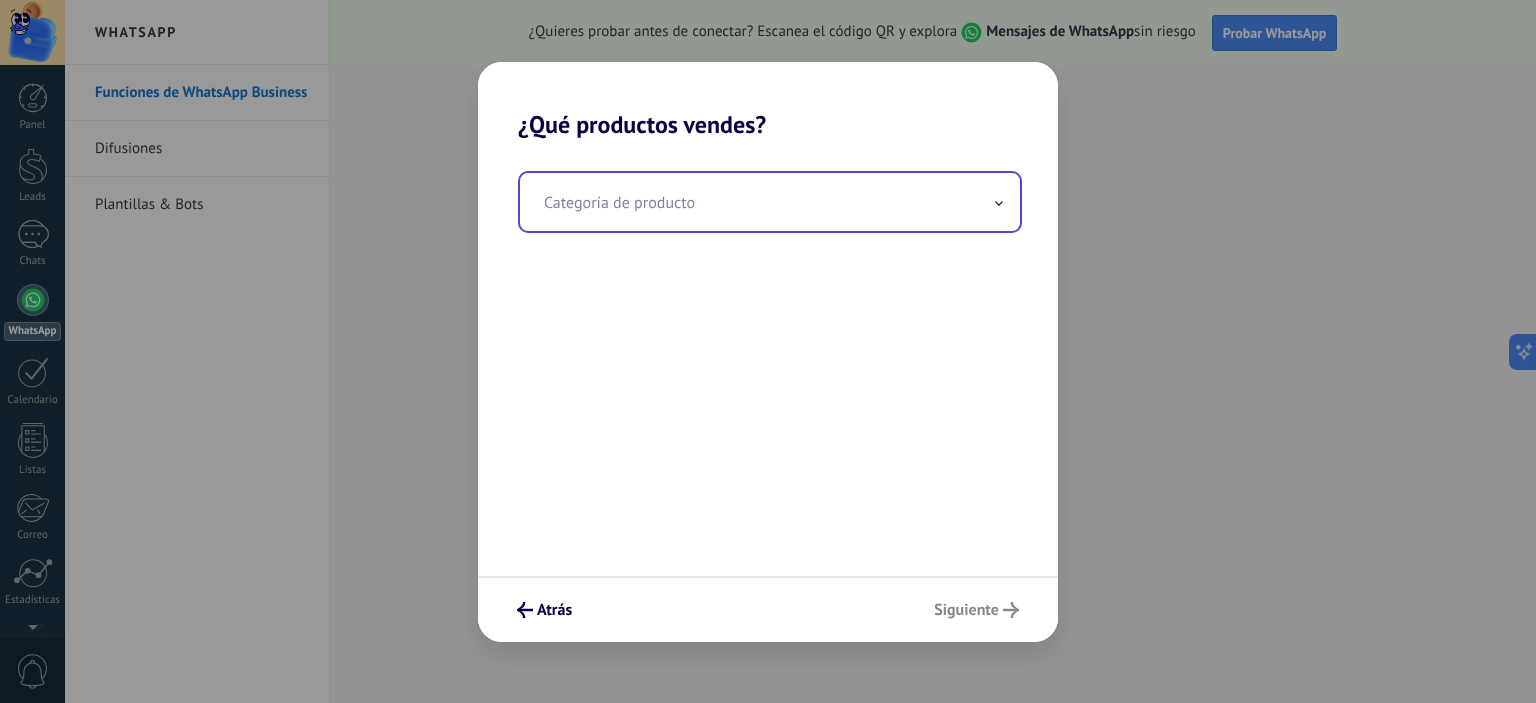 click at bounding box center [770, 202] 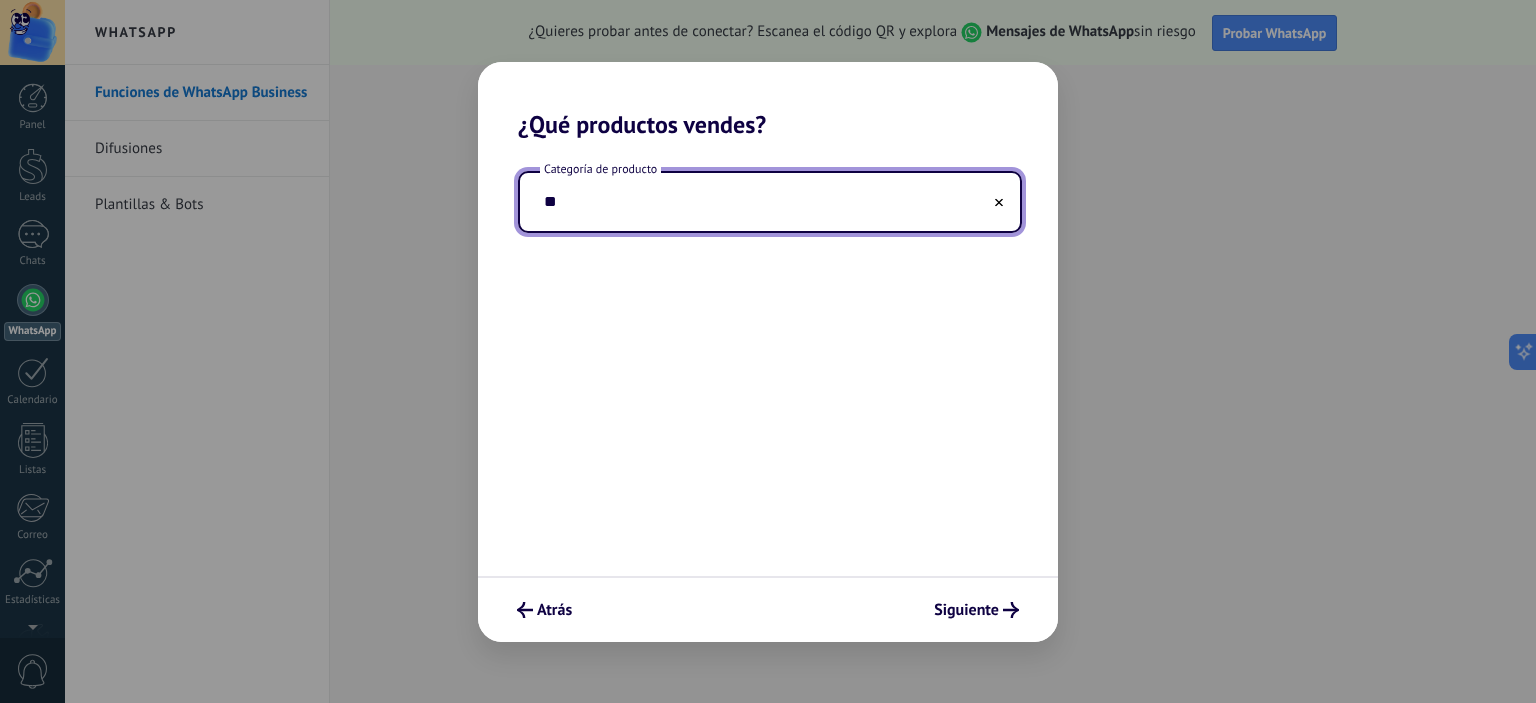 type on "*" 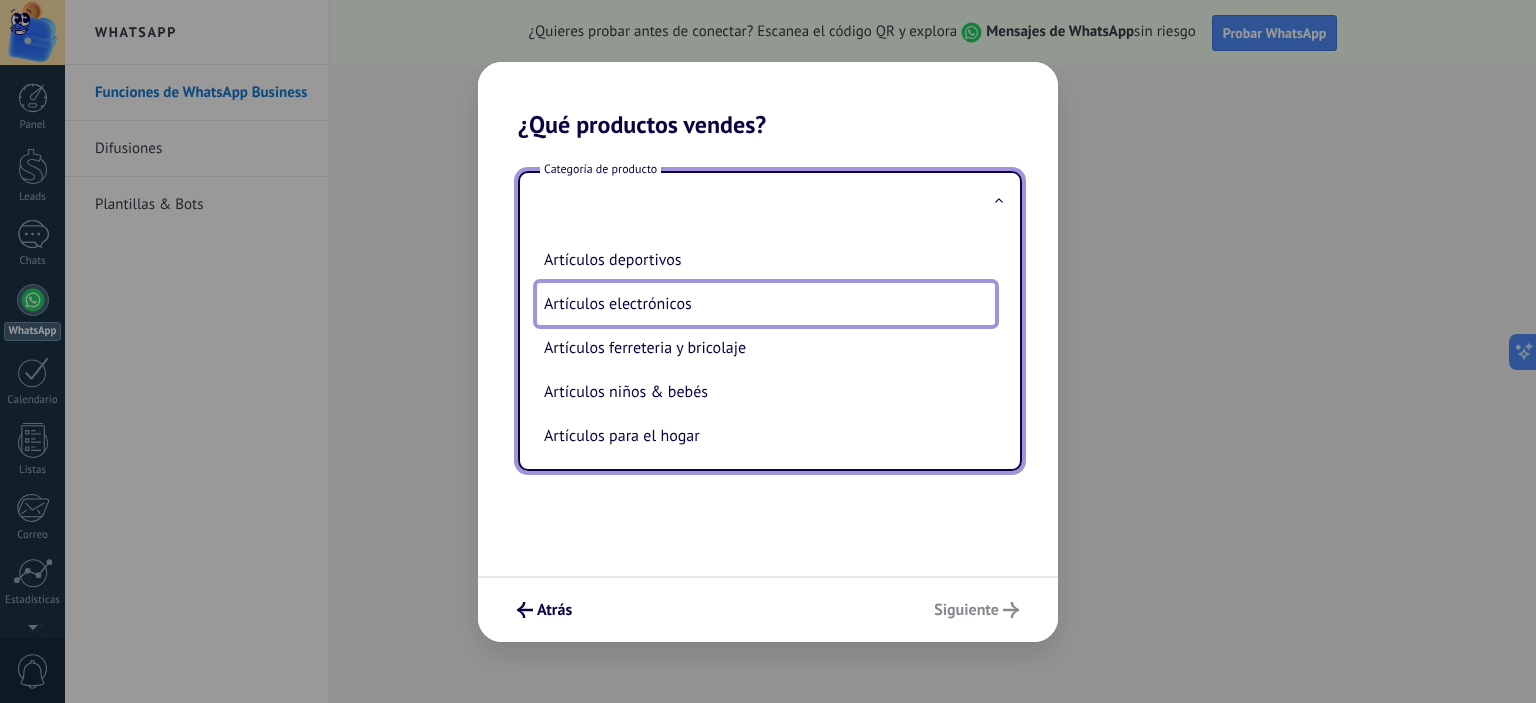 scroll, scrollTop: 0, scrollLeft: 0, axis: both 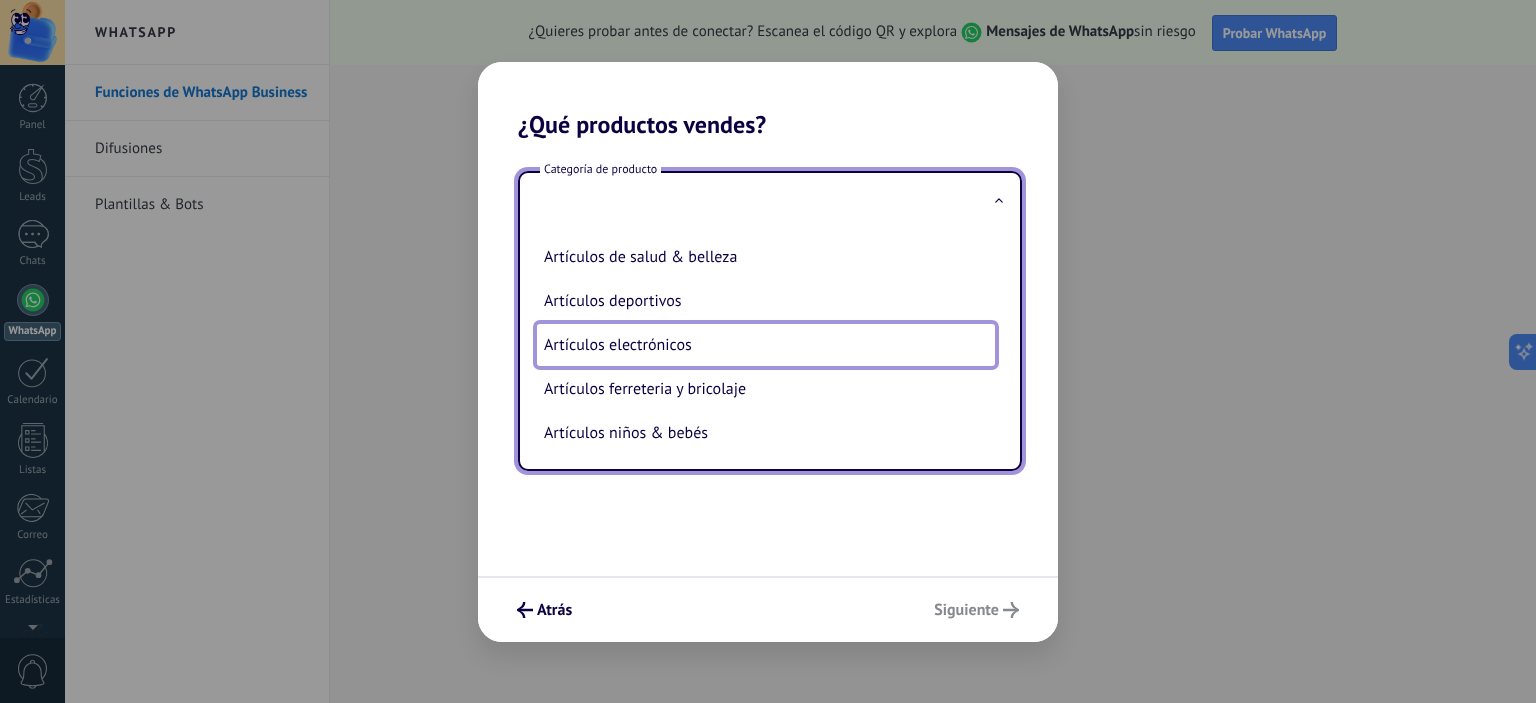 type on "**********" 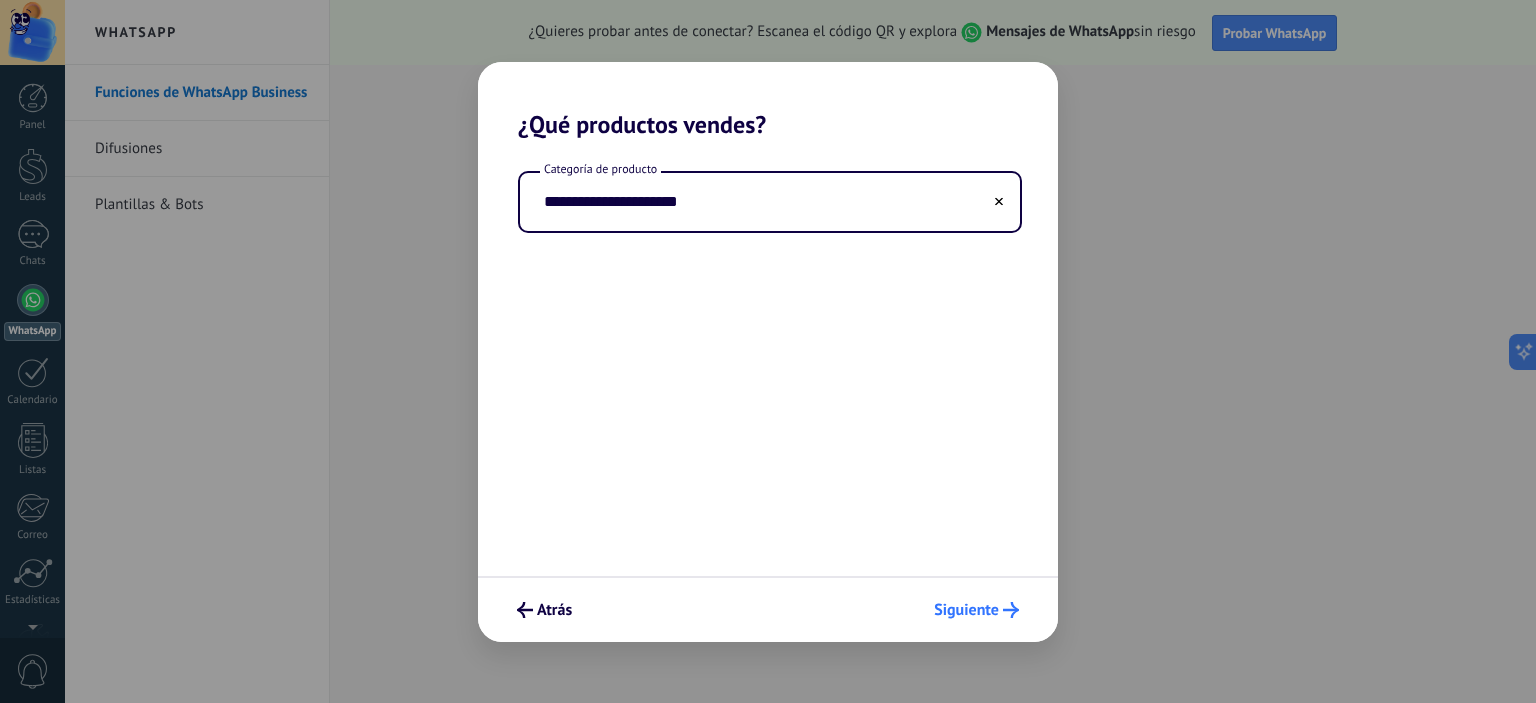 click on "Siguiente" at bounding box center [966, 610] 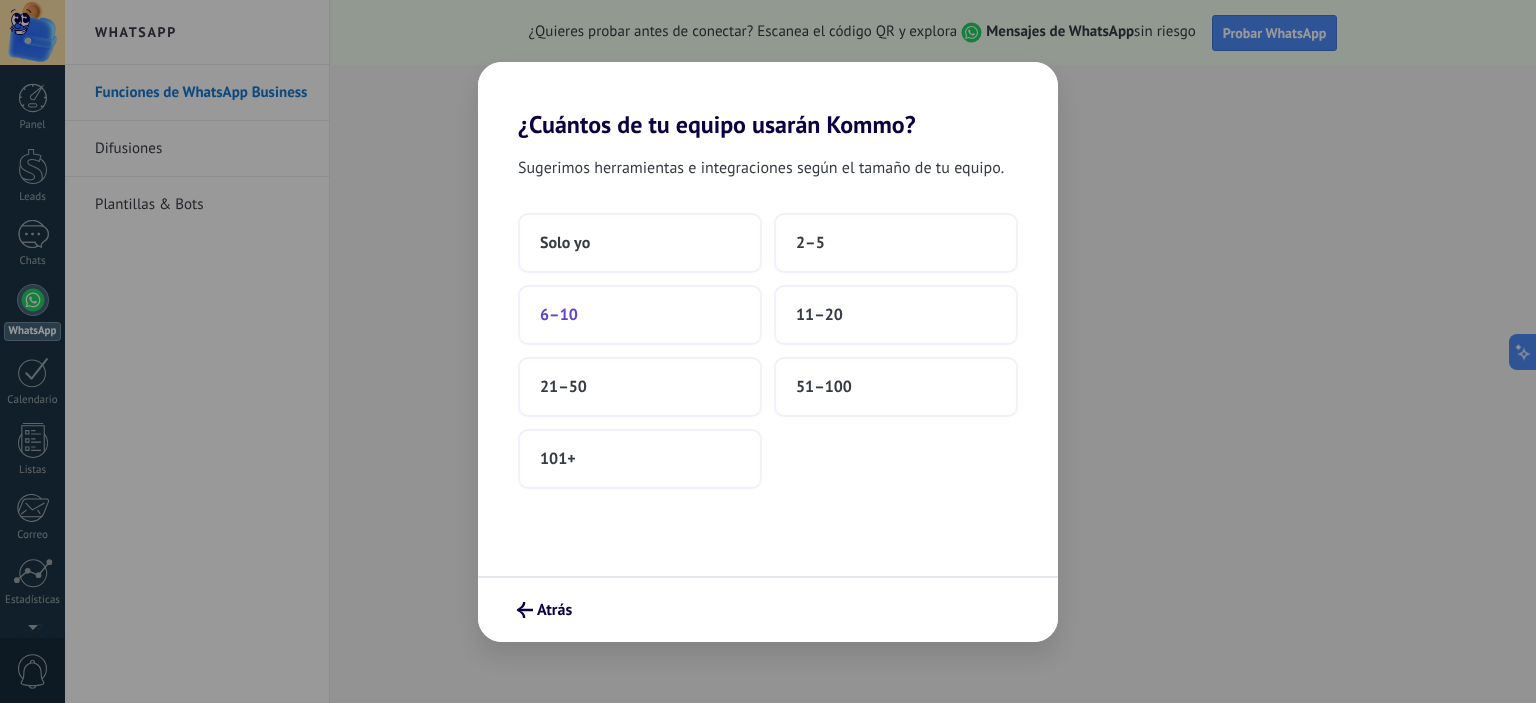click on "6–10" at bounding box center (640, 315) 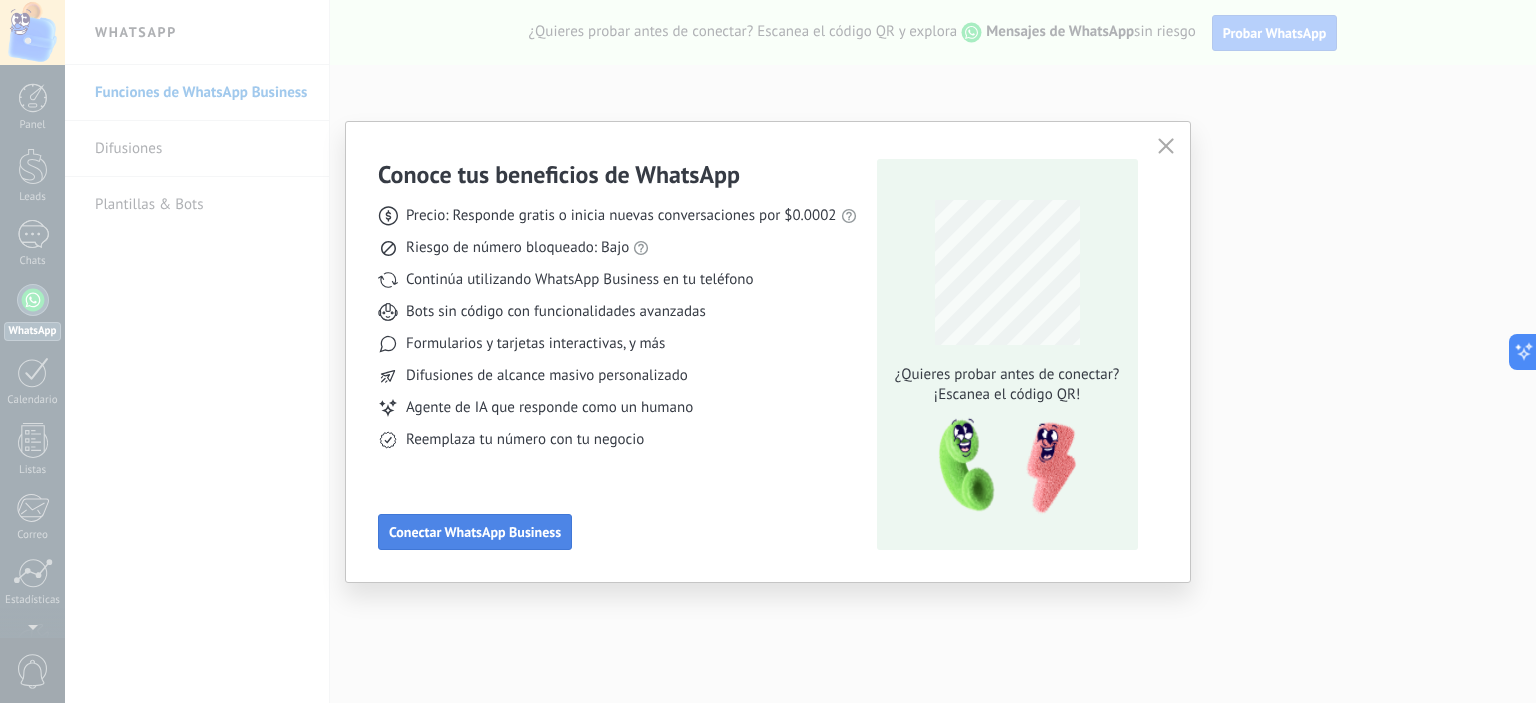 click on "Conectar WhatsApp Business" at bounding box center (475, 532) 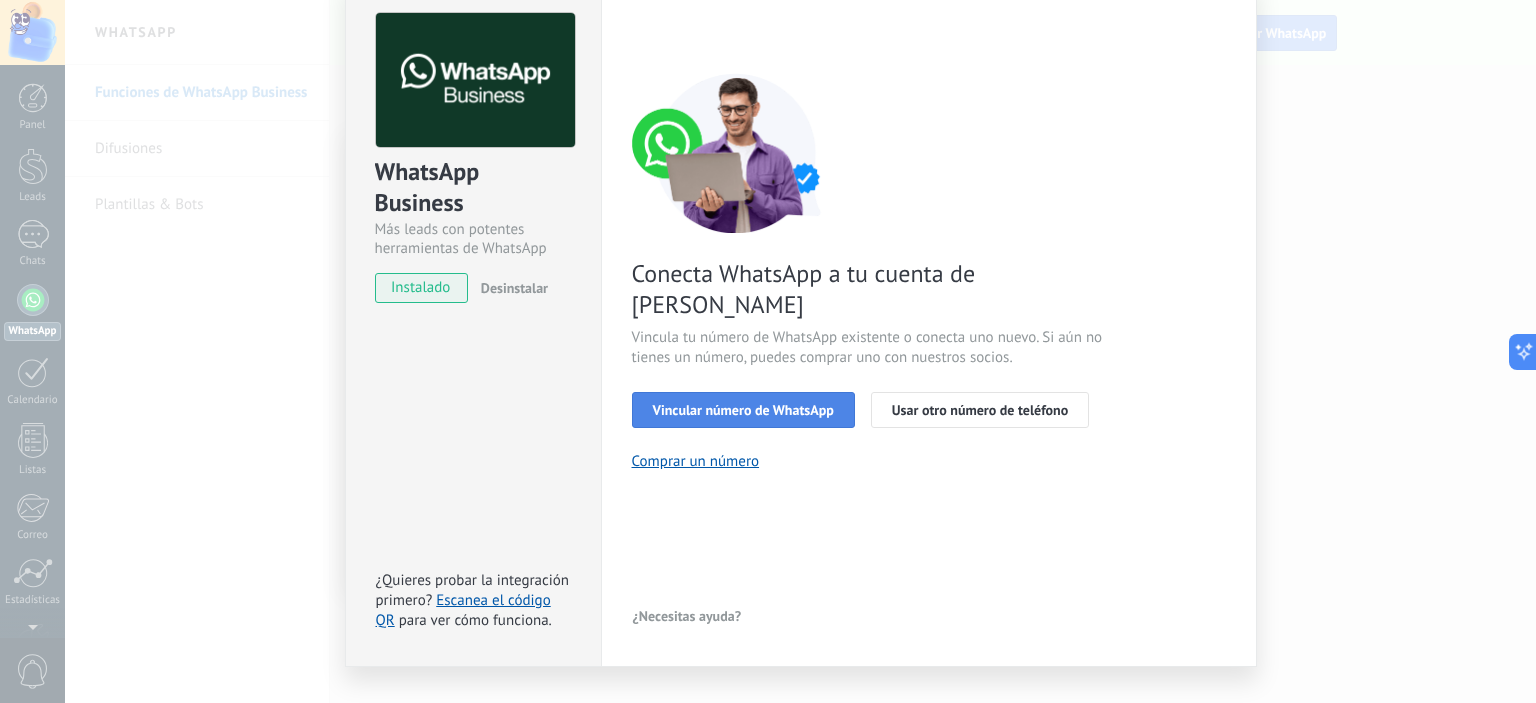 scroll, scrollTop: 126, scrollLeft: 0, axis: vertical 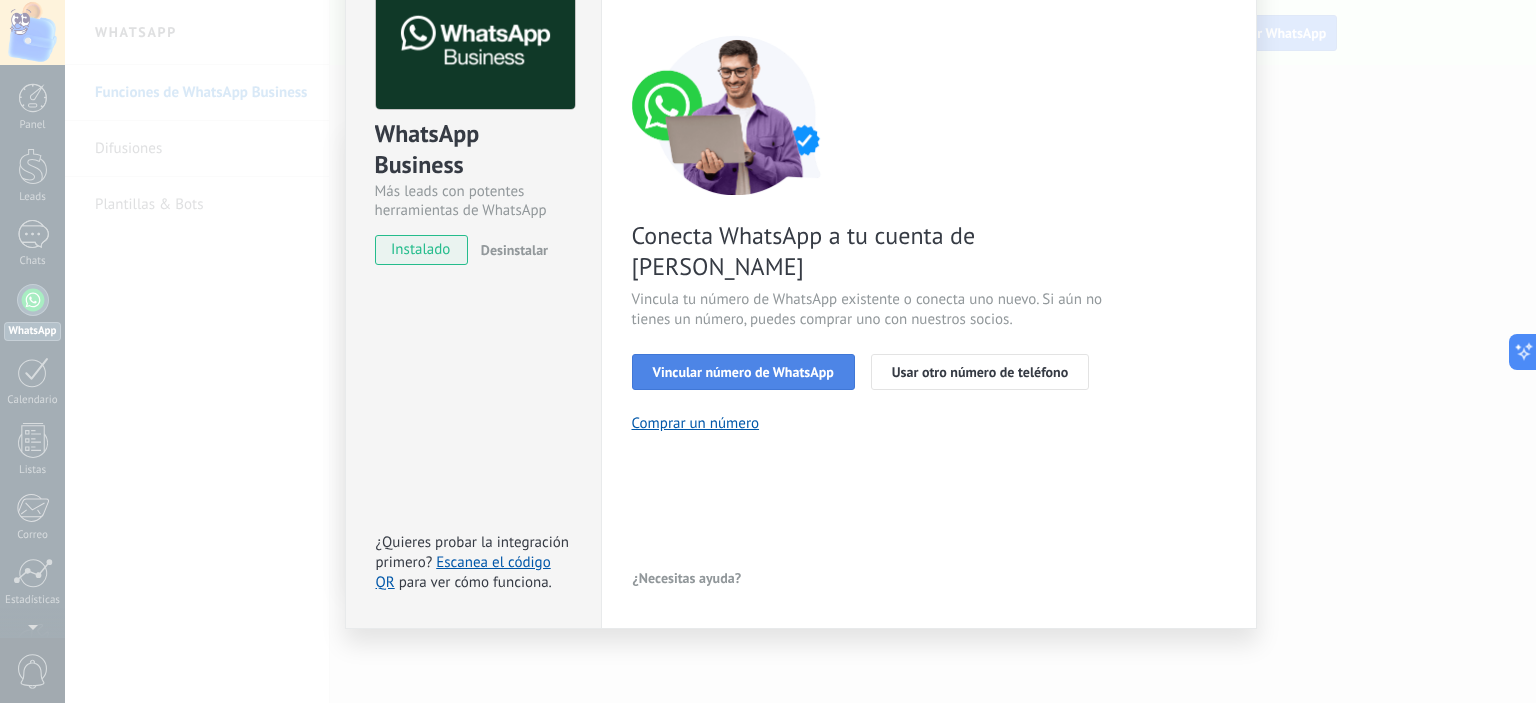 click on "Vincular número de WhatsApp" at bounding box center [743, 372] 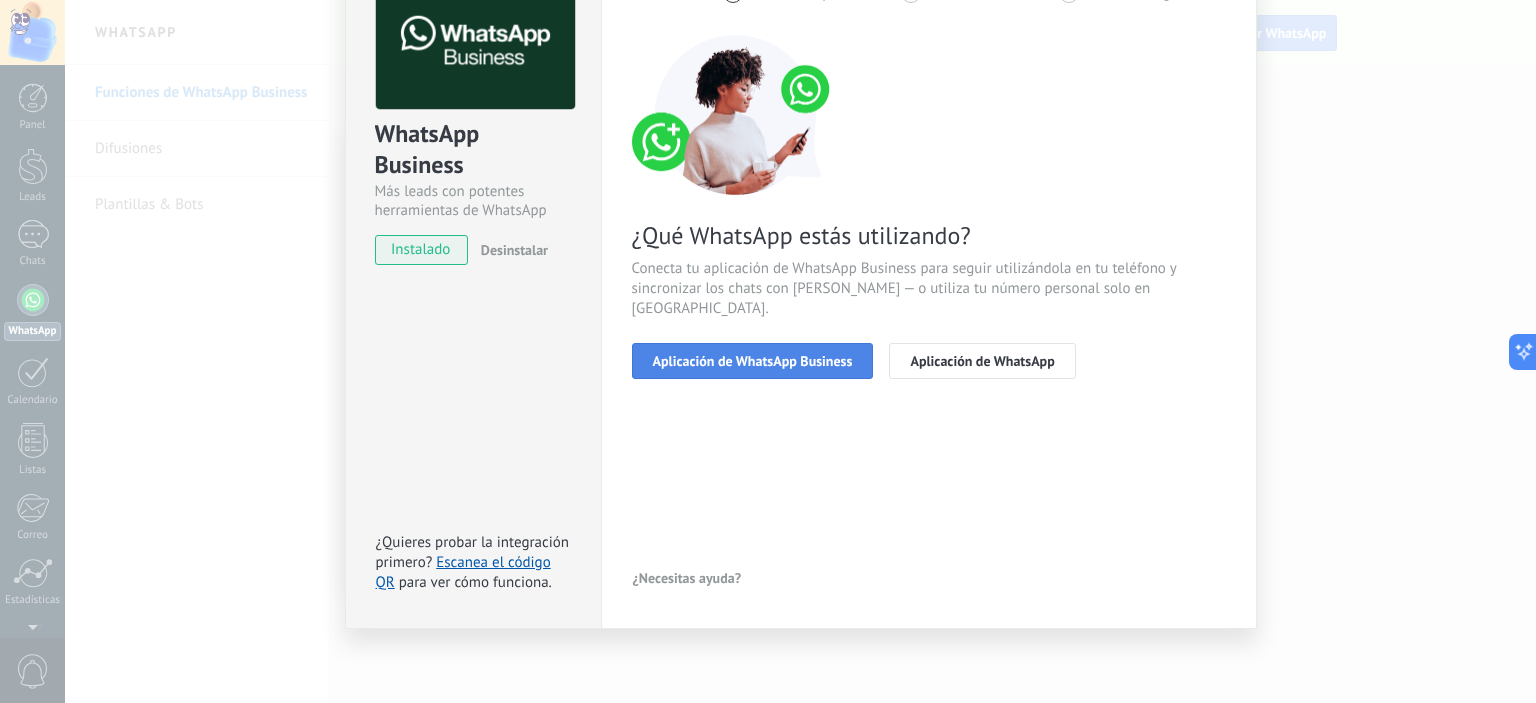 click on "Aplicación de WhatsApp Business" at bounding box center [753, 361] 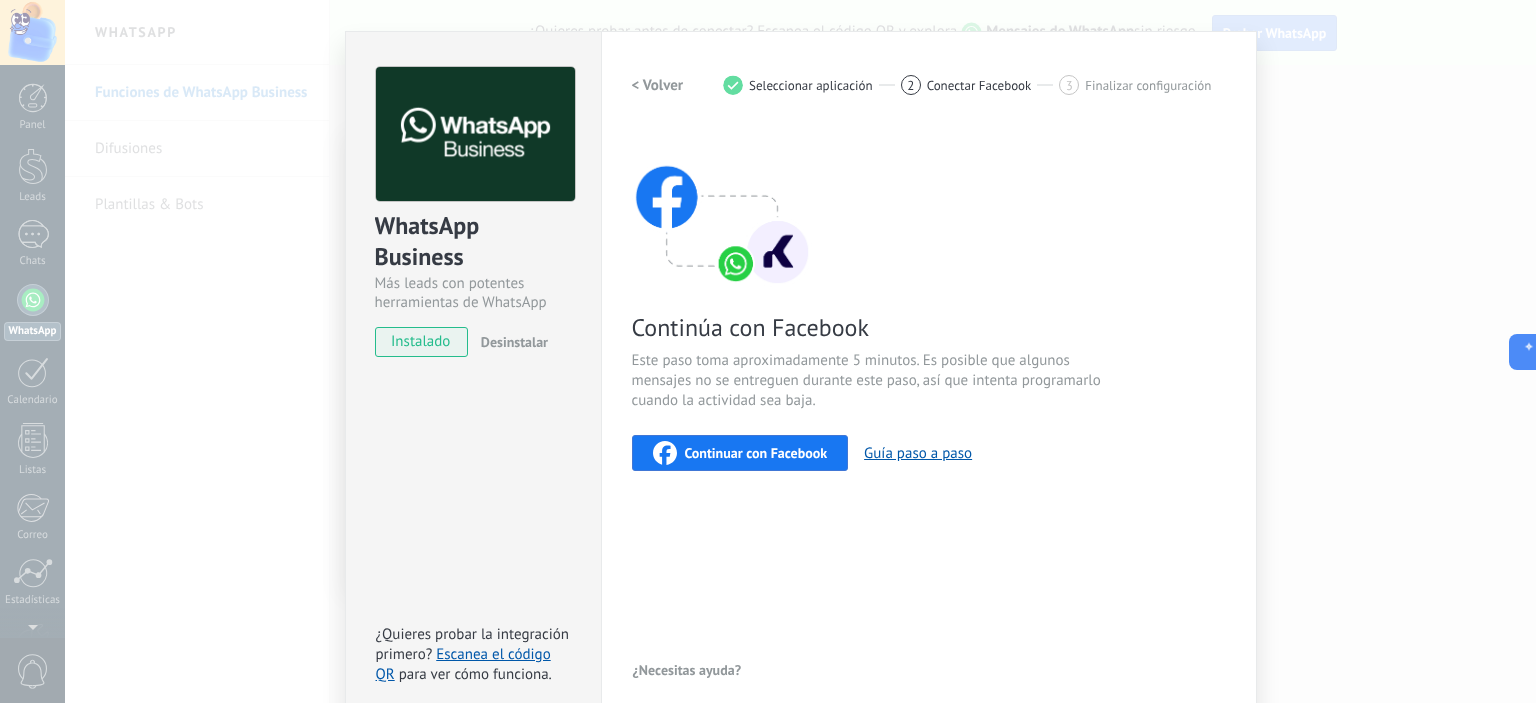 scroll, scrollTop: 0, scrollLeft: 0, axis: both 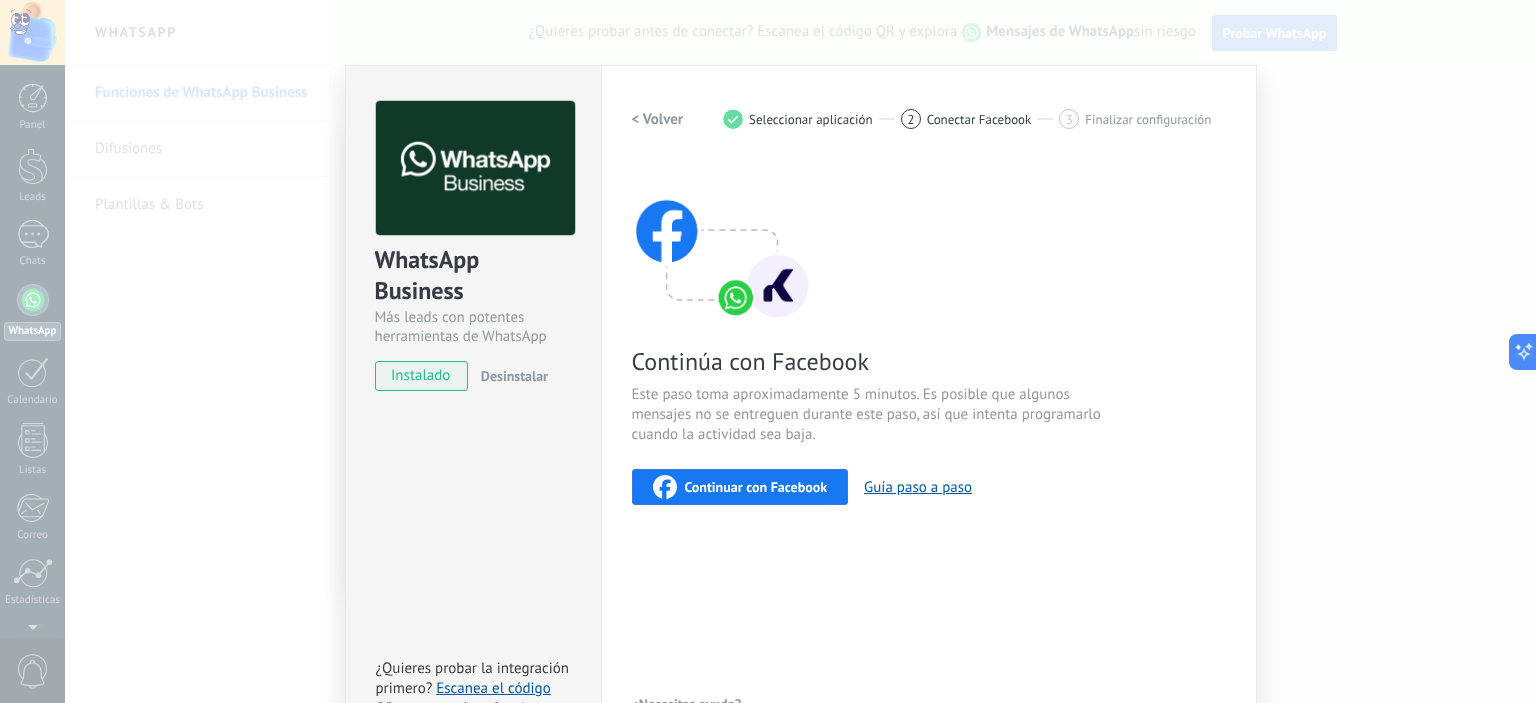 click on "WhatsApp Business Más leads con potentes herramientas de WhatsApp instalado Desinstalar ¿Quieres probar la integración primero?   Escanea el código QR   para ver cómo funciona. Configuraciones Autorizaciones This tab logs the users who have granted integration access to this account. If you want to to remove a user's ability to send requests to the account on behalf of this integration, you can revoke access. If access is revoked from all users, the integration will stop working. This app is installed, but no one has given it access yet. WhatsApp Cloud API más _:  Guardar < Volver 1 Seleccionar aplicación 2 Conectar Facebook  3 Finalizar configuración Continúa con Facebook Este paso toma aproximadamente 5 minutos. Es posible que algunos mensajes no se entreguen durante este paso, así que intenta programarlo cuando la actividad sea baja. Continuar con Facebook Guía paso a paso ¿Necesitas ayuda?" at bounding box center [800, 351] 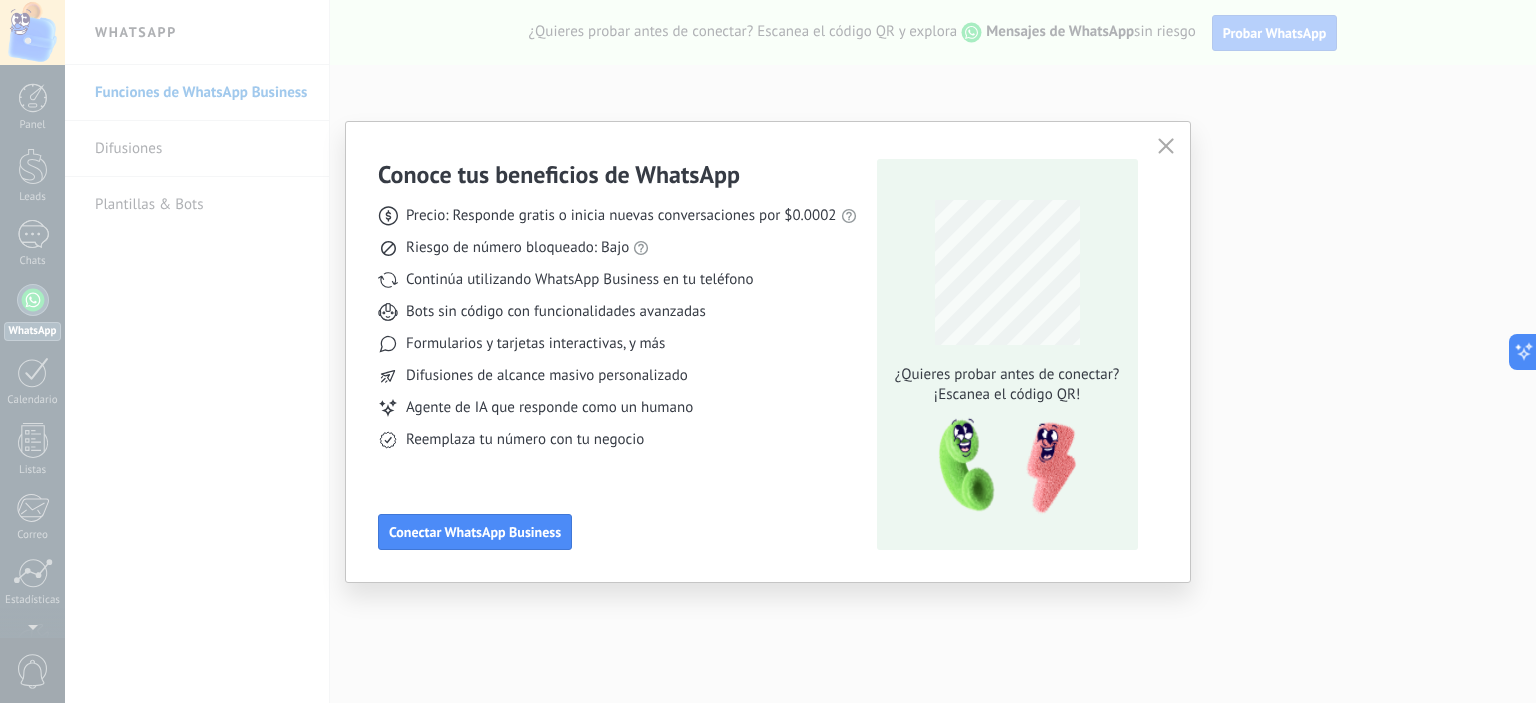 click on "Conoce tus beneficios de WhatsApp Precio: Responde gratis o inicia nuevas conversaciones por $0.0002 Riesgo de número bloqueado: Bajo Continúa utilizando WhatsApp Business en tu teléfono Bots sin código con funcionalidades avanzadas Formularios y tarjetas interactivas, y más Difusiones de alcance masivo personalizado Agente de IA que responde como un humano Reemplaza tu número con tu negocio Conectar WhatsApp Business ¿Quieres probar antes de conectar? ¡Escanea el código QR!" at bounding box center (768, 351) 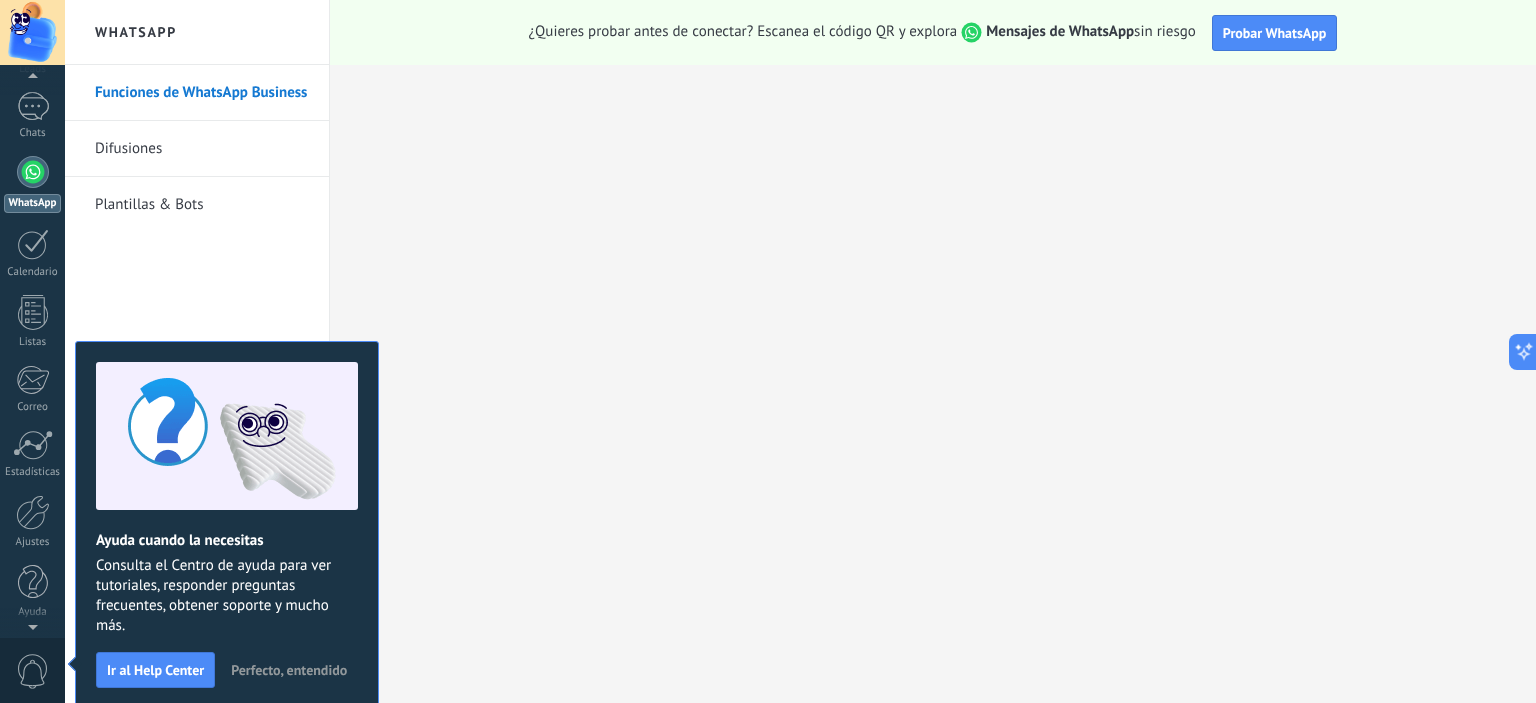 scroll, scrollTop: 0, scrollLeft: 0, axis: both 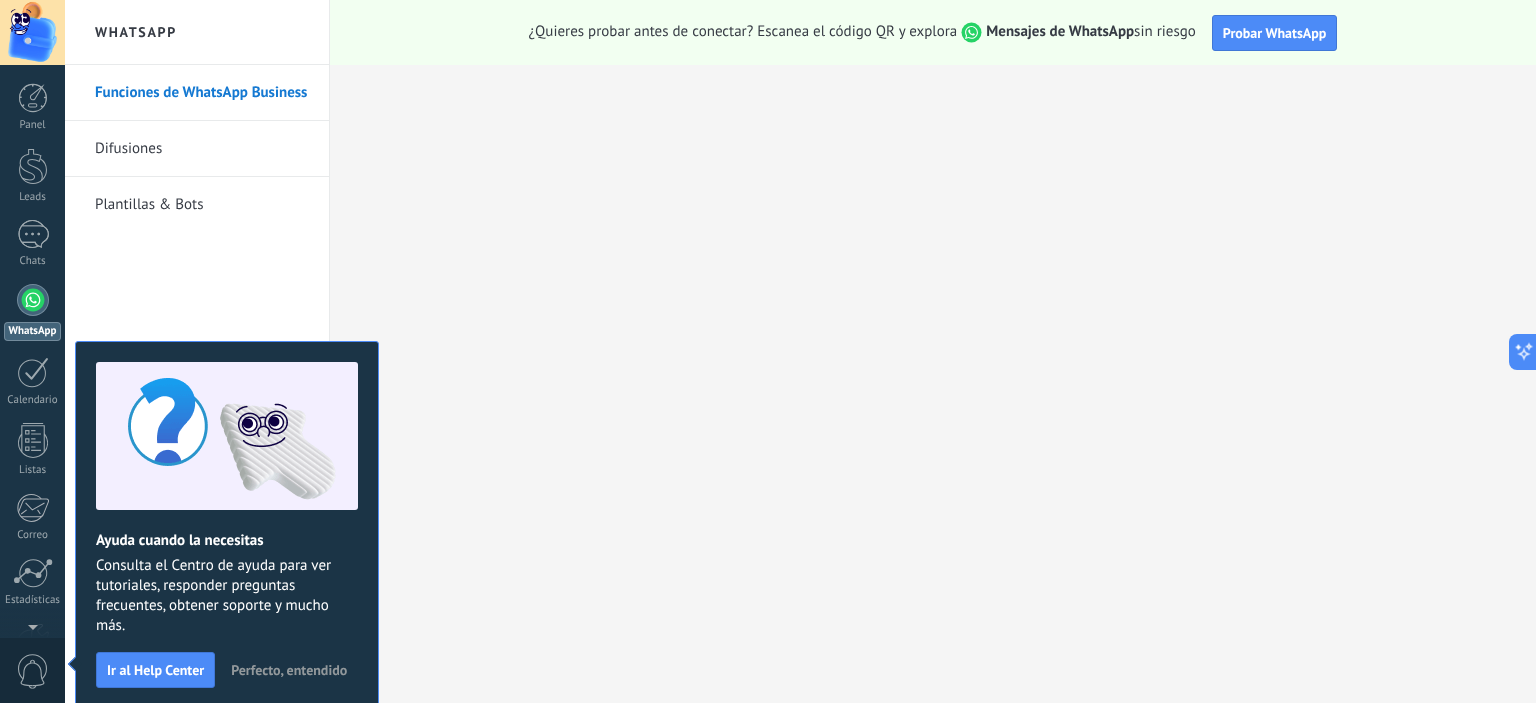 click at bounding box center (33, 300) 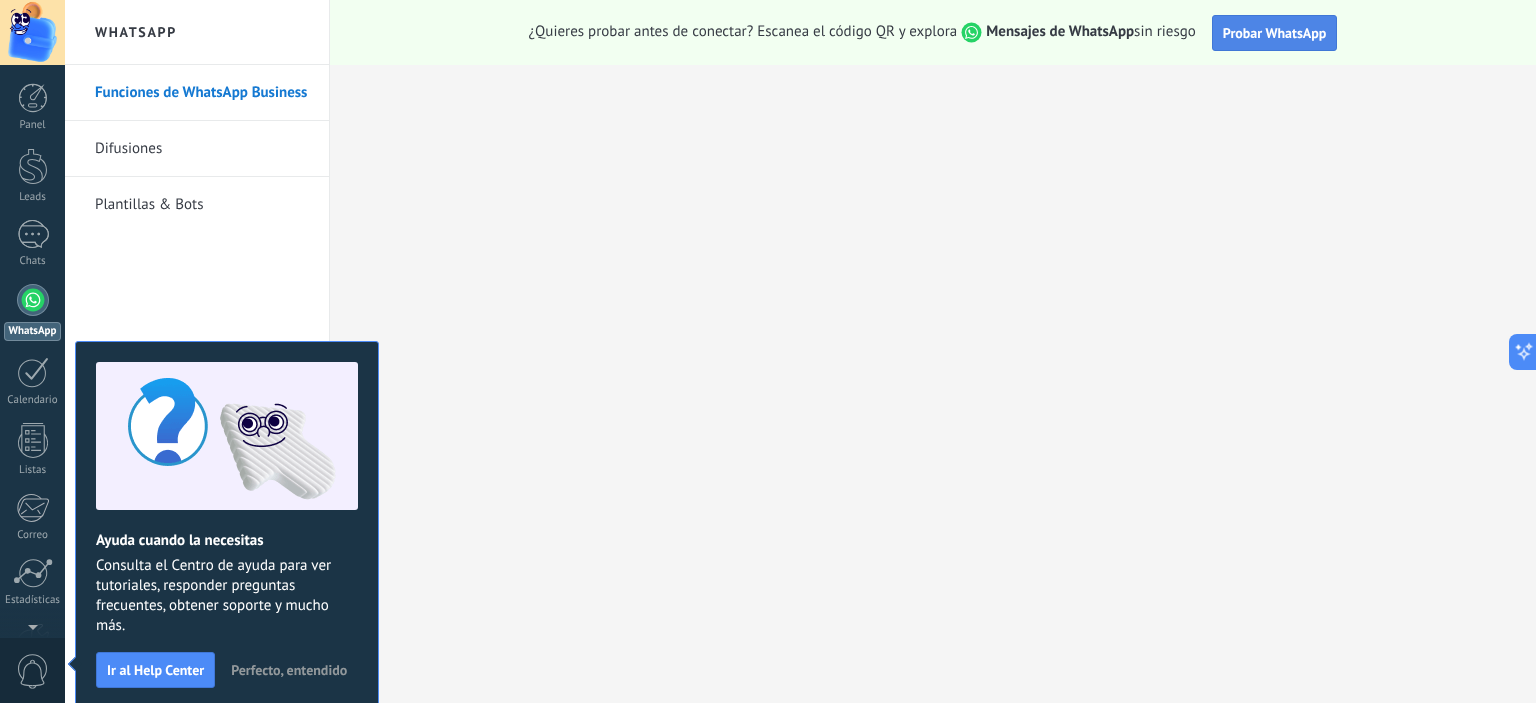 click on "Probar WhatsApp" at bounding box center (1275, 33) 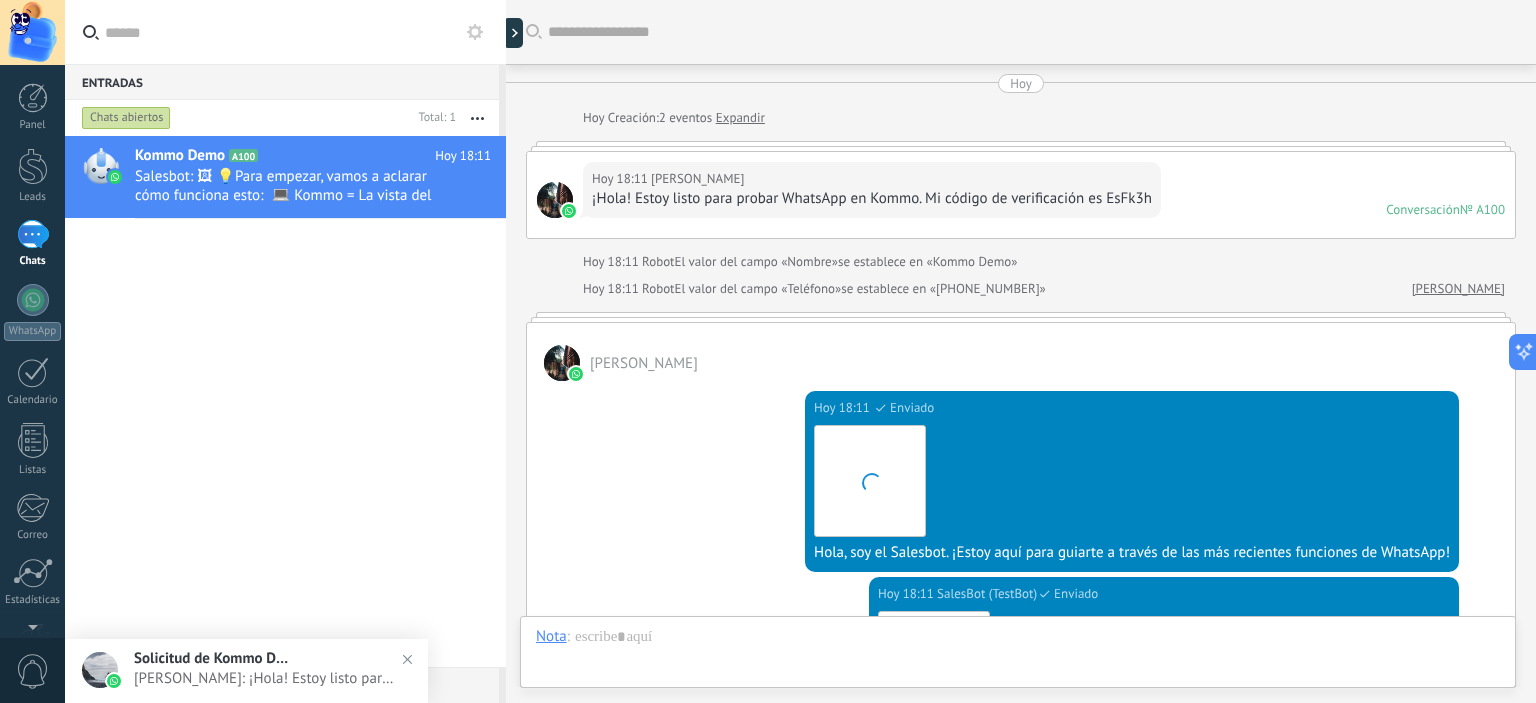 scroll, scrollTop: 619, scrollLeft: 0, axis: vertical 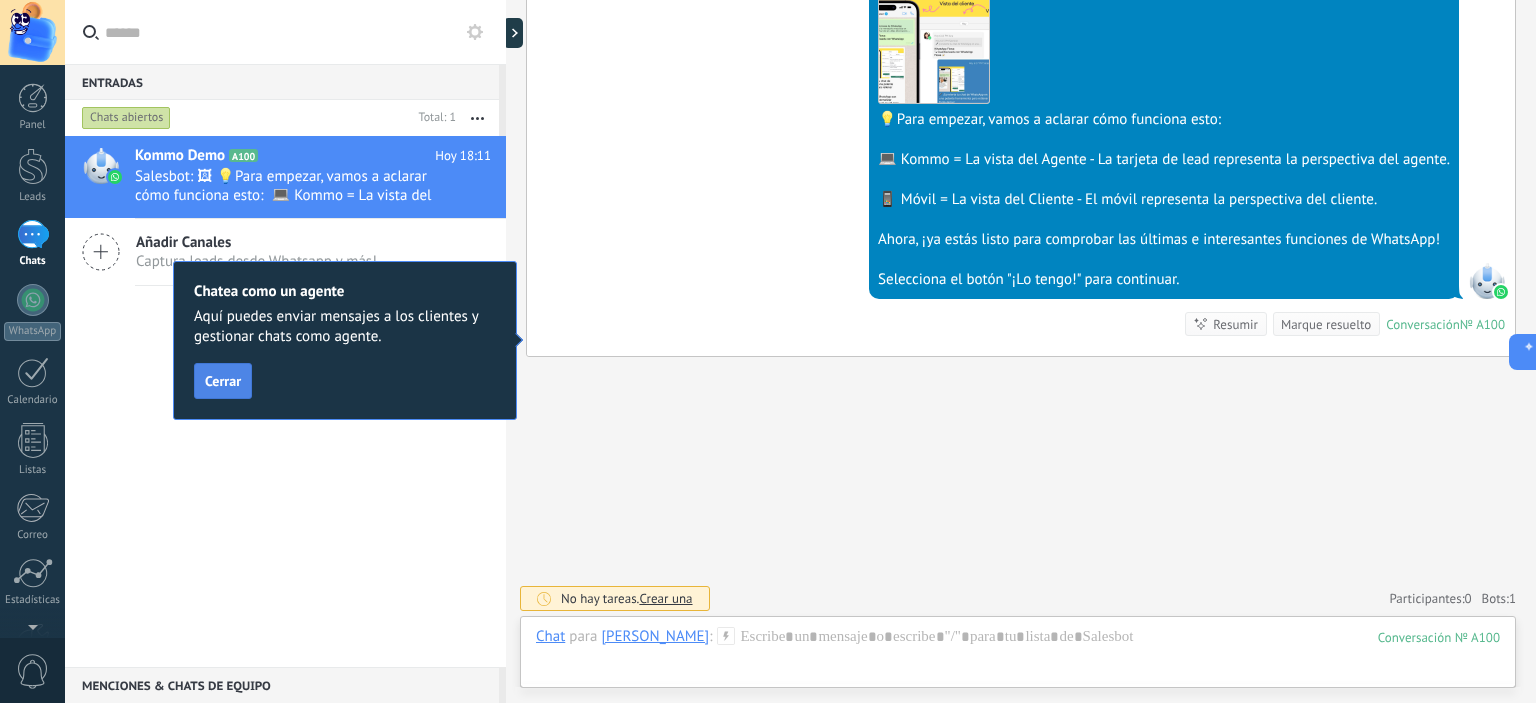 click on "Cerrar" at bounding box center [223, 381] 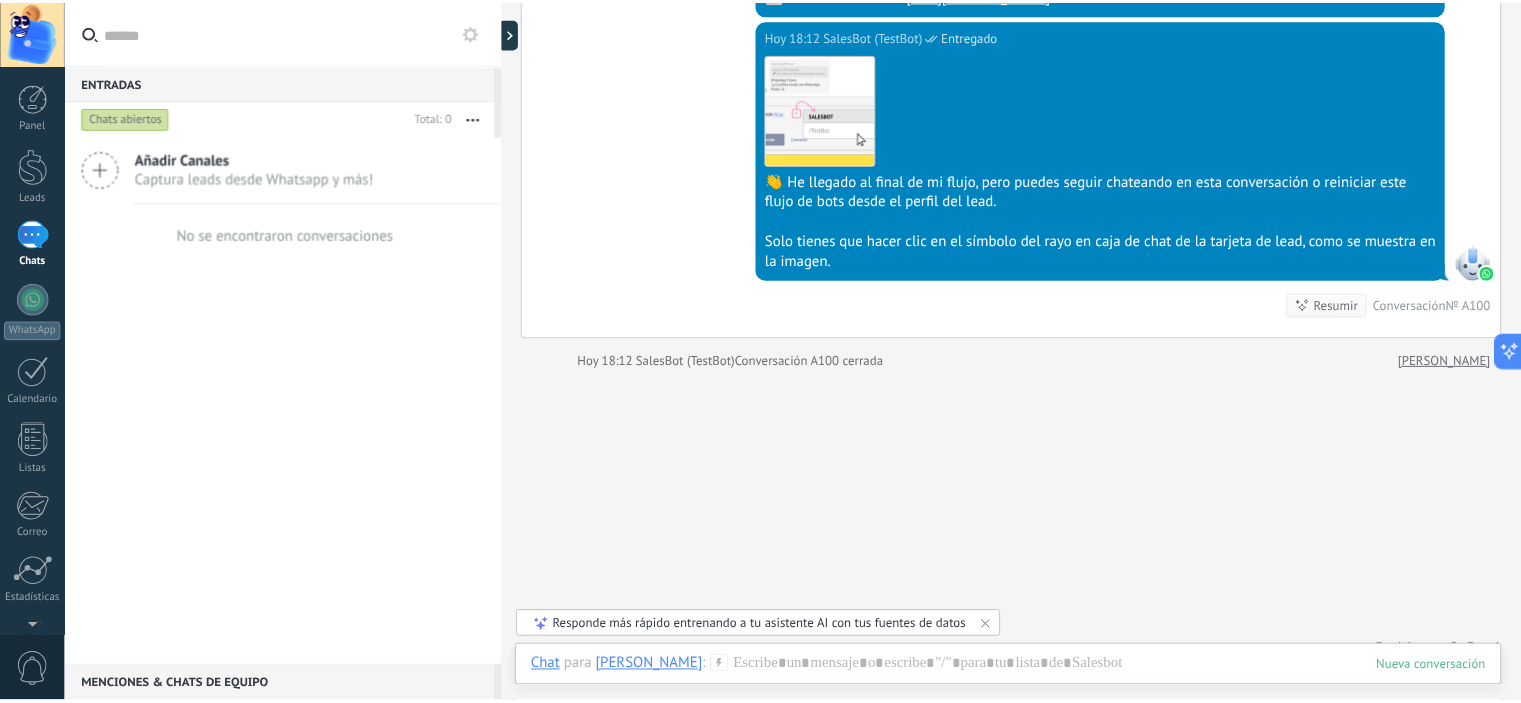 scroll, scrollTop: 1602, scrollLeft: 0, axis: vertical 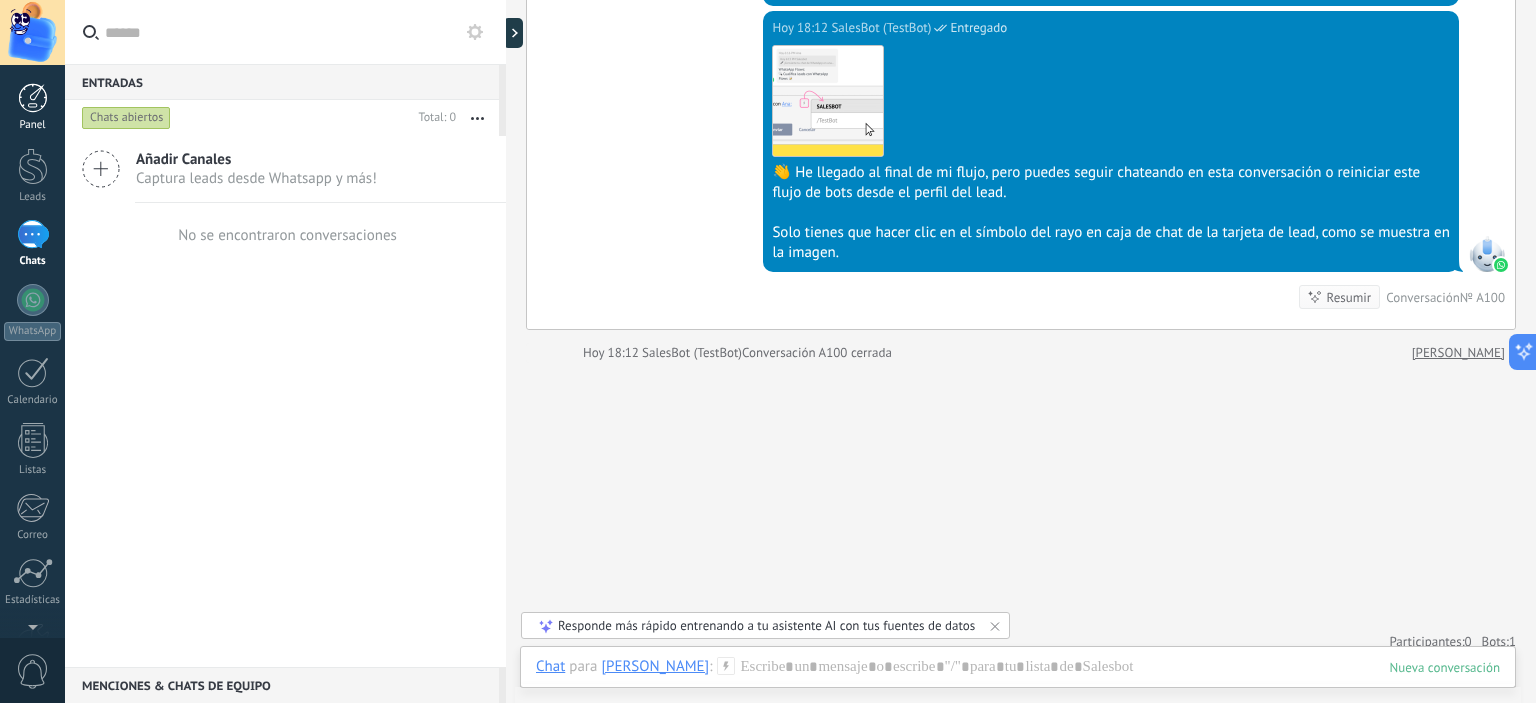 click at bounding box center [33, 98] 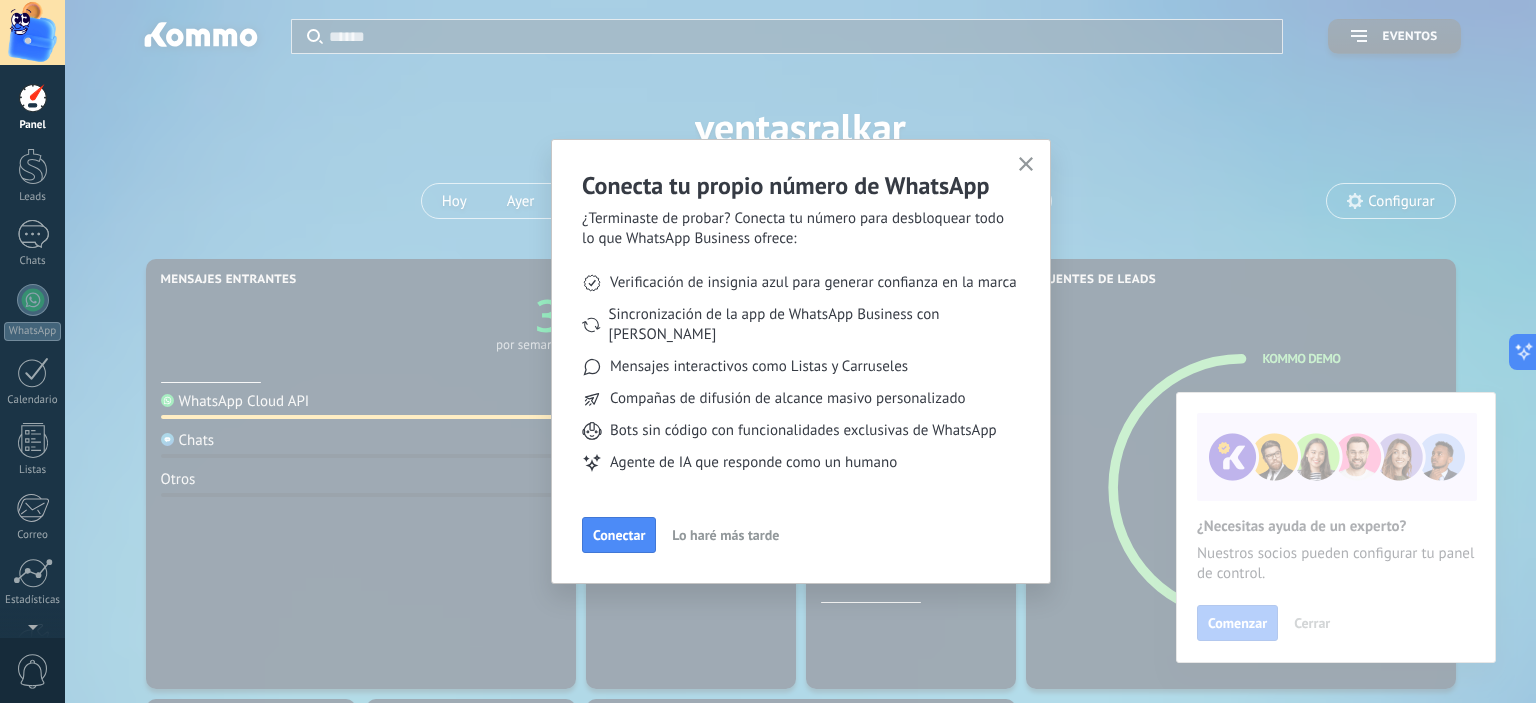 click at bounding box center [1026, 165] 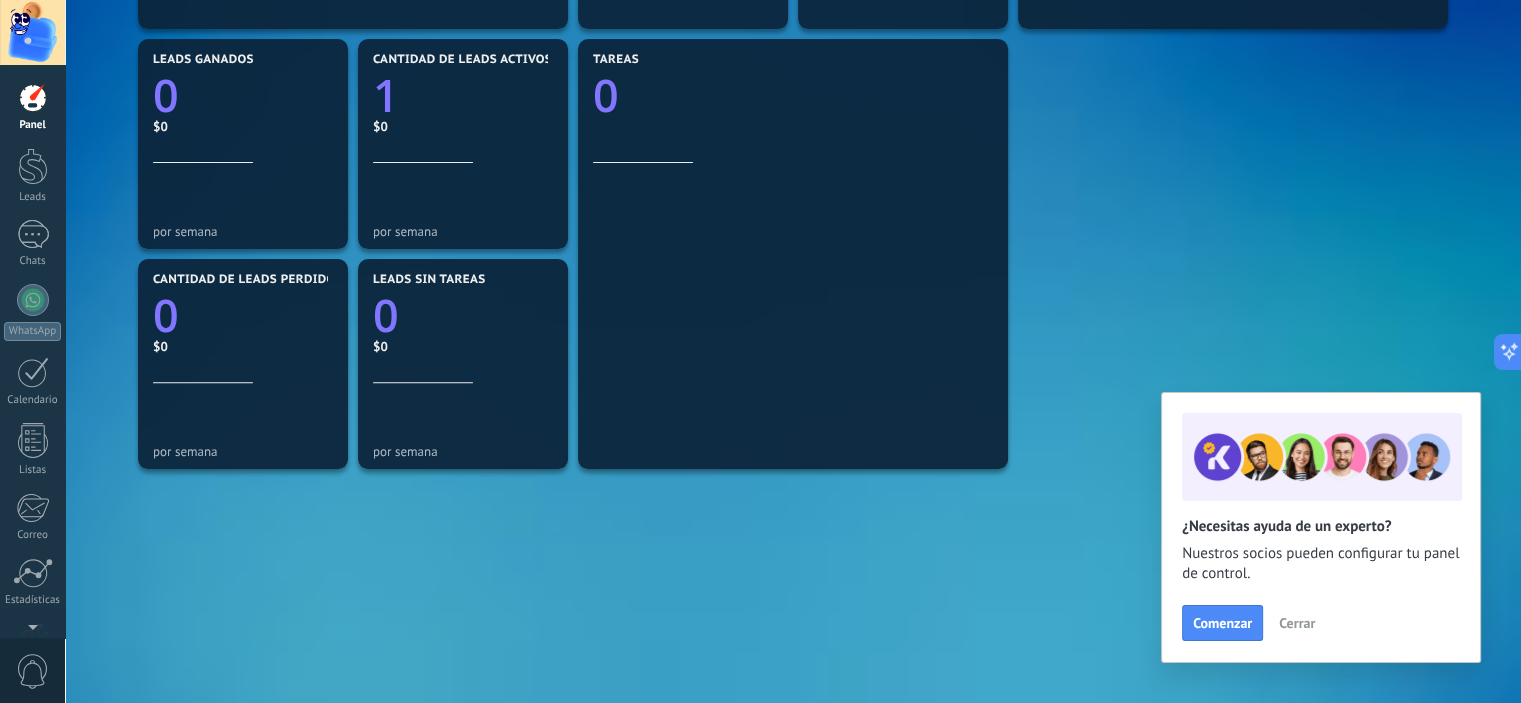 scroll, scrollTop: 712, scrollLeft: 0, axis: vertical 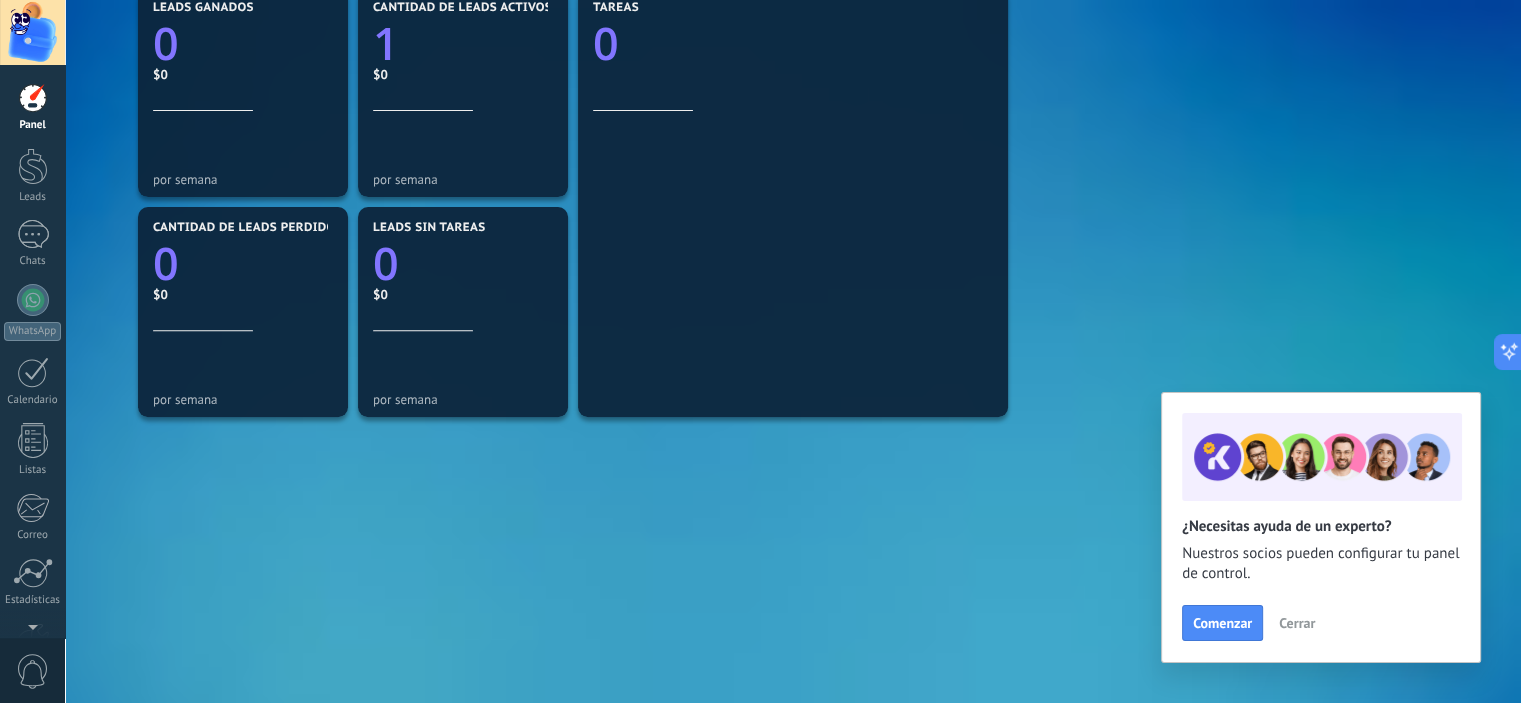 click on "Cerrar" at bounding box center [1297, 623] 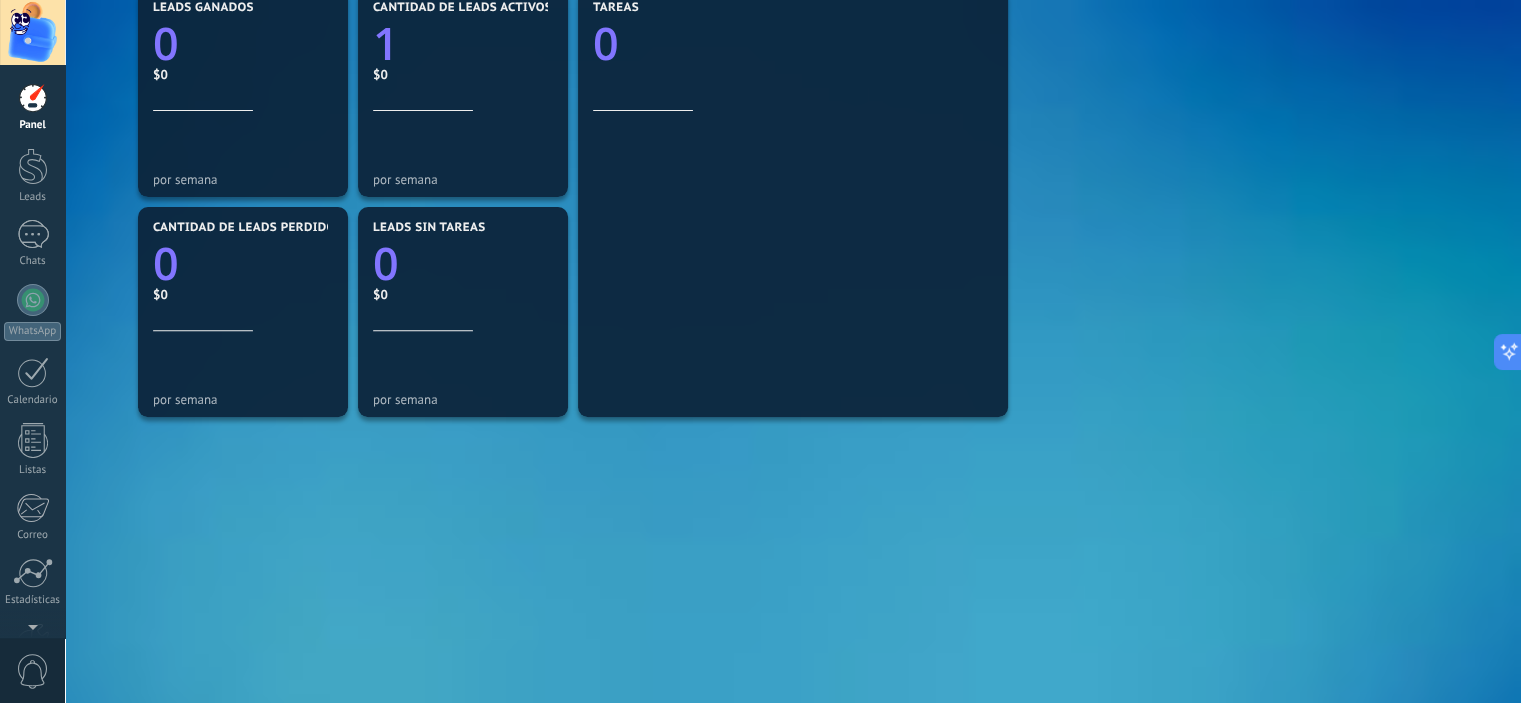scroll, scrollTop: 112, scrollLeft: 0, axis: vertical 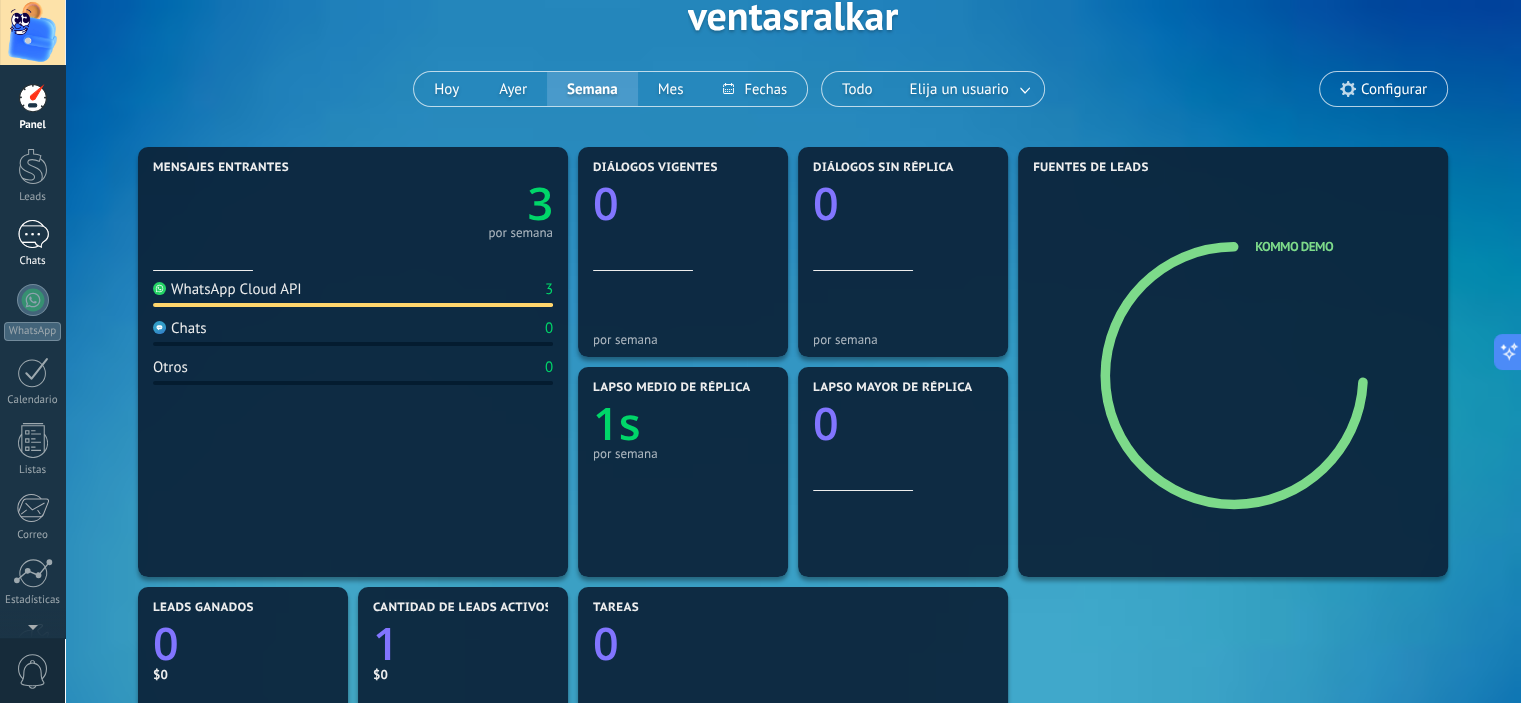 click on "1" at bounding box center [33, 234] 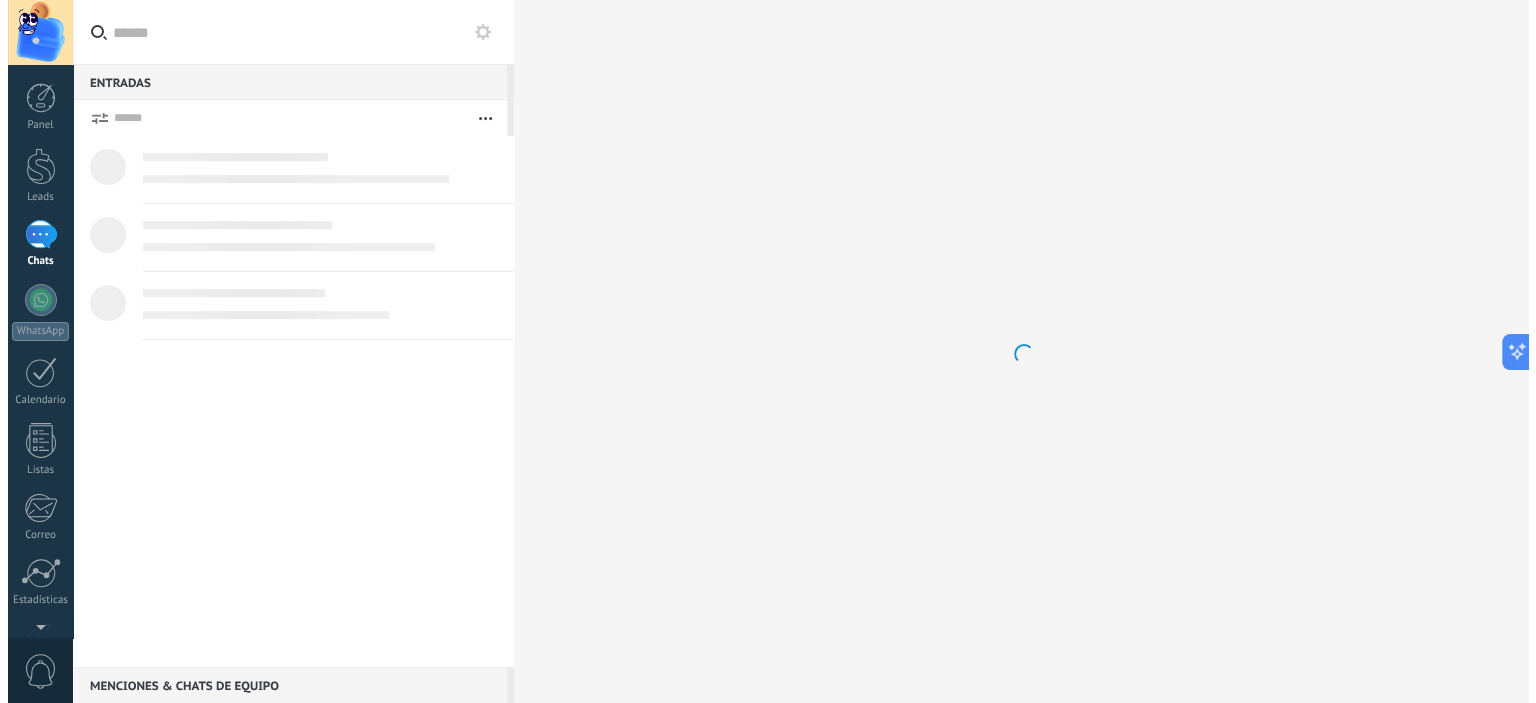 scroll, scrollTop: 0, scrollLeft: 0, axis: both 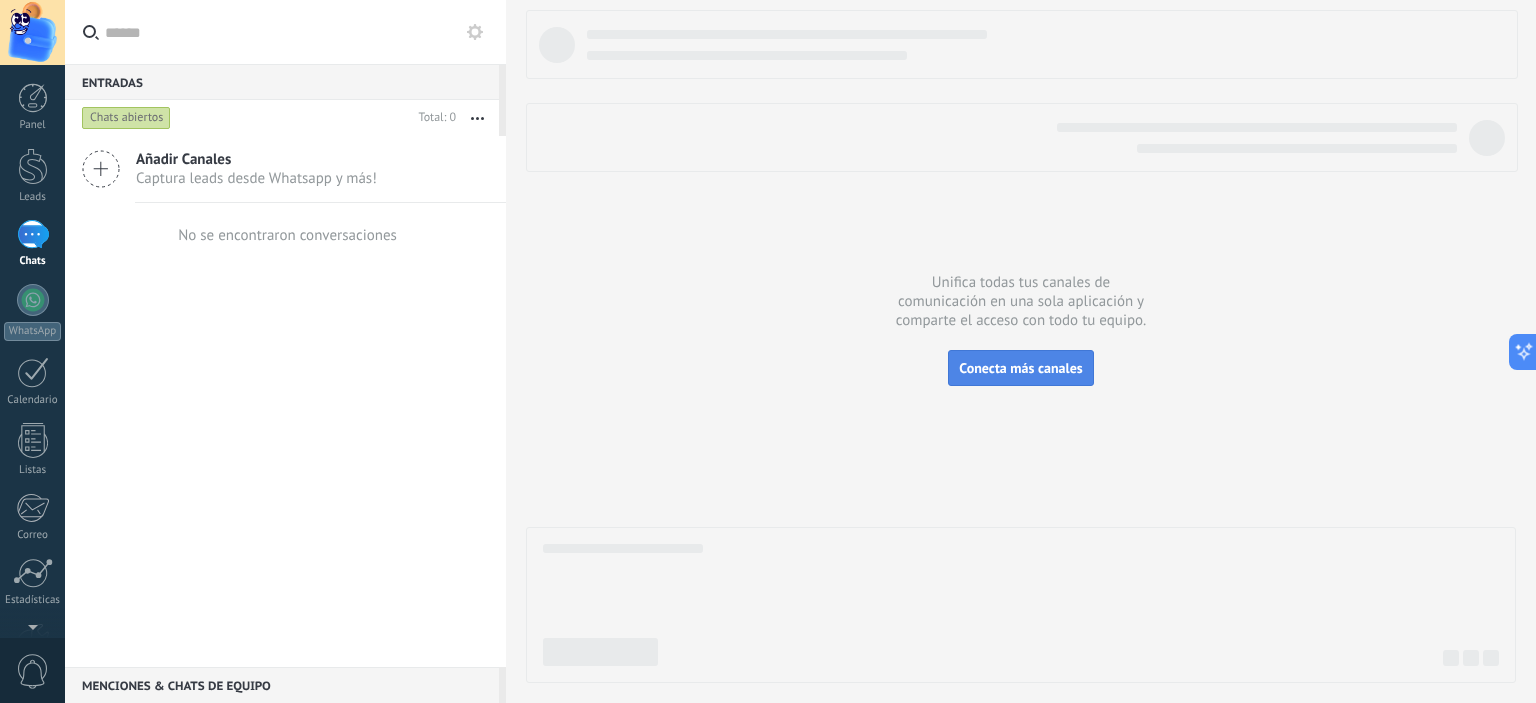 click on "Conecta más canales" at bounding box center [1020, 368] 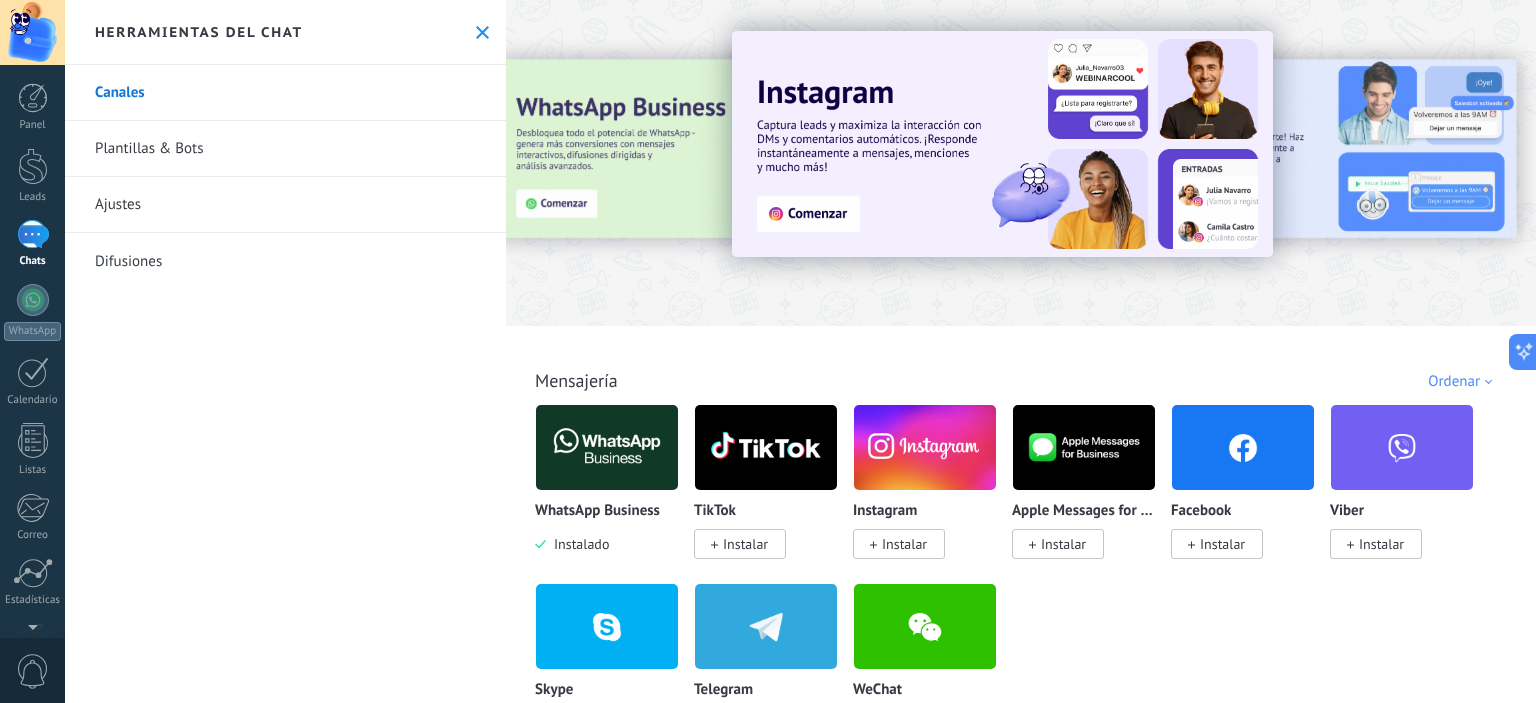 drag, startPoint x: 1535, startPoint y: 28, endPoint x: 1535, endPoint y: 118, distance: 90 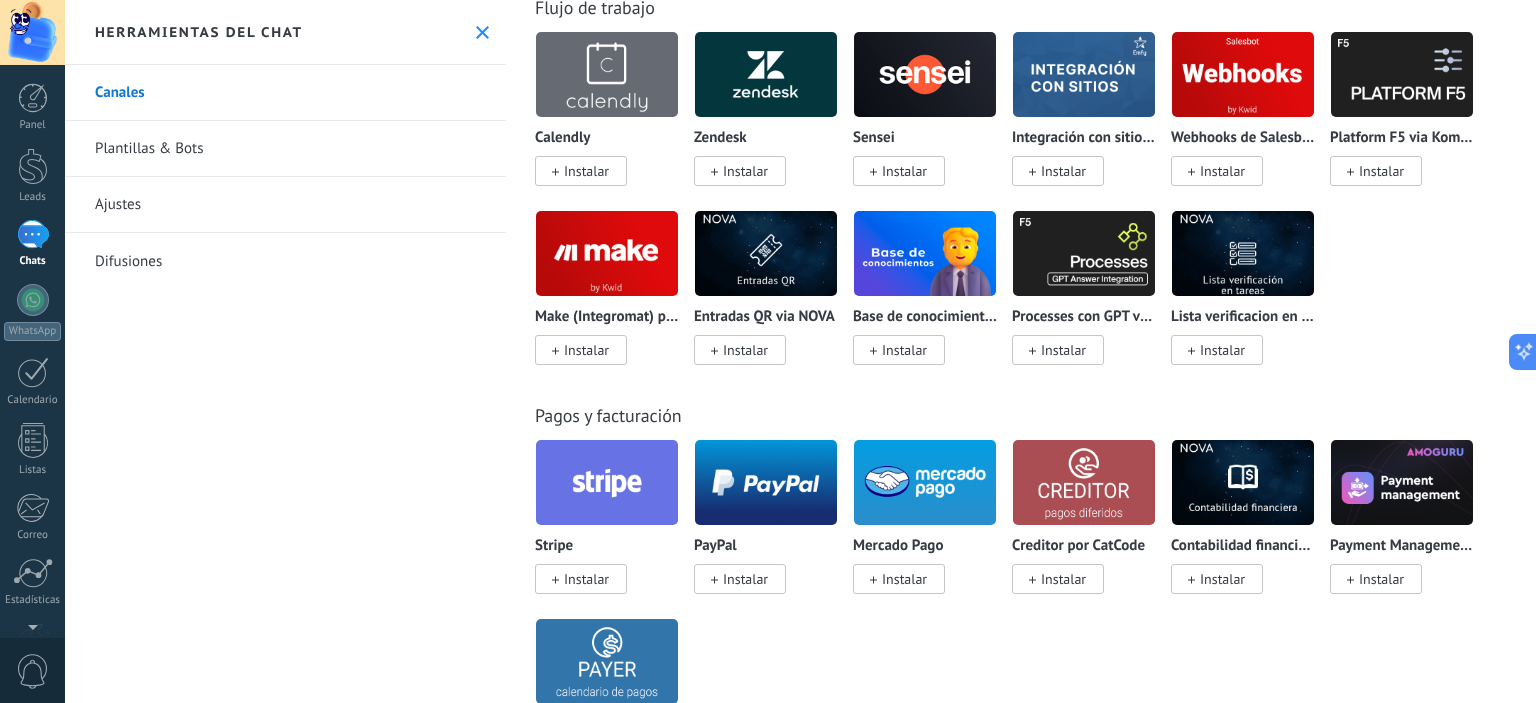 scroll, scrollTop: 3600, scrollLeft: 0, axis: vertical 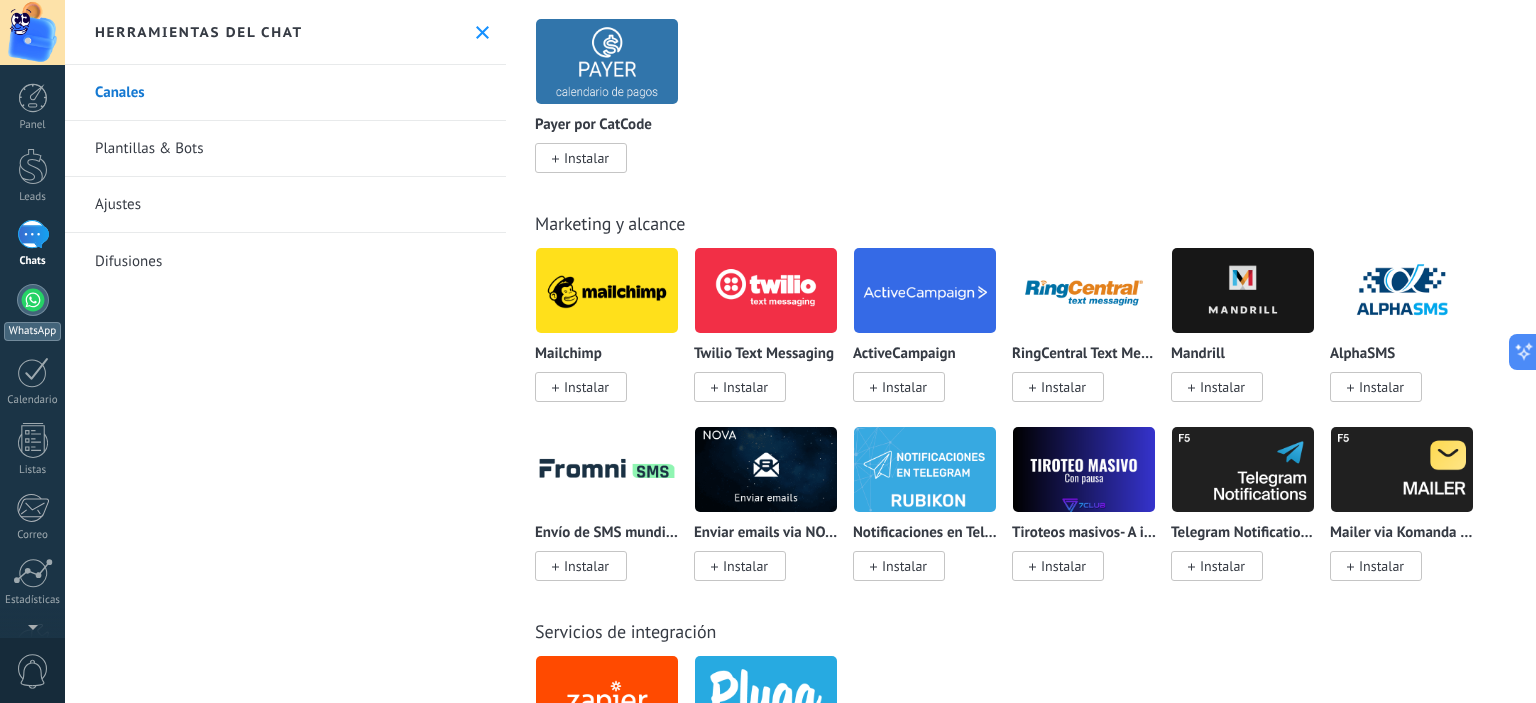 click at bounding box center [33, 300] 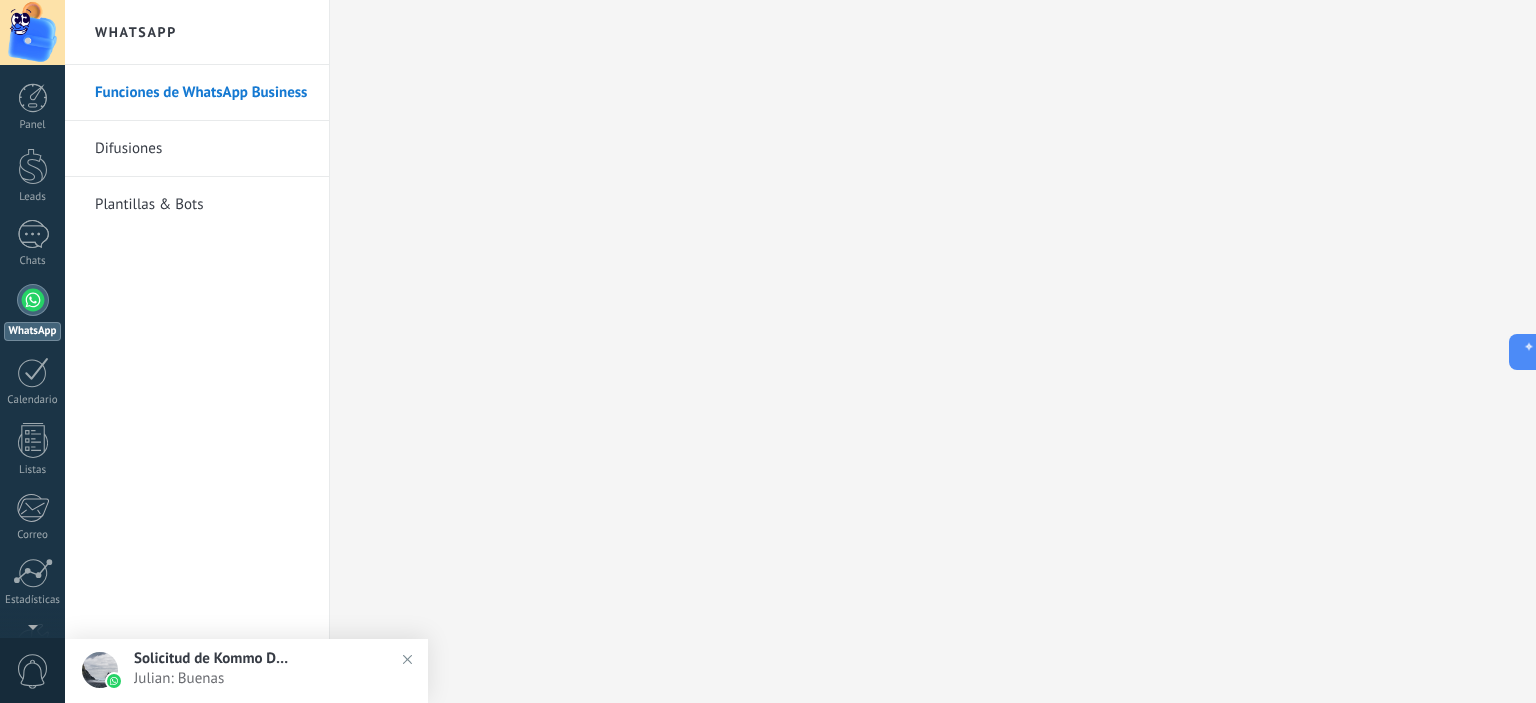 click on "Solicitud de Kommo Demo" at bounding box center (214, 658) 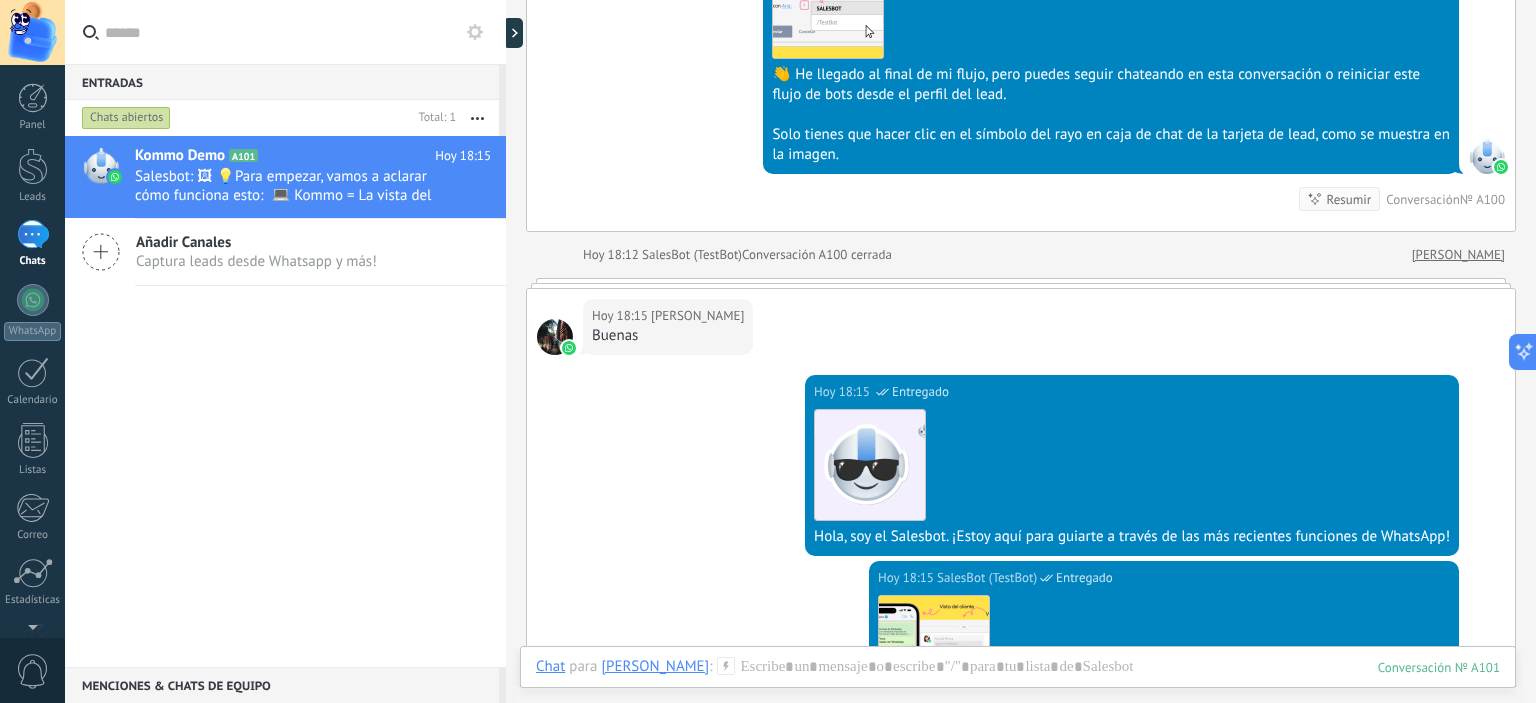 scroll, scrollTop: 2300, scrollLeft: 0, axis: vertical 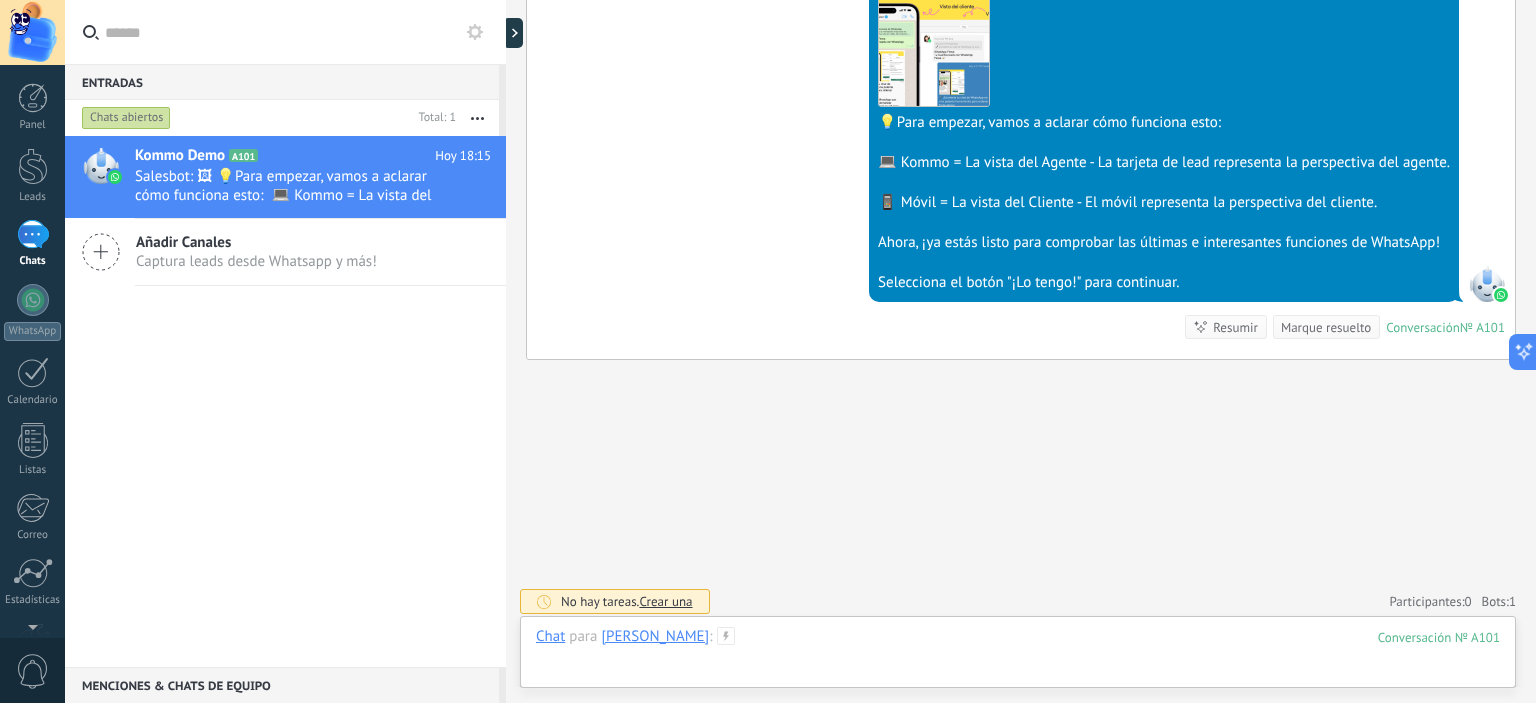 click at bounding box center (1018, 657) 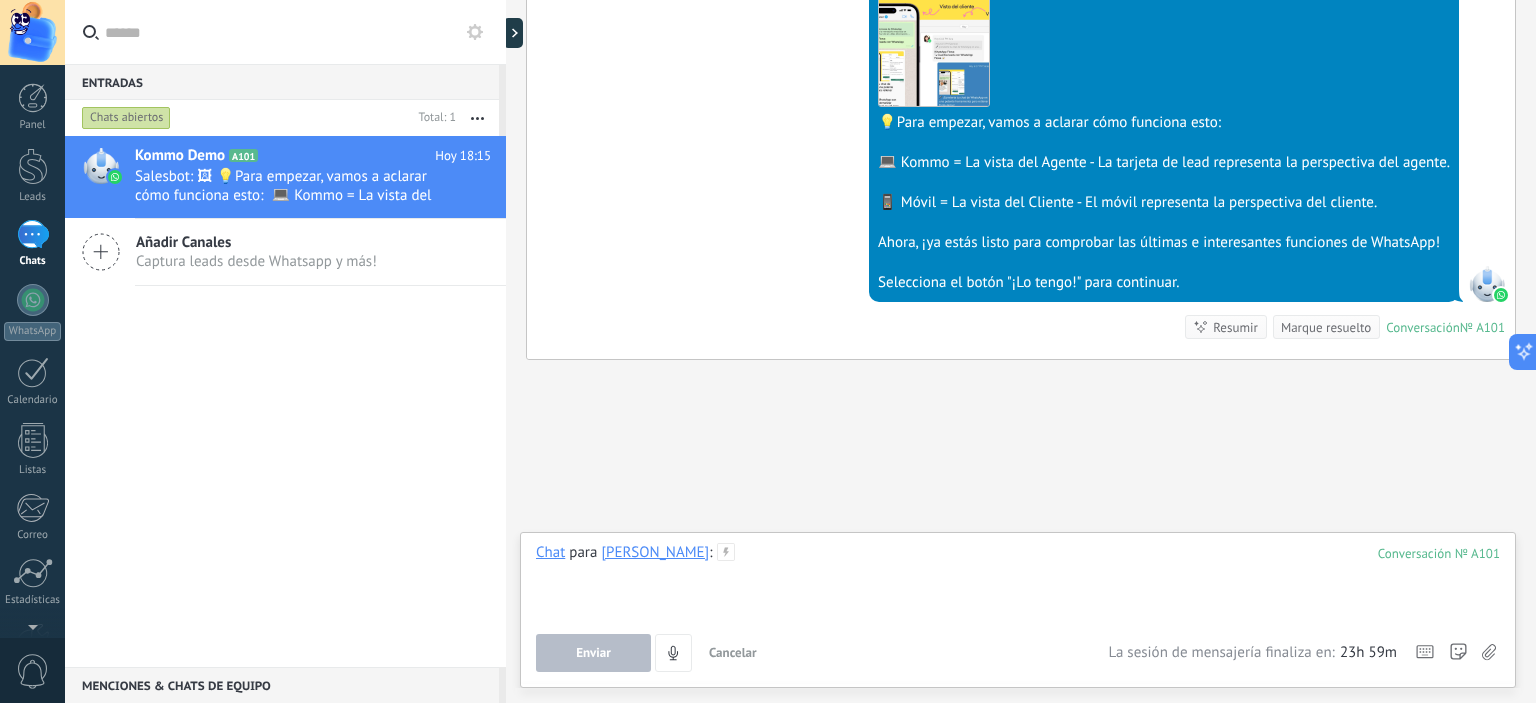 type 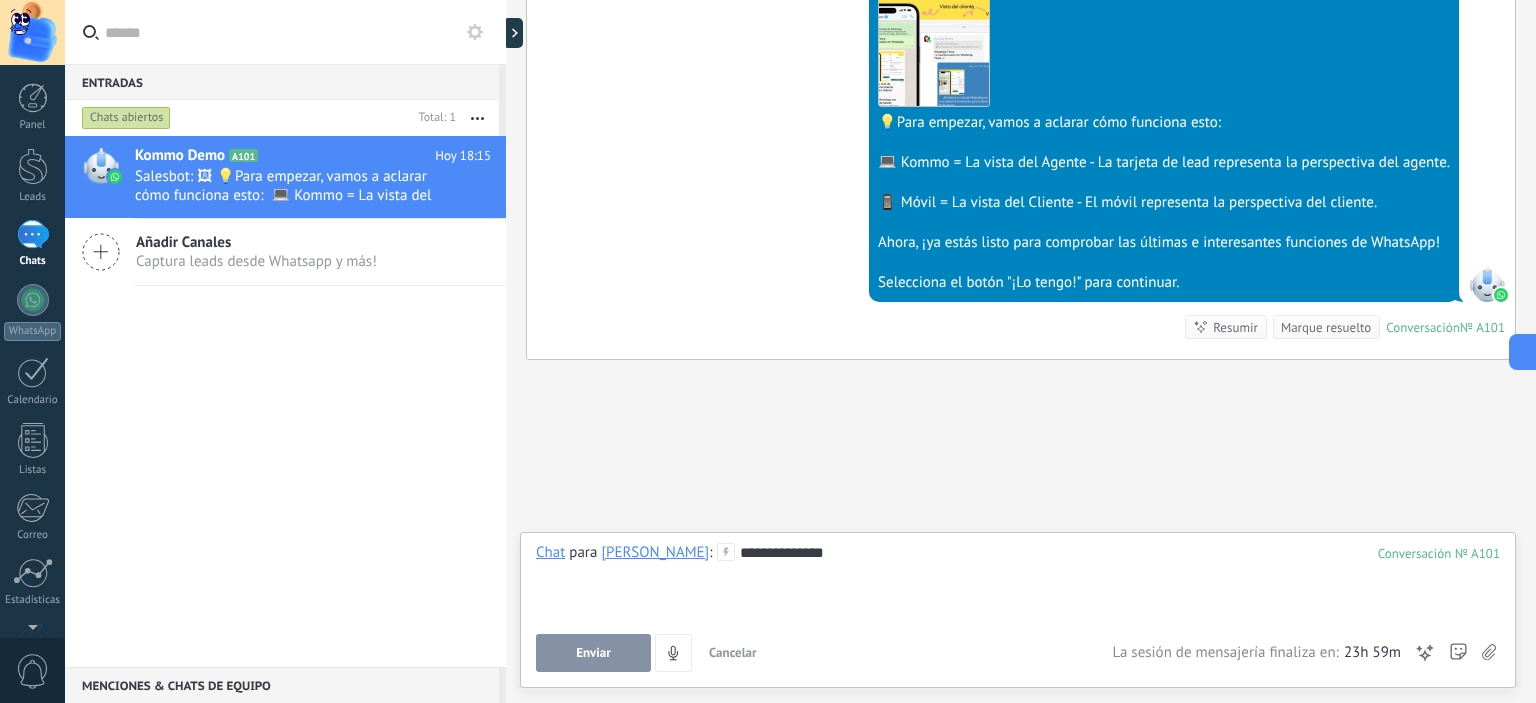 click on "Enviar" at bounding box center [593, 653] 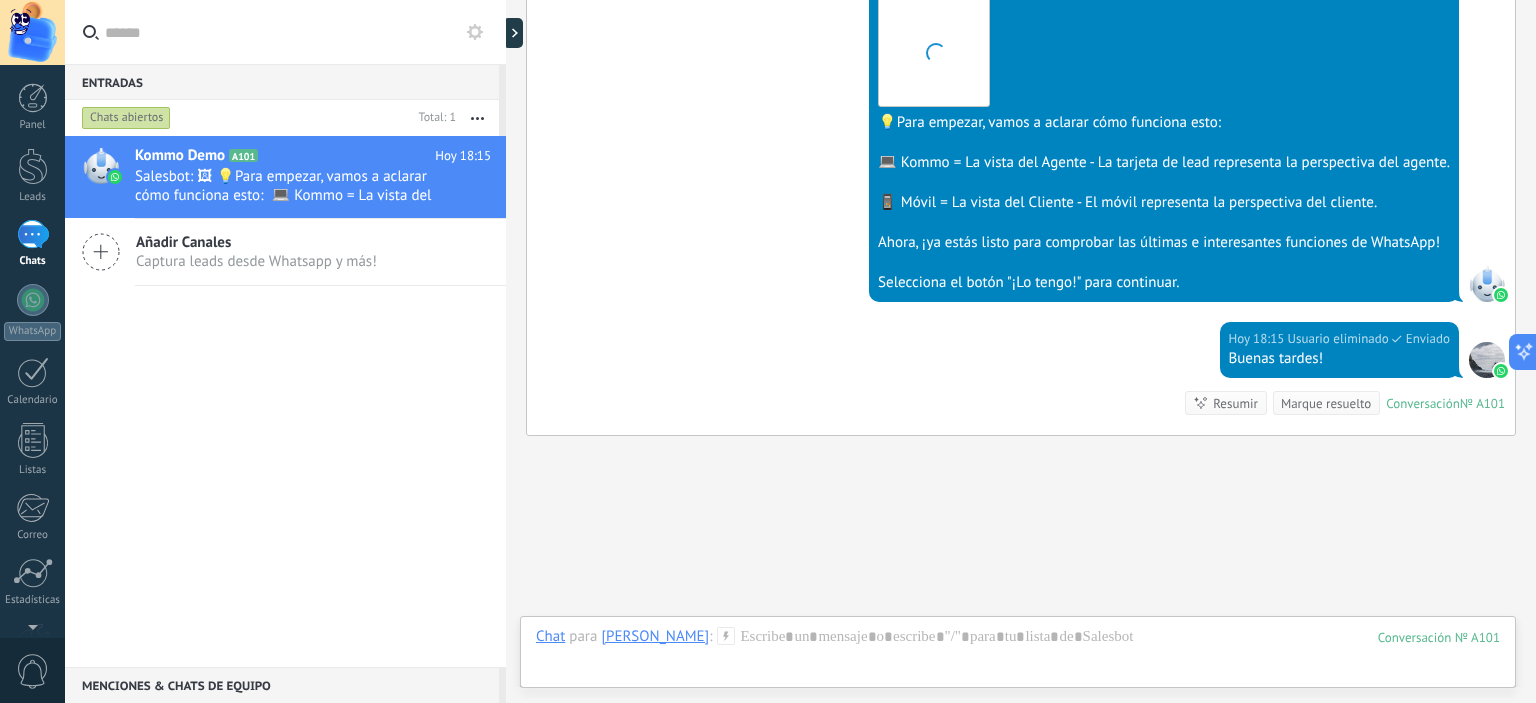 scroll, scrollTop: 2376, scrollLeft: 0, axis: vertical 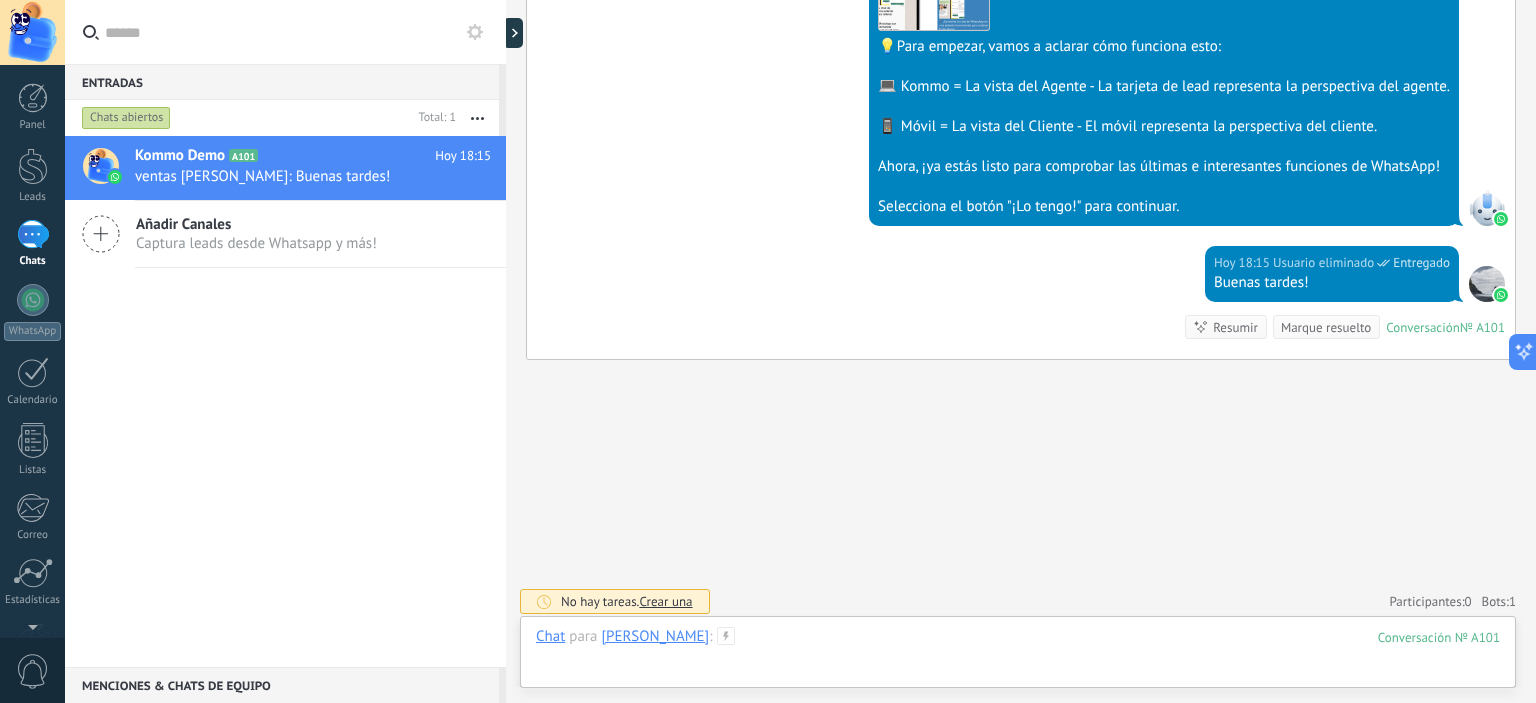 click at bounding box center (1018, 657) 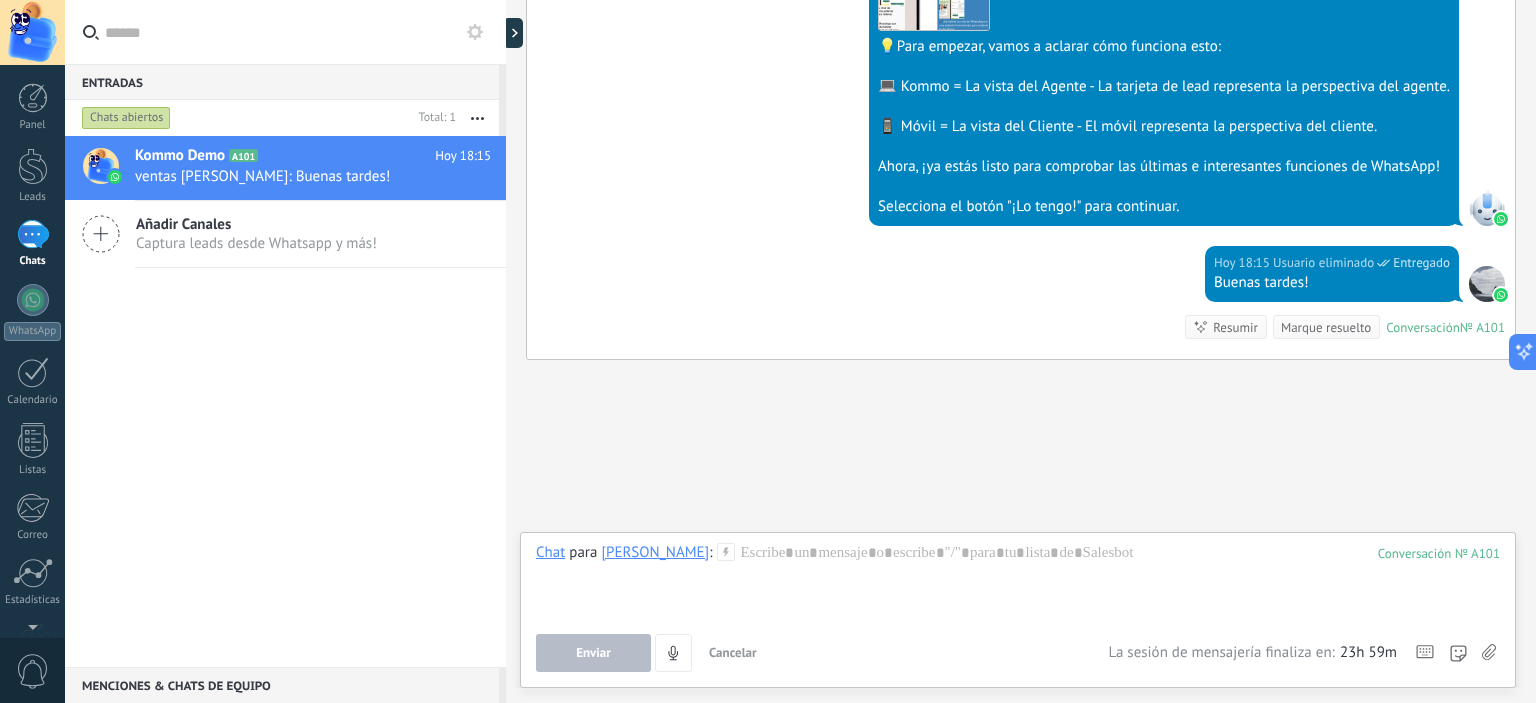 click 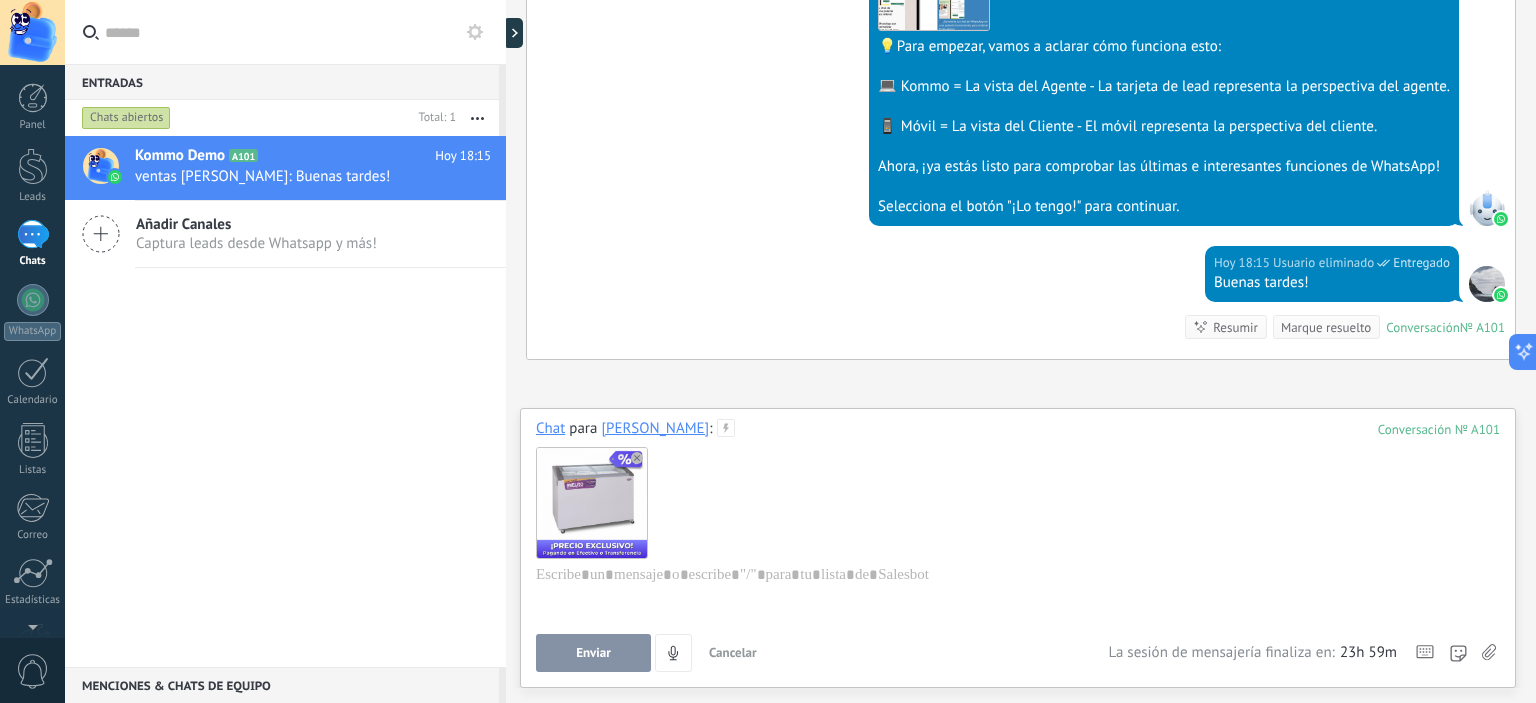 click on "Enviar" at bounding box center (593, 653) 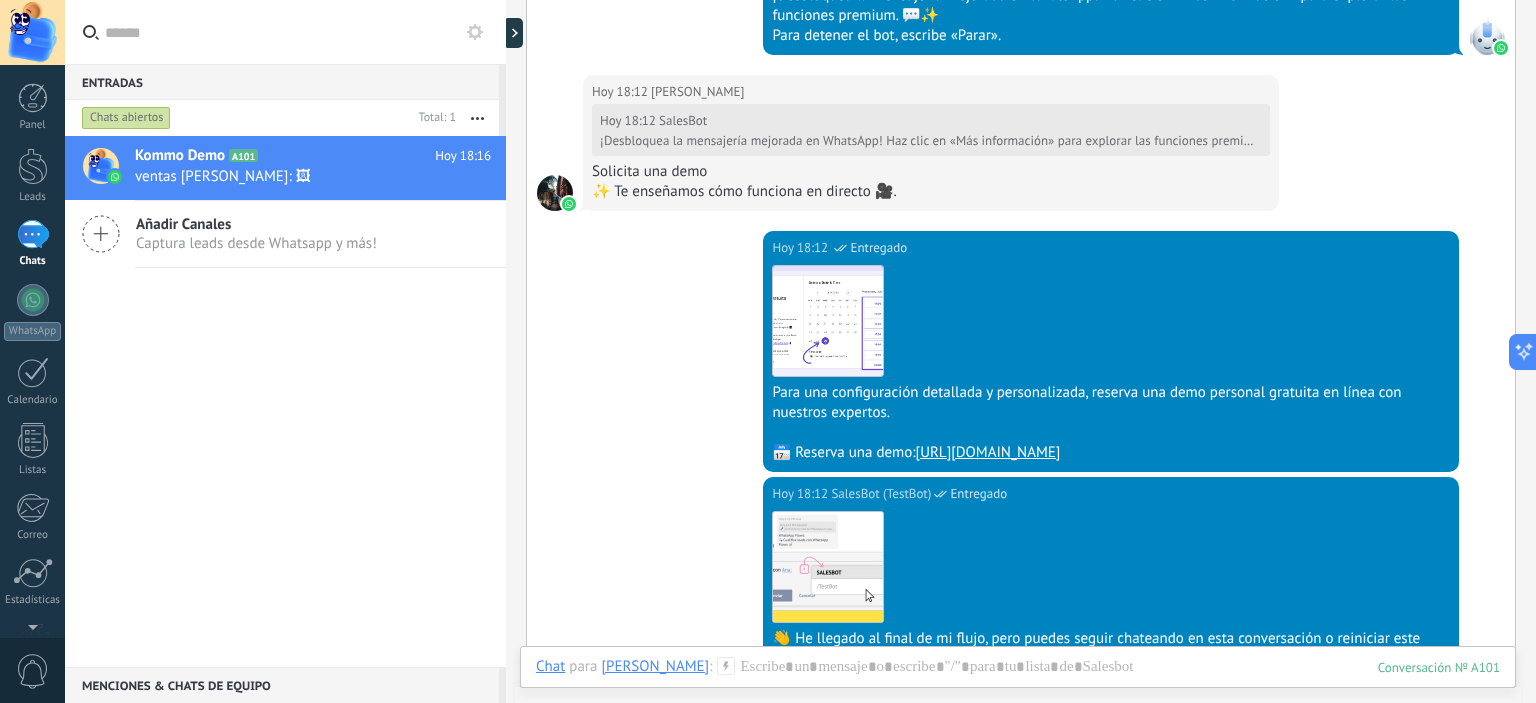 scroll, scrollTop: 2542, scrollLeft: 0, axis: vertical 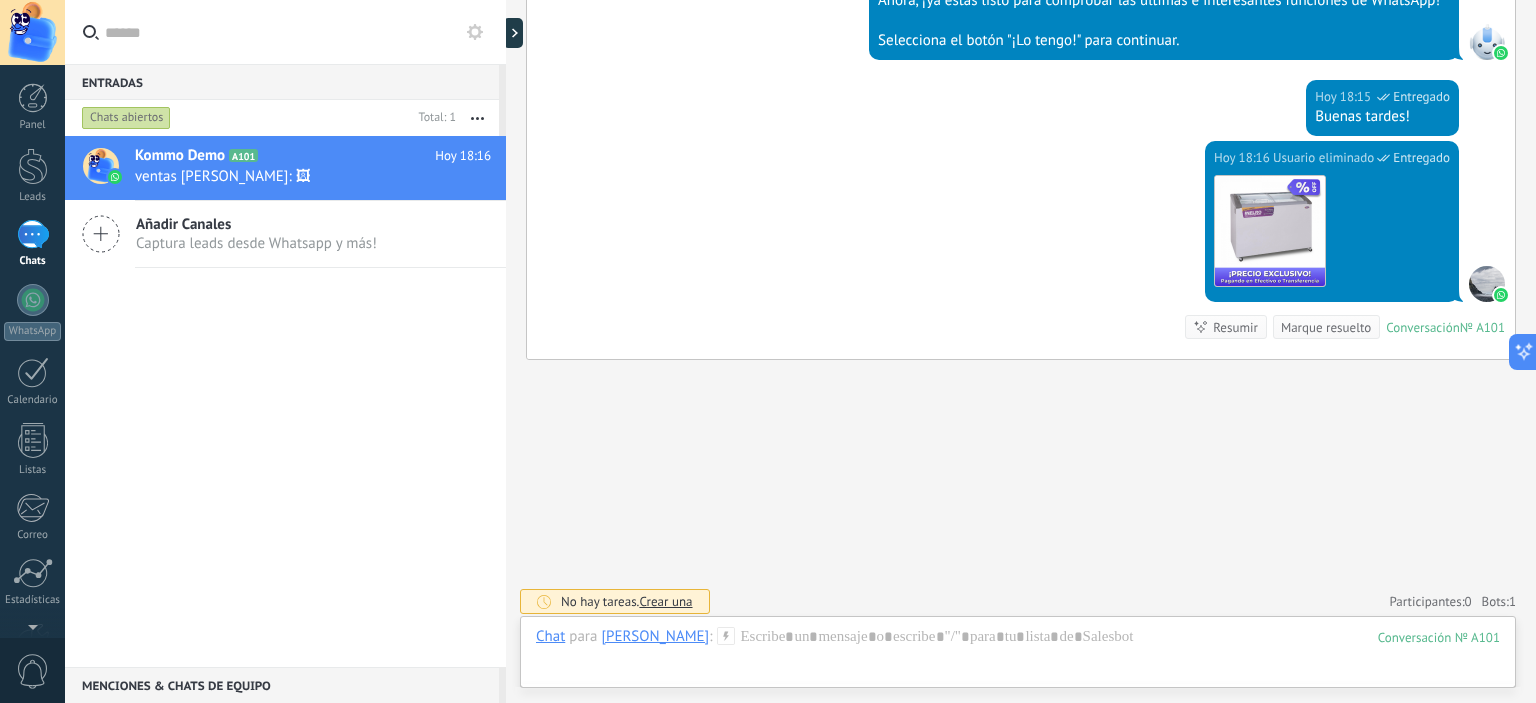 click on "Crear una" at bounding box center (665, 601) 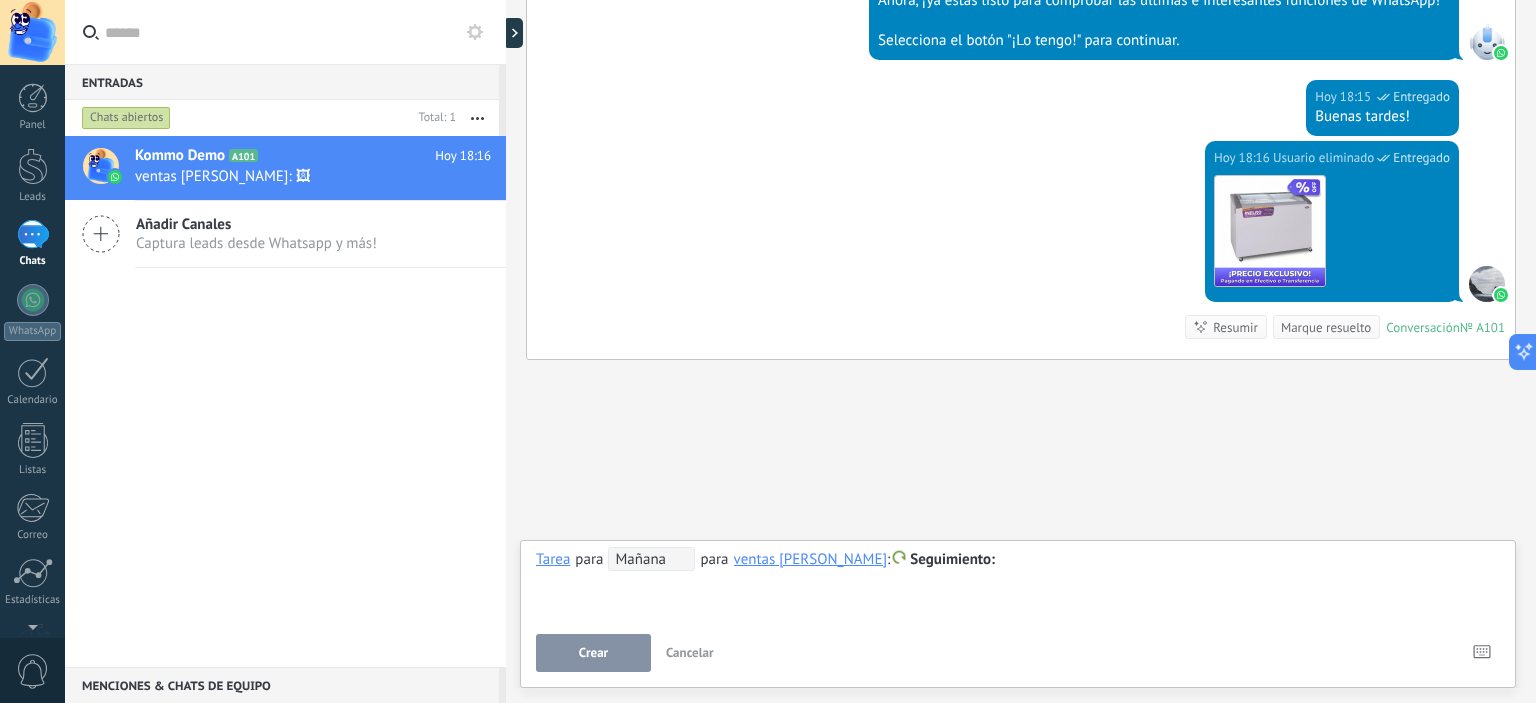 click on "Crear" at bounding box center [593, 653] 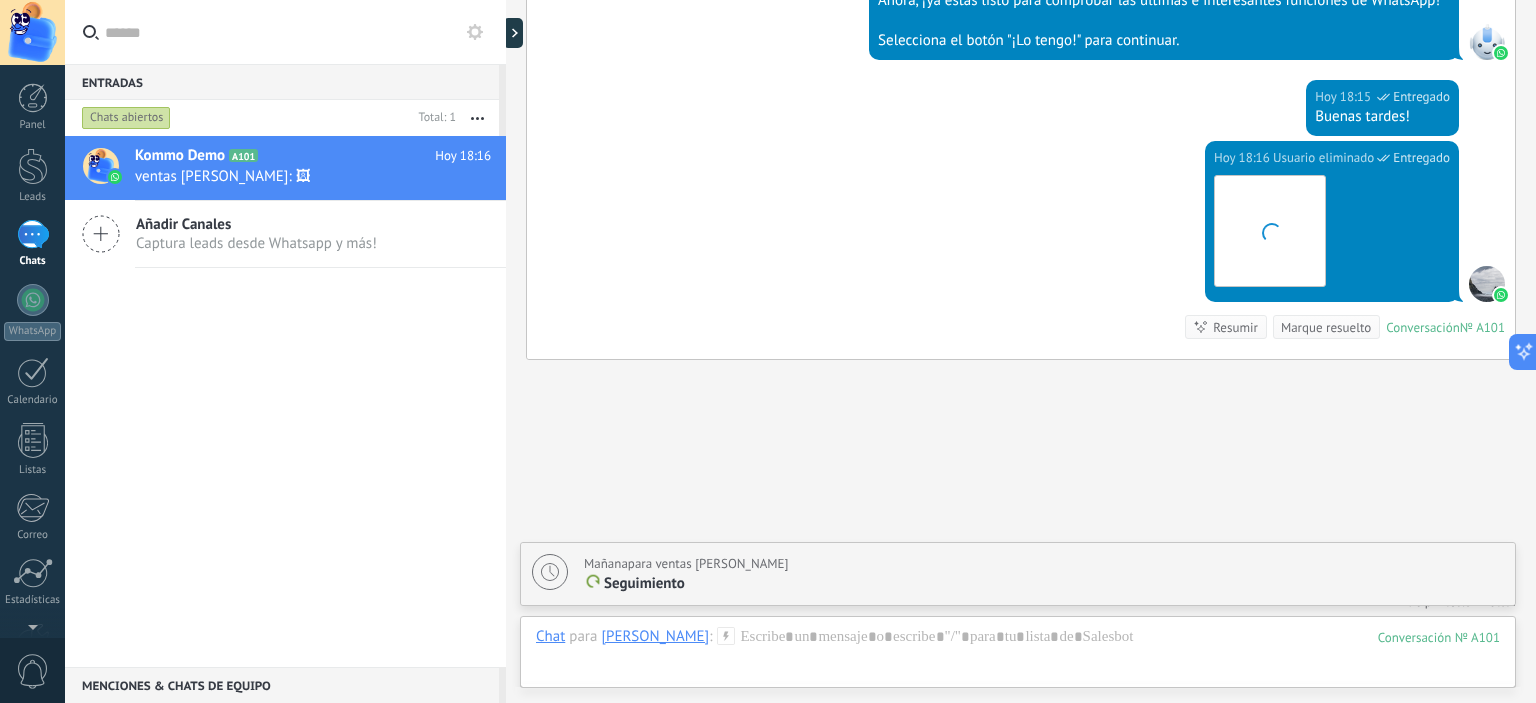 scroll, scrollTop: 2611, scrollLeft: 0, axis: vertical 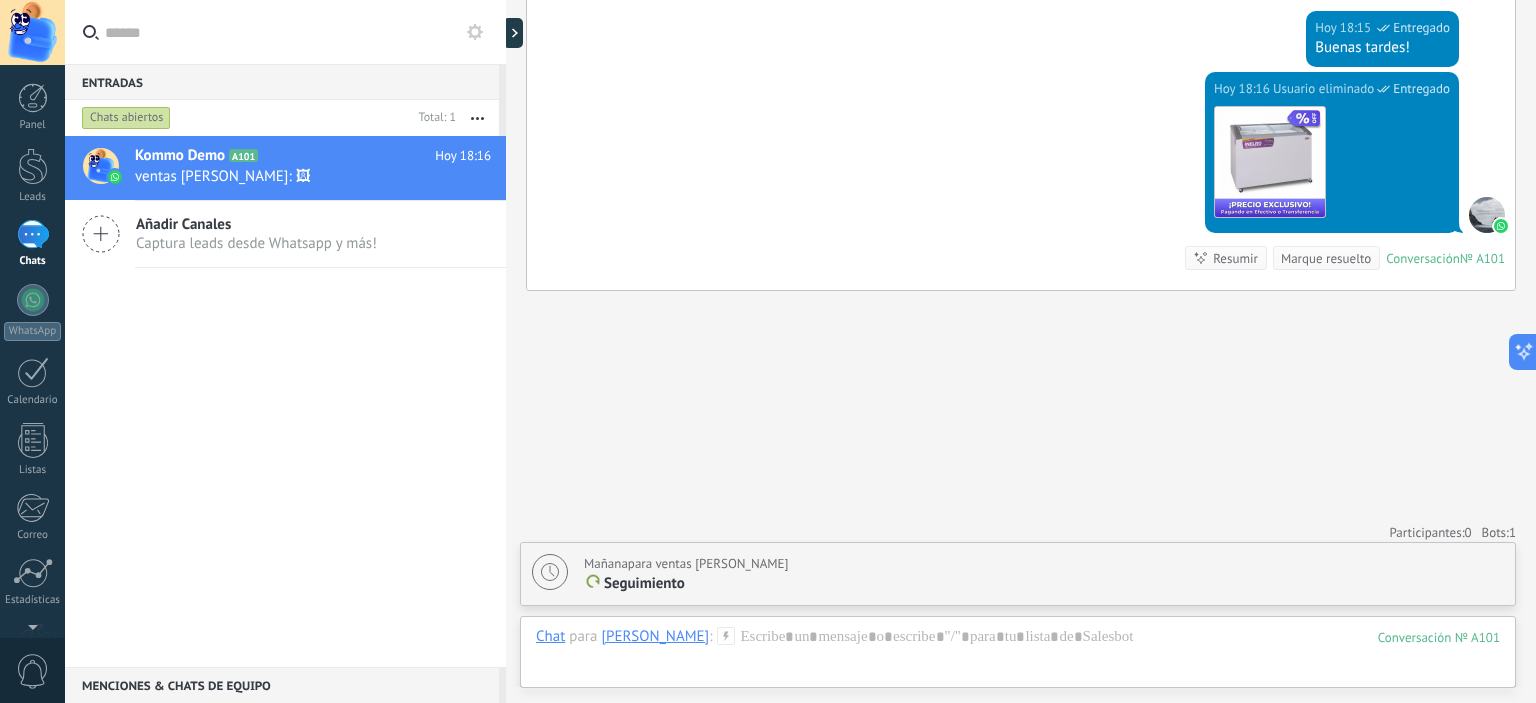 click at bounding box center (593, 582) 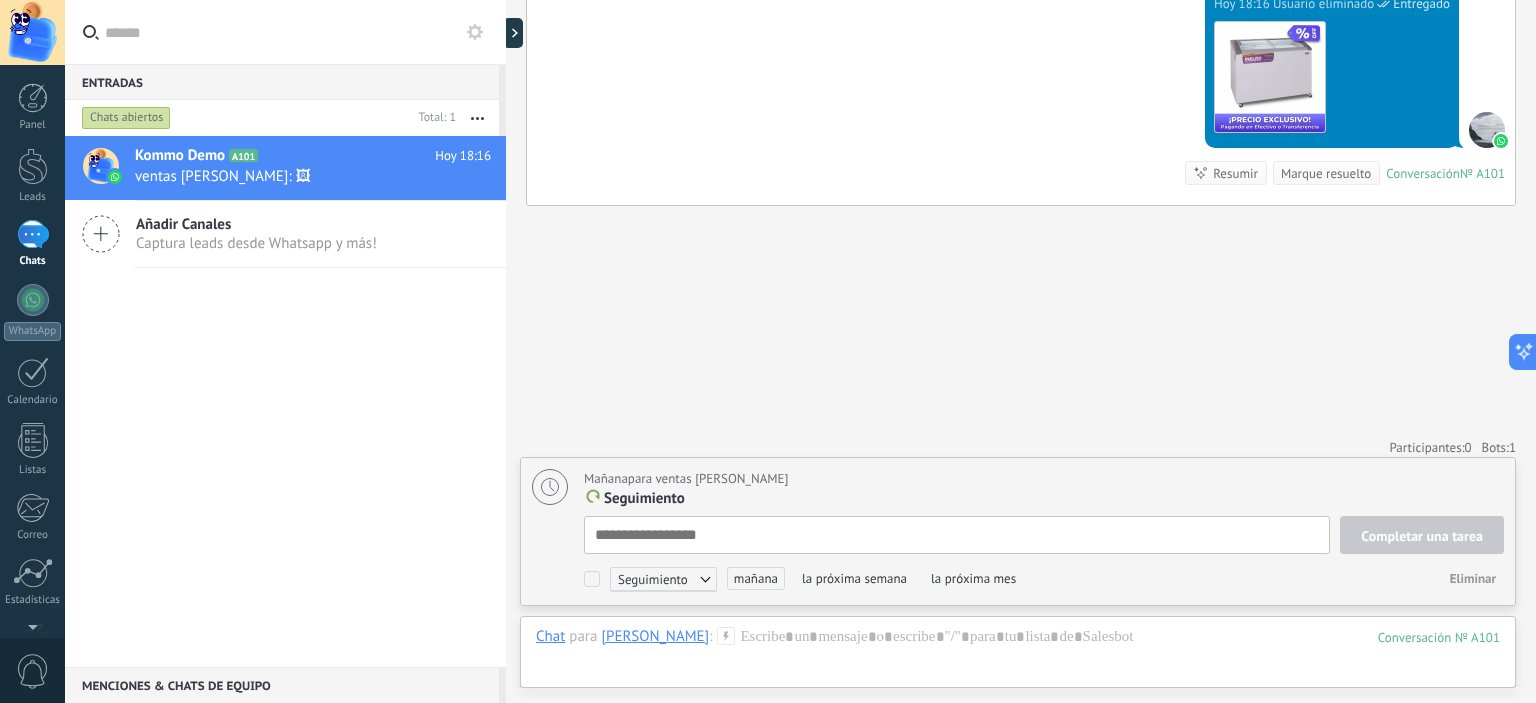 scroll, scrollTop: 20, scrollLeft: 0, axis: vertical 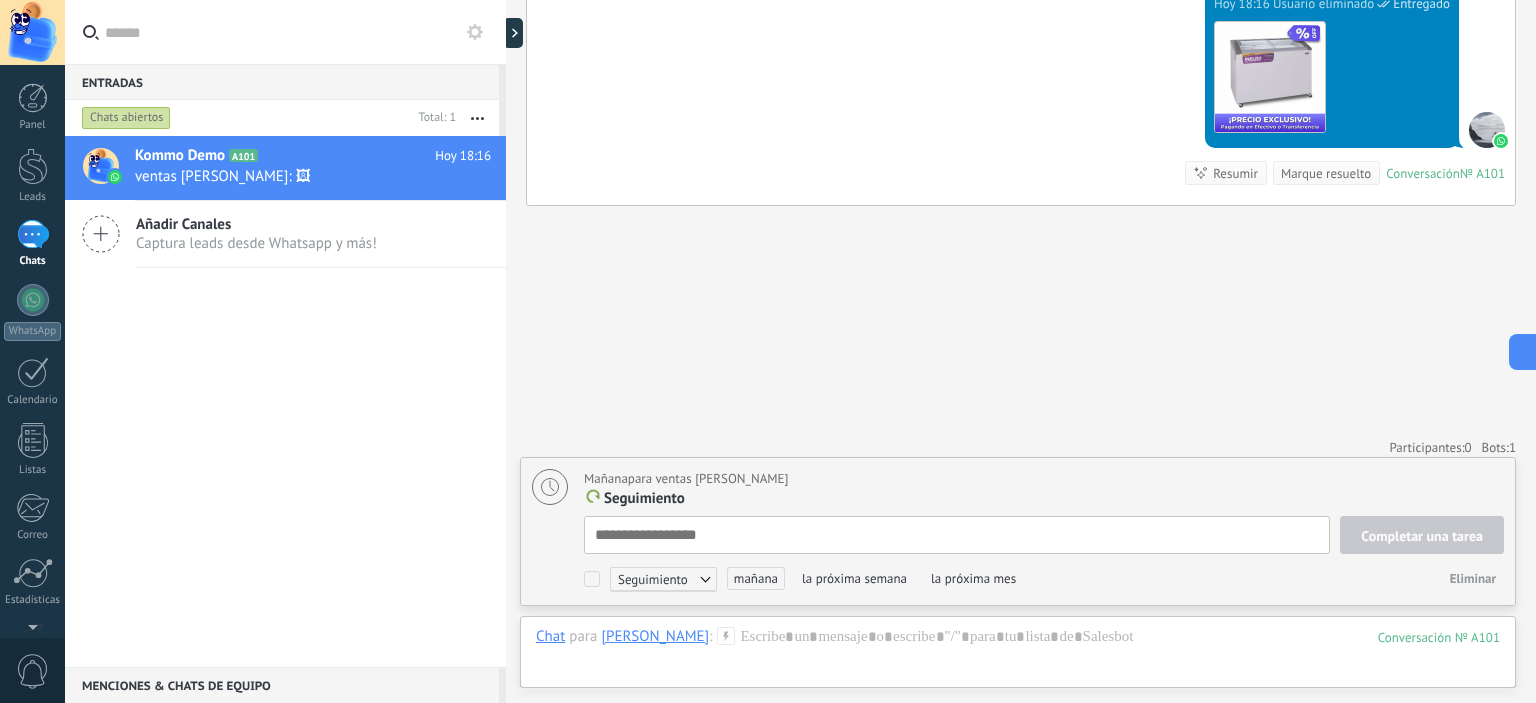 type on "*" 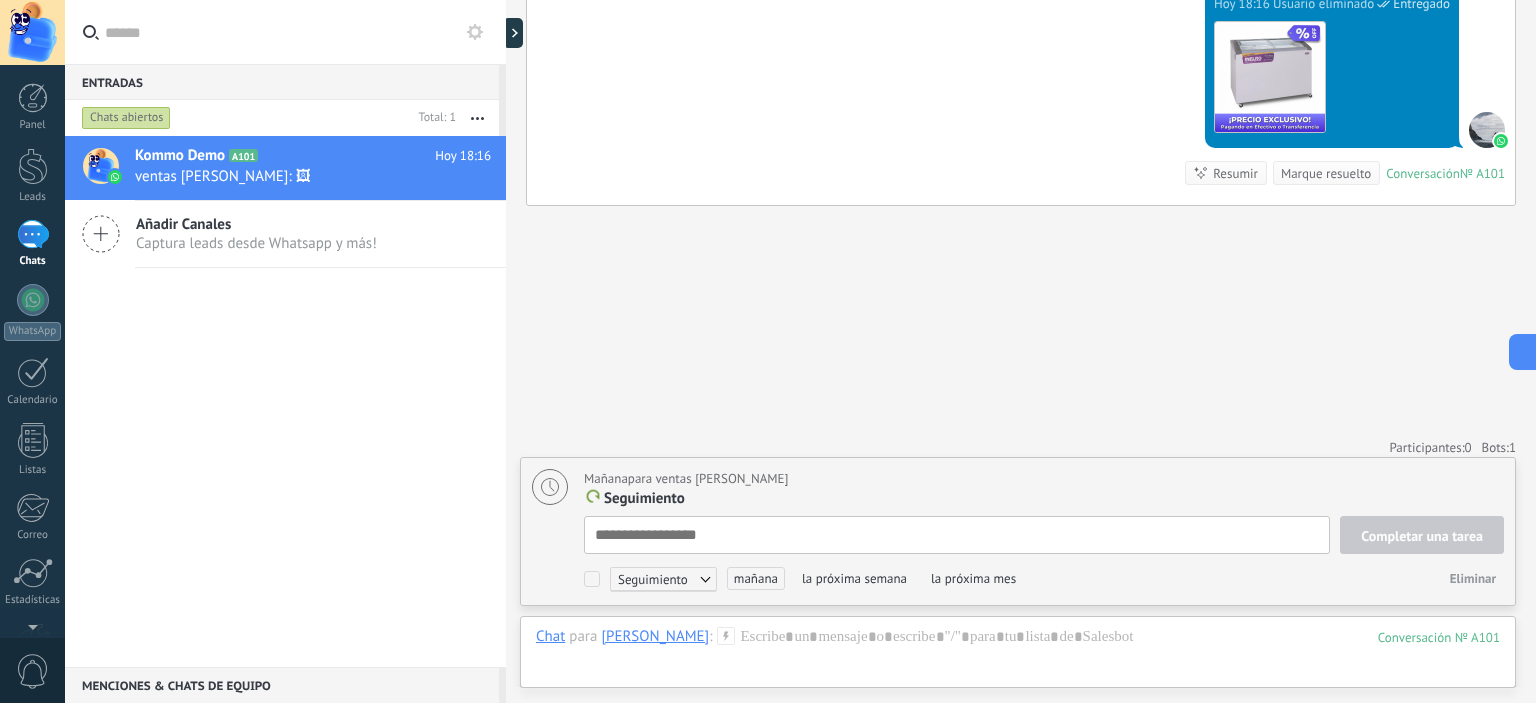 type on "*" 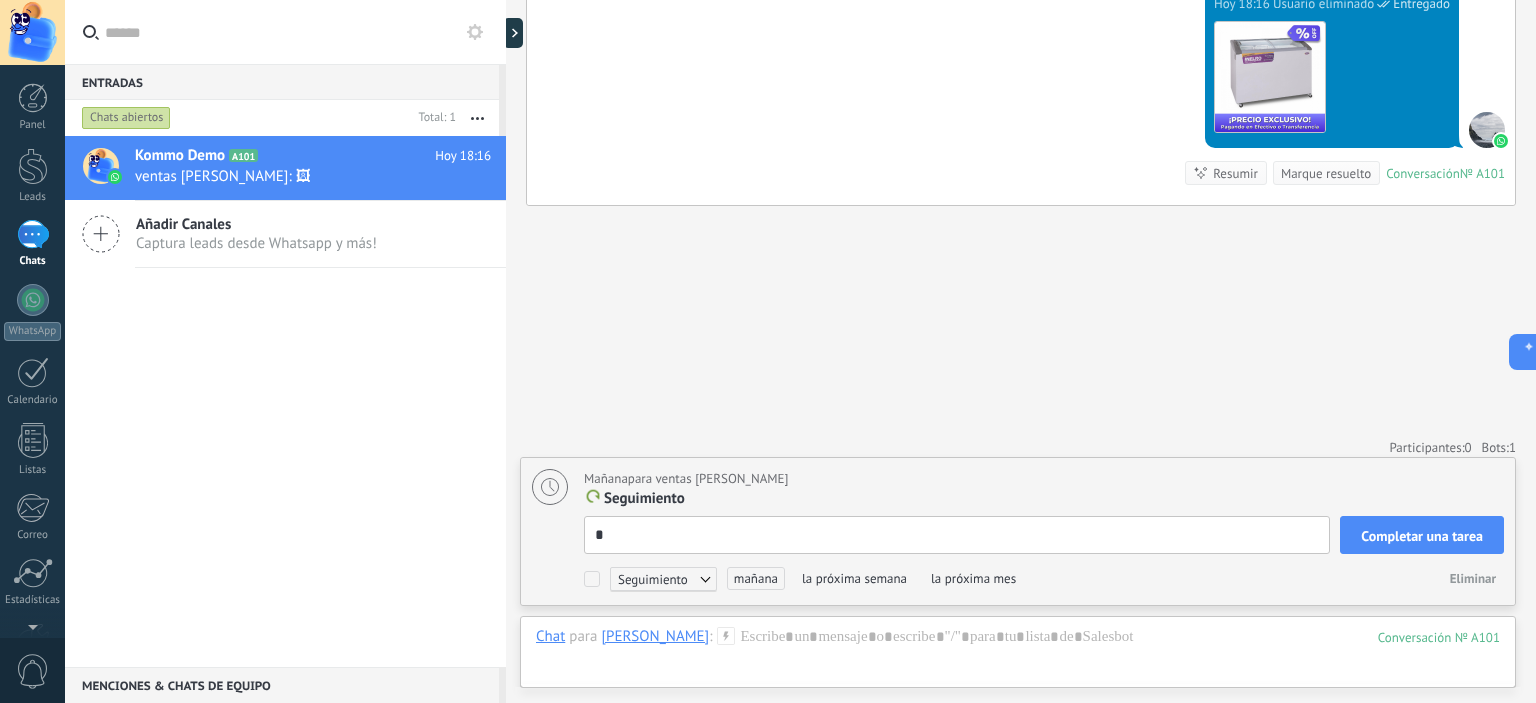 type on "**" 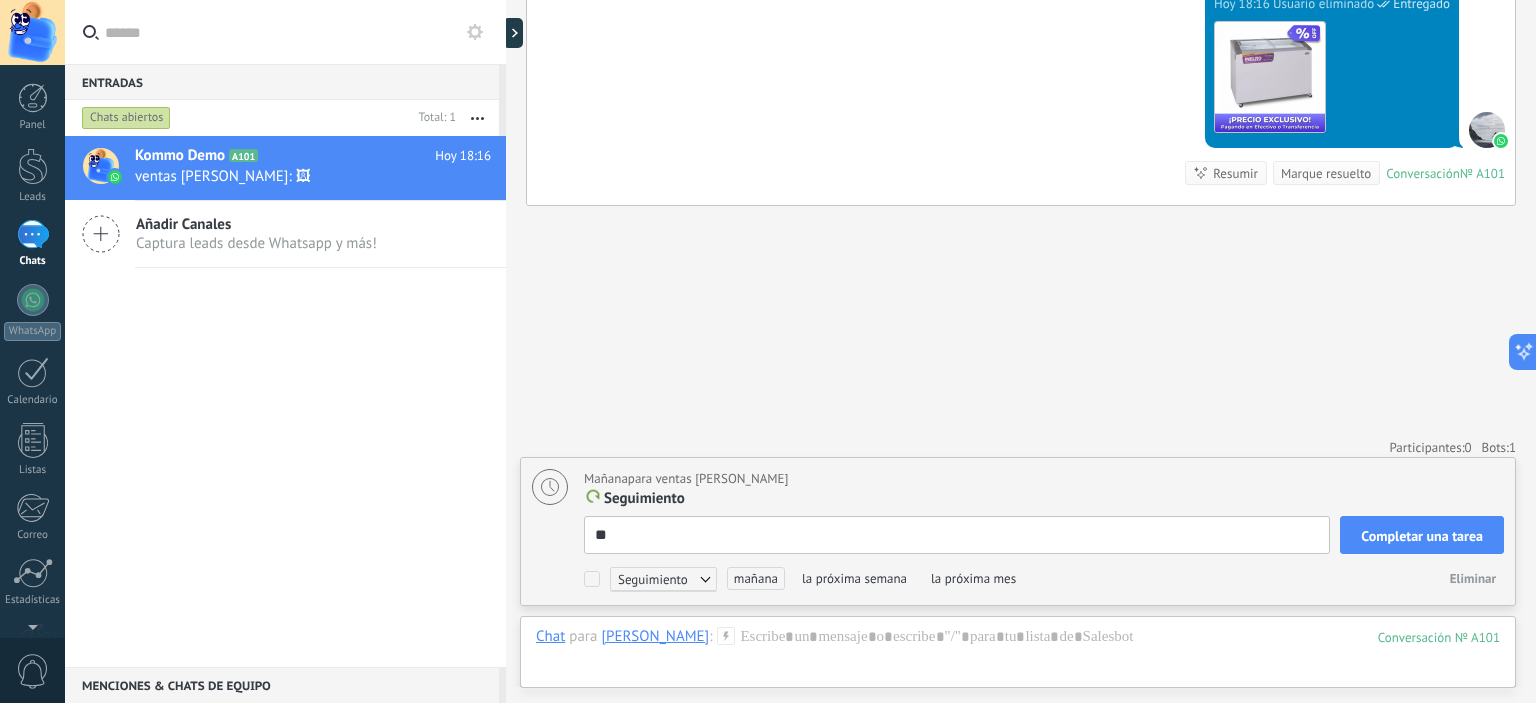 type on "**" 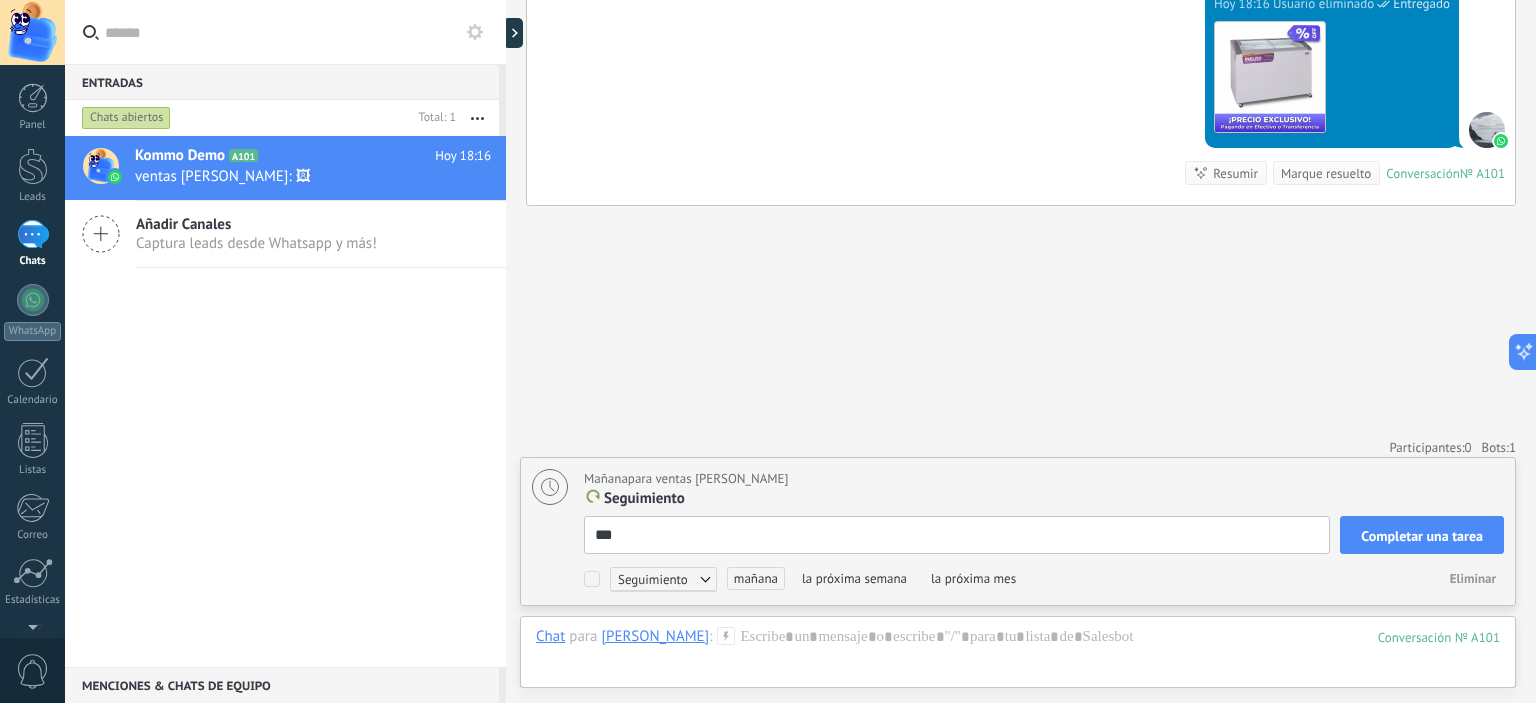 type on "**" 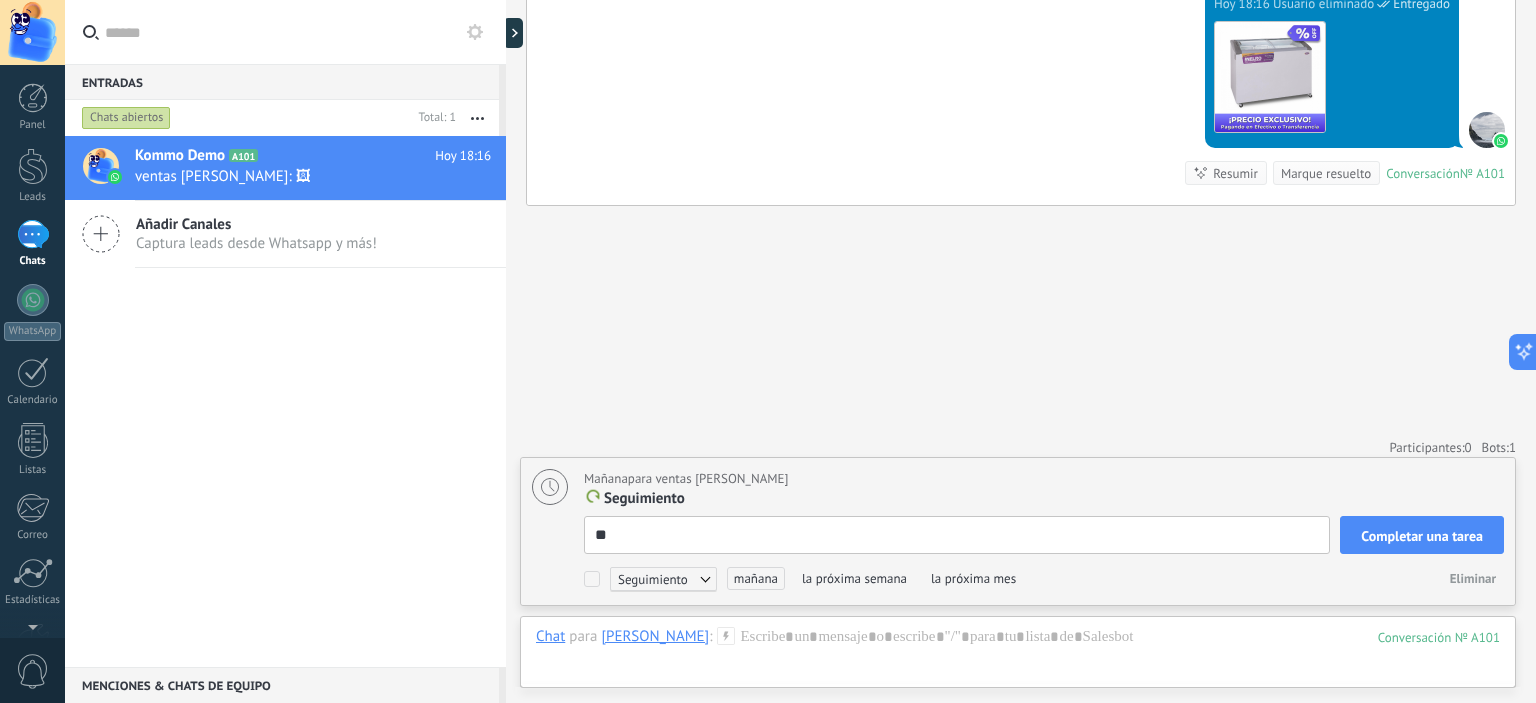 type on "*" 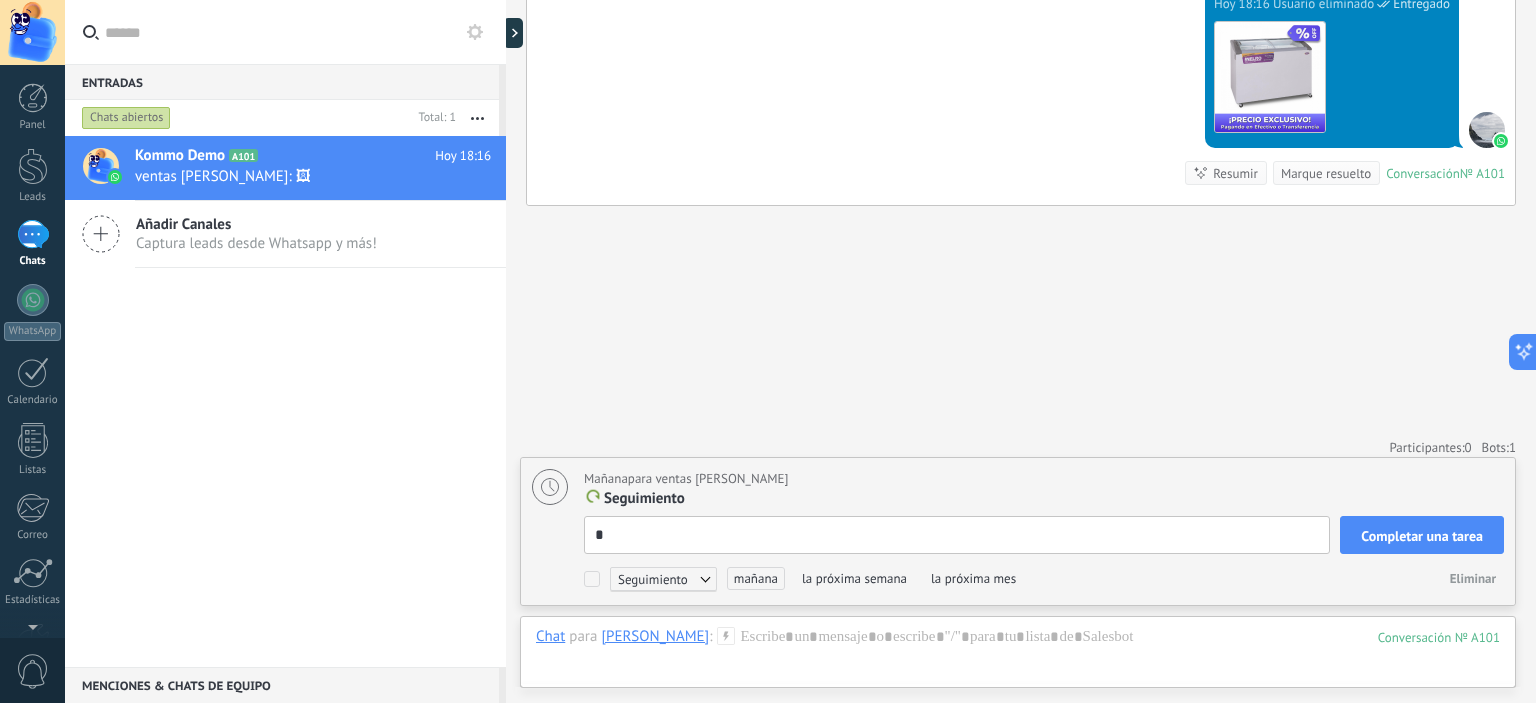 type 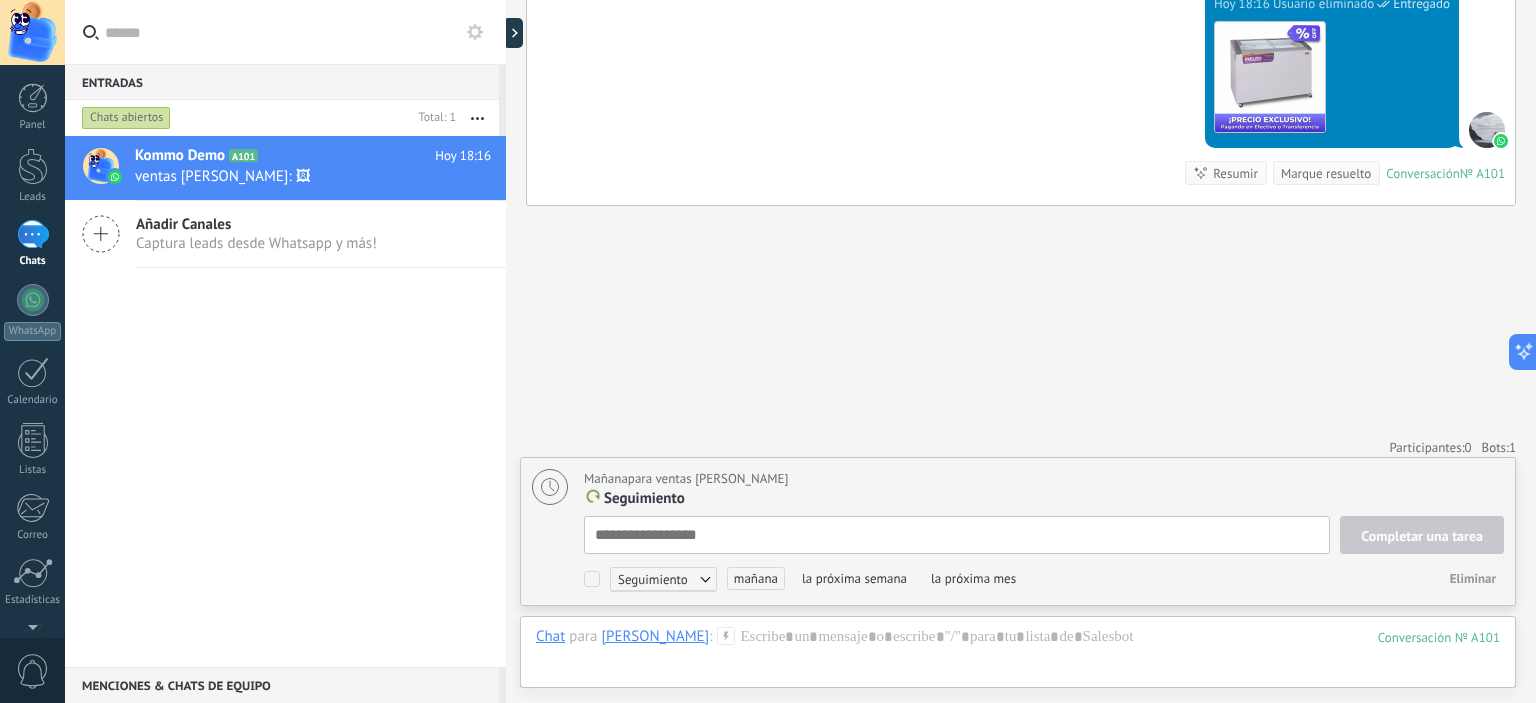 scroll, scrollTop: 20, scrollLeft: 0, axis: vertical 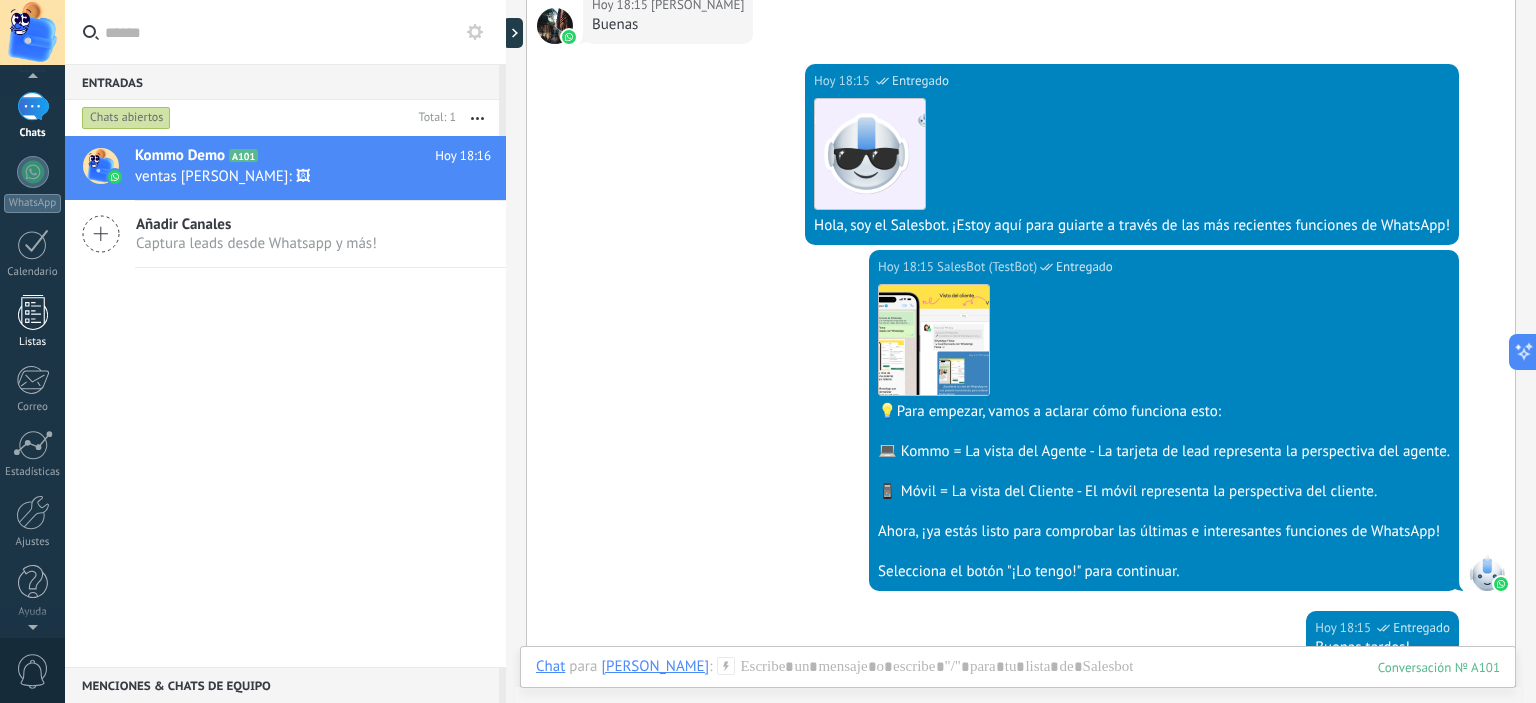 click at bounding box center [33, 312] 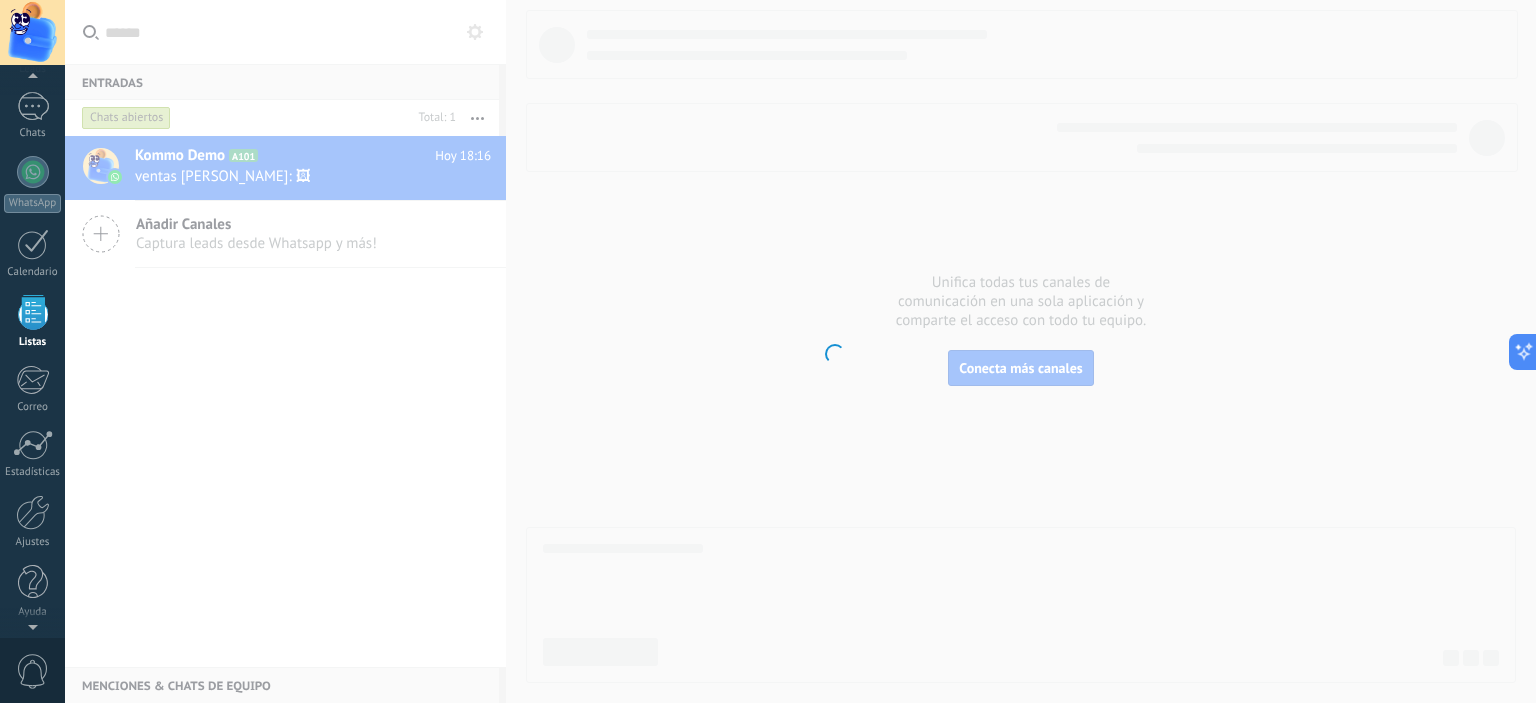 scroll, scrollTop: 123, scrollLeft: 0, axis: vertical 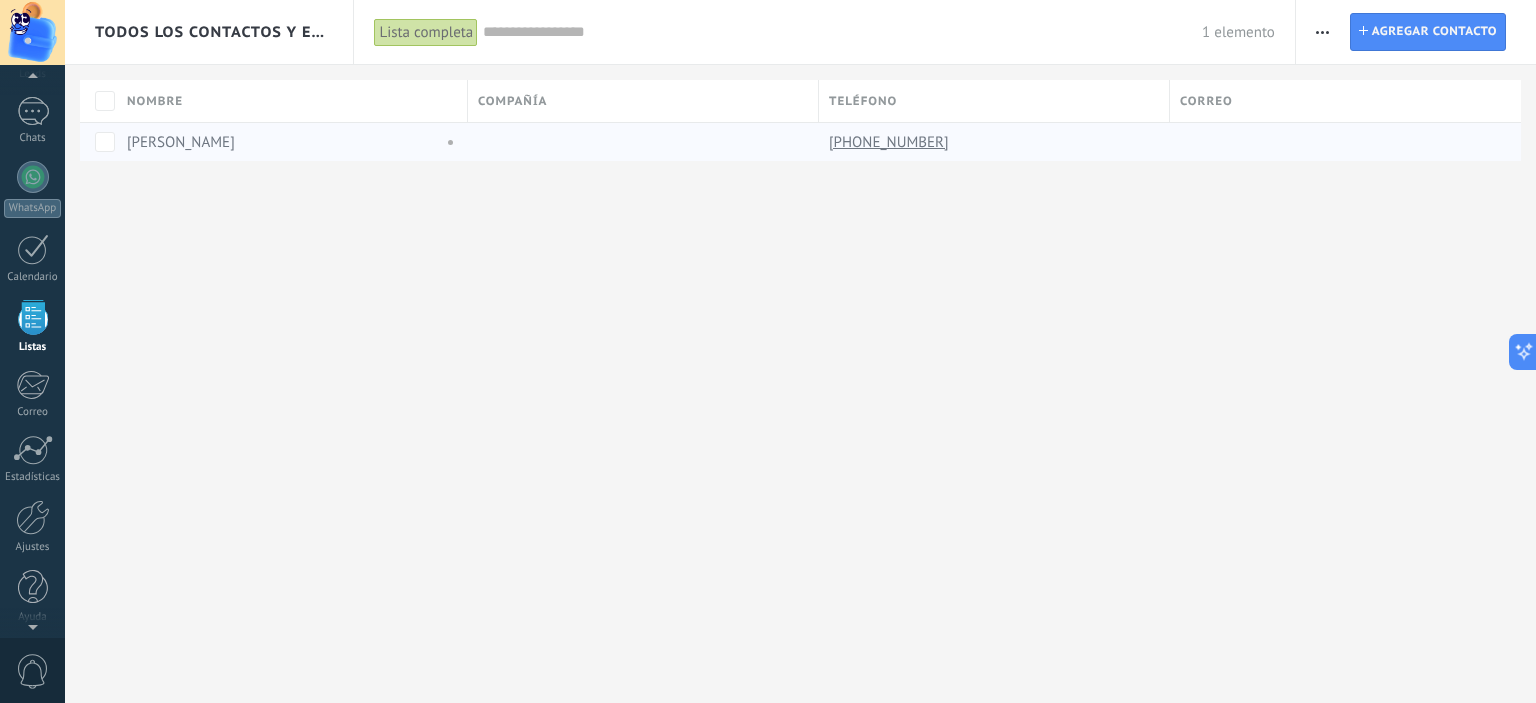 click at bounding box center [638, 142] 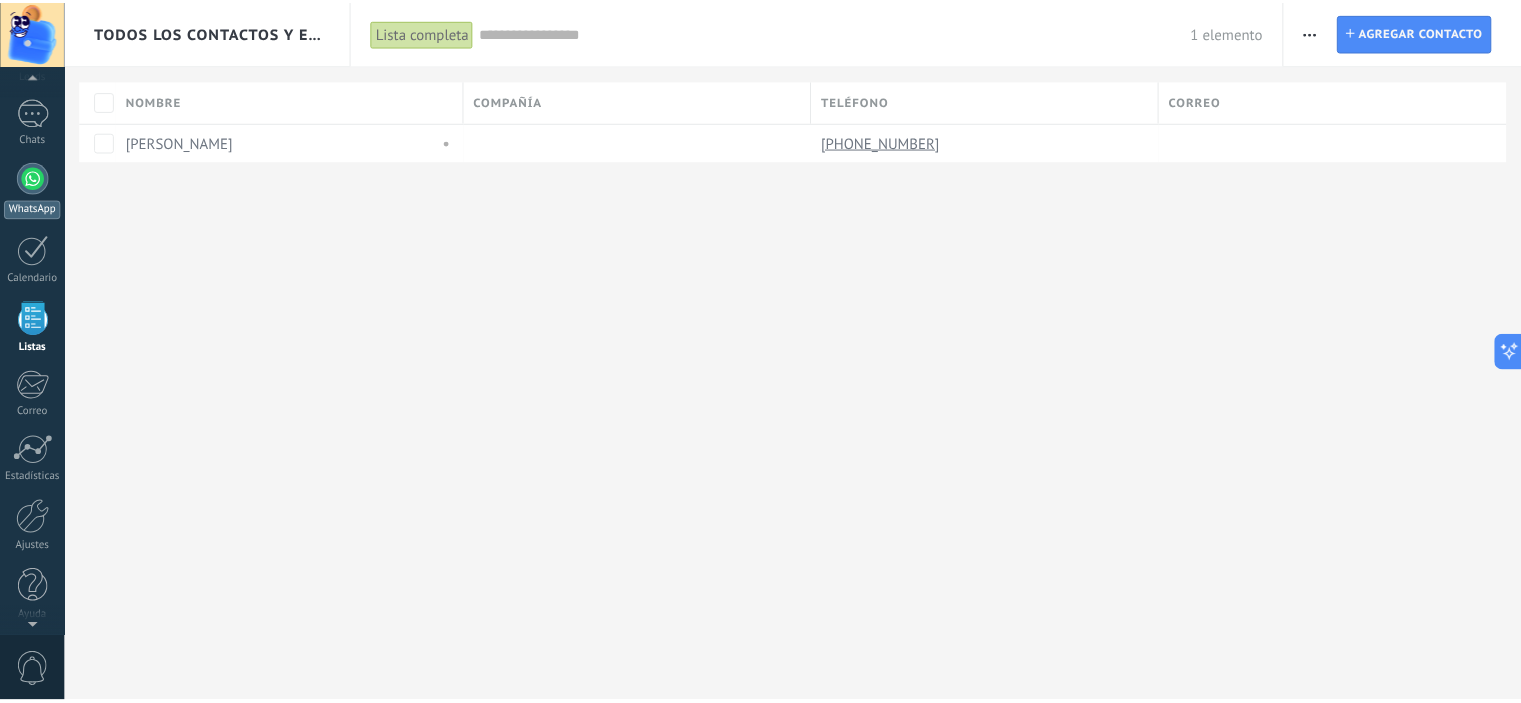scroll, scrollTop: 0, scrollLeft: 0, axis: both 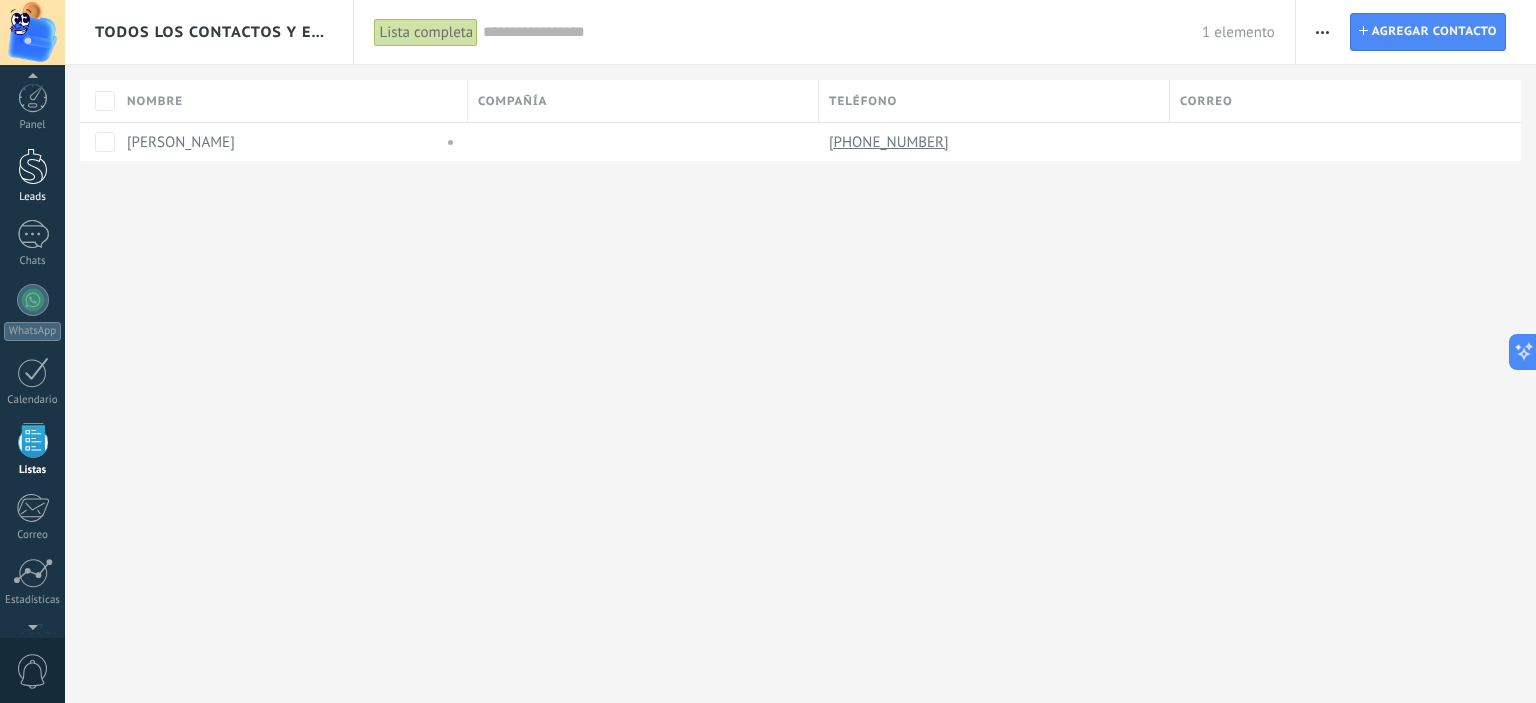 click at bounding box center [33, 166] 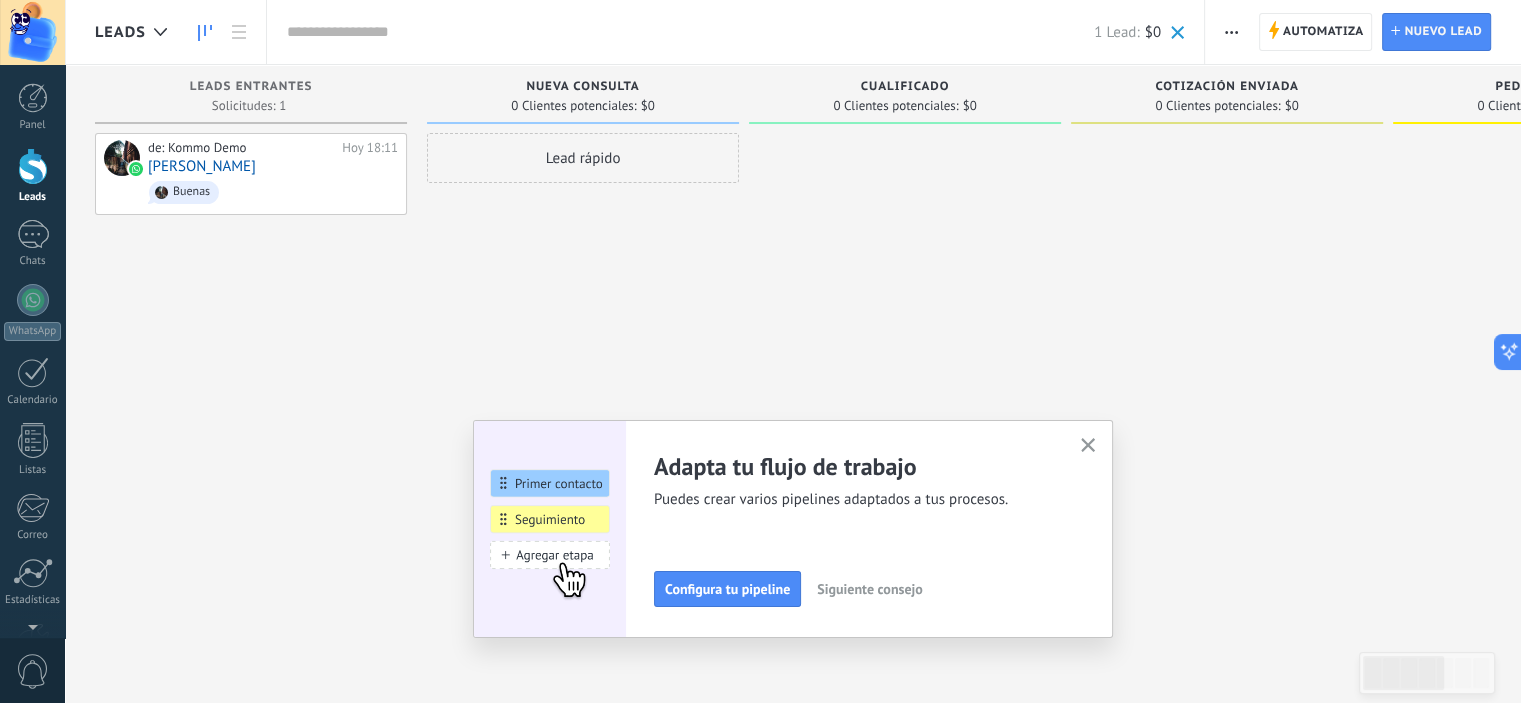 click 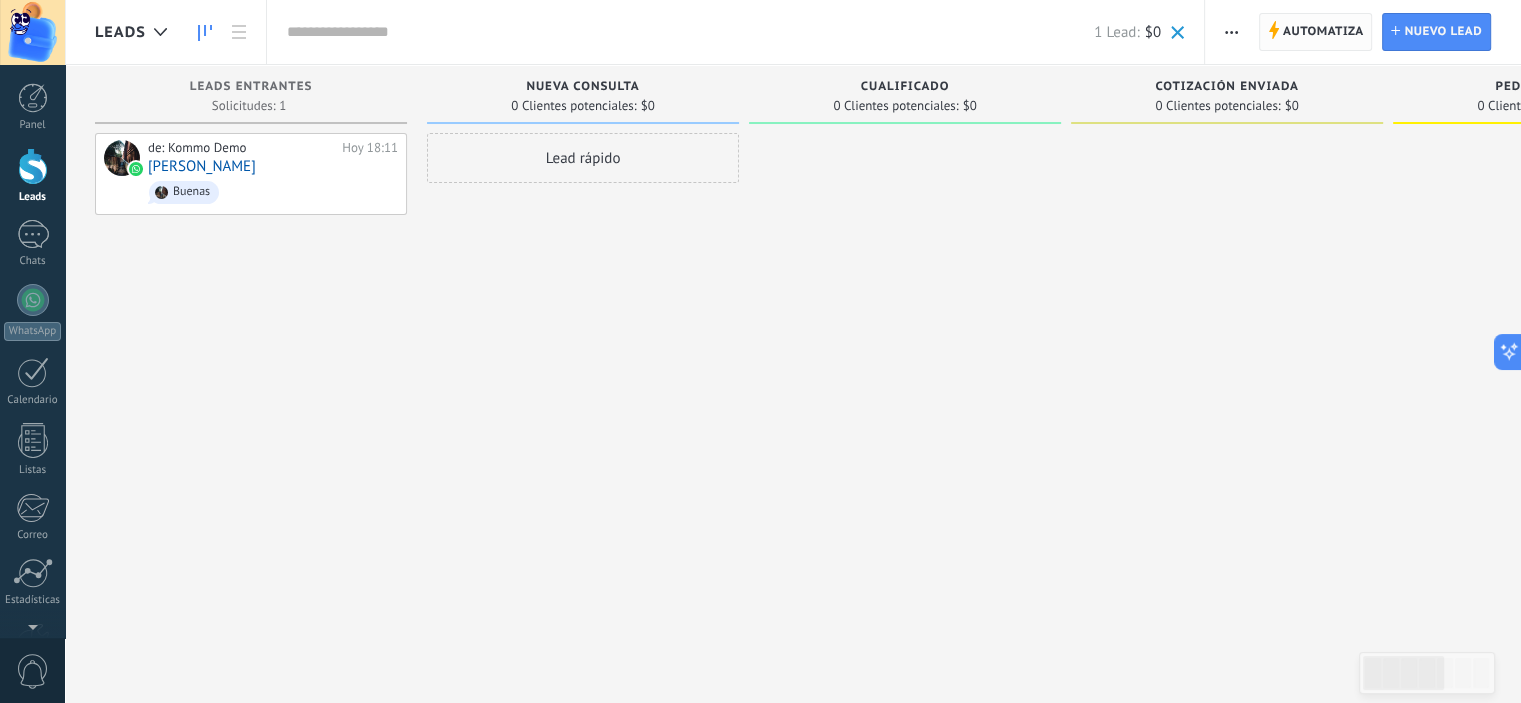 click 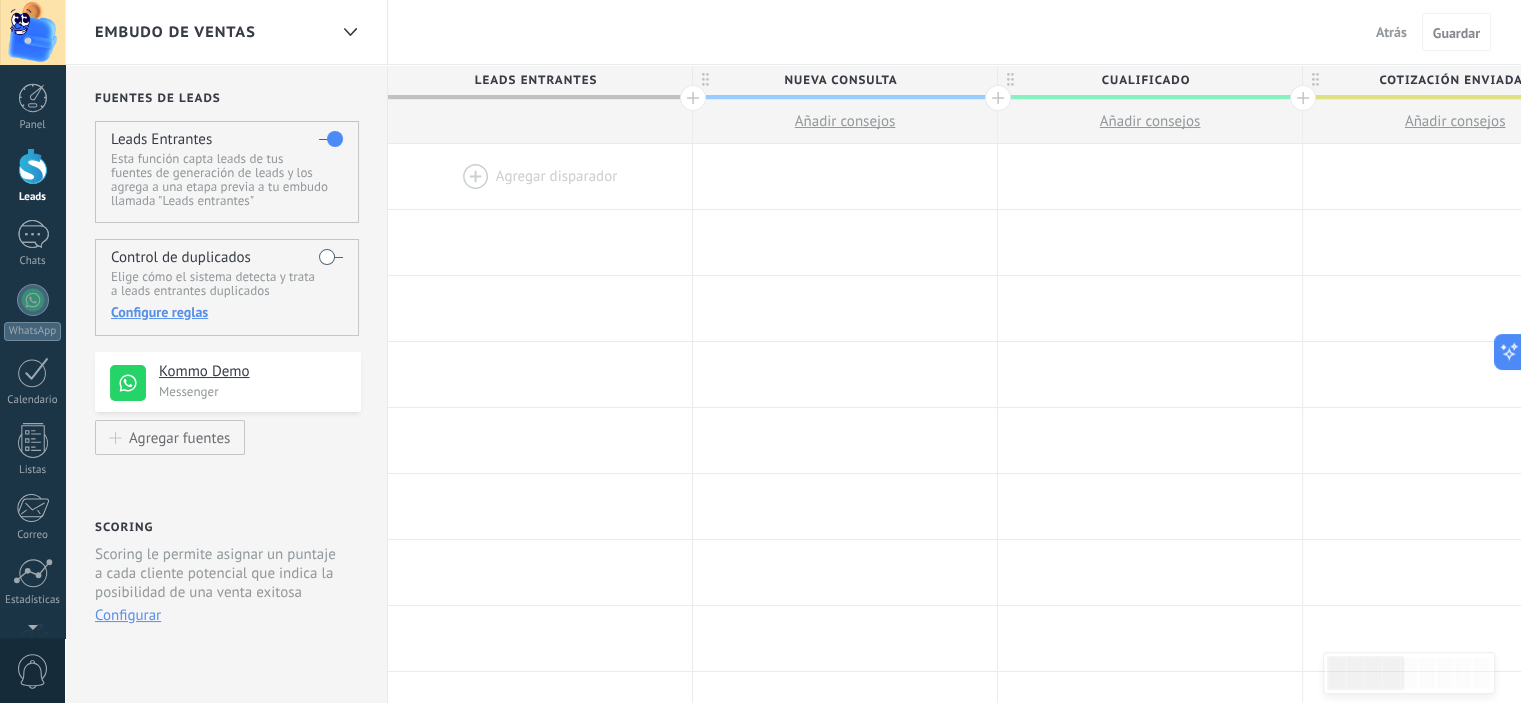 click at bounding box center (331, 257) 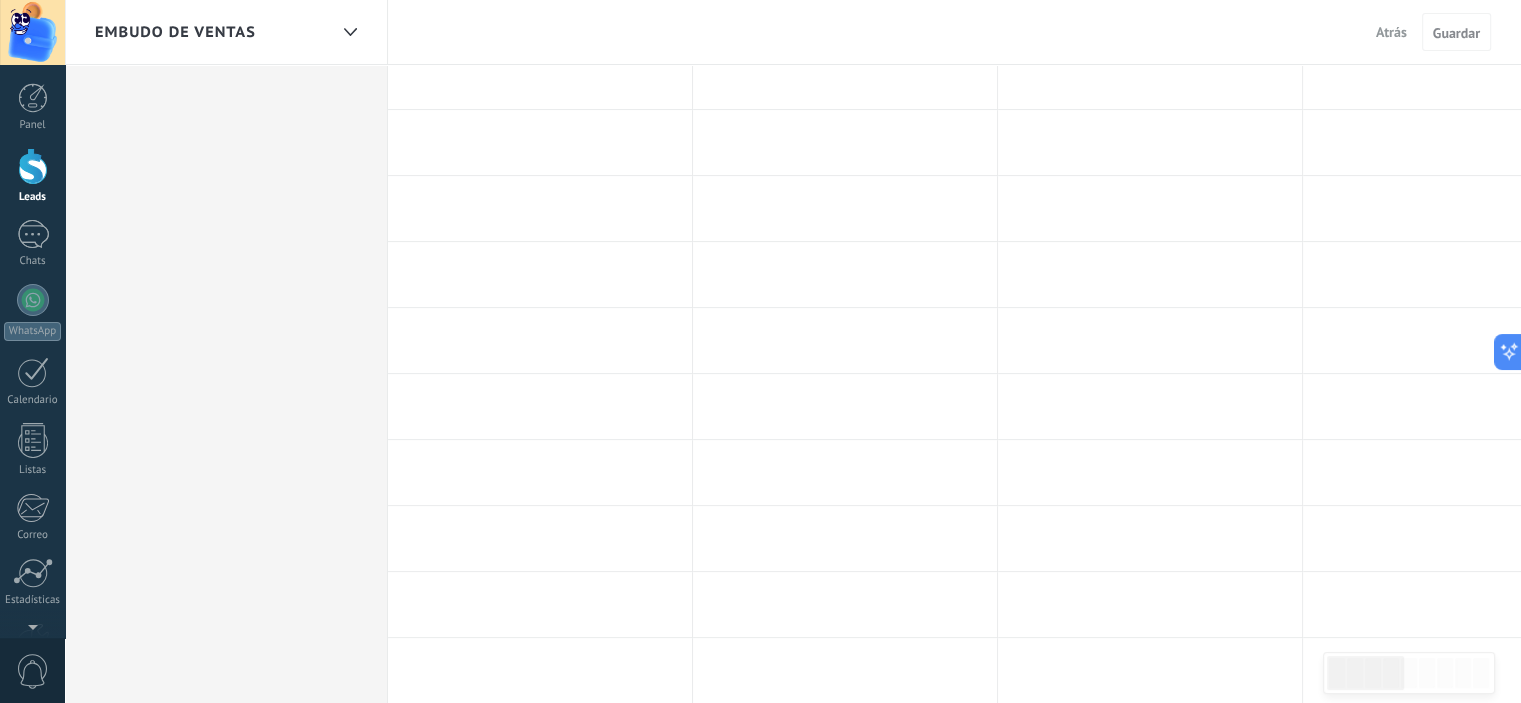 scroll, scrollTop: 0, scrollLeft: 0, axis: both 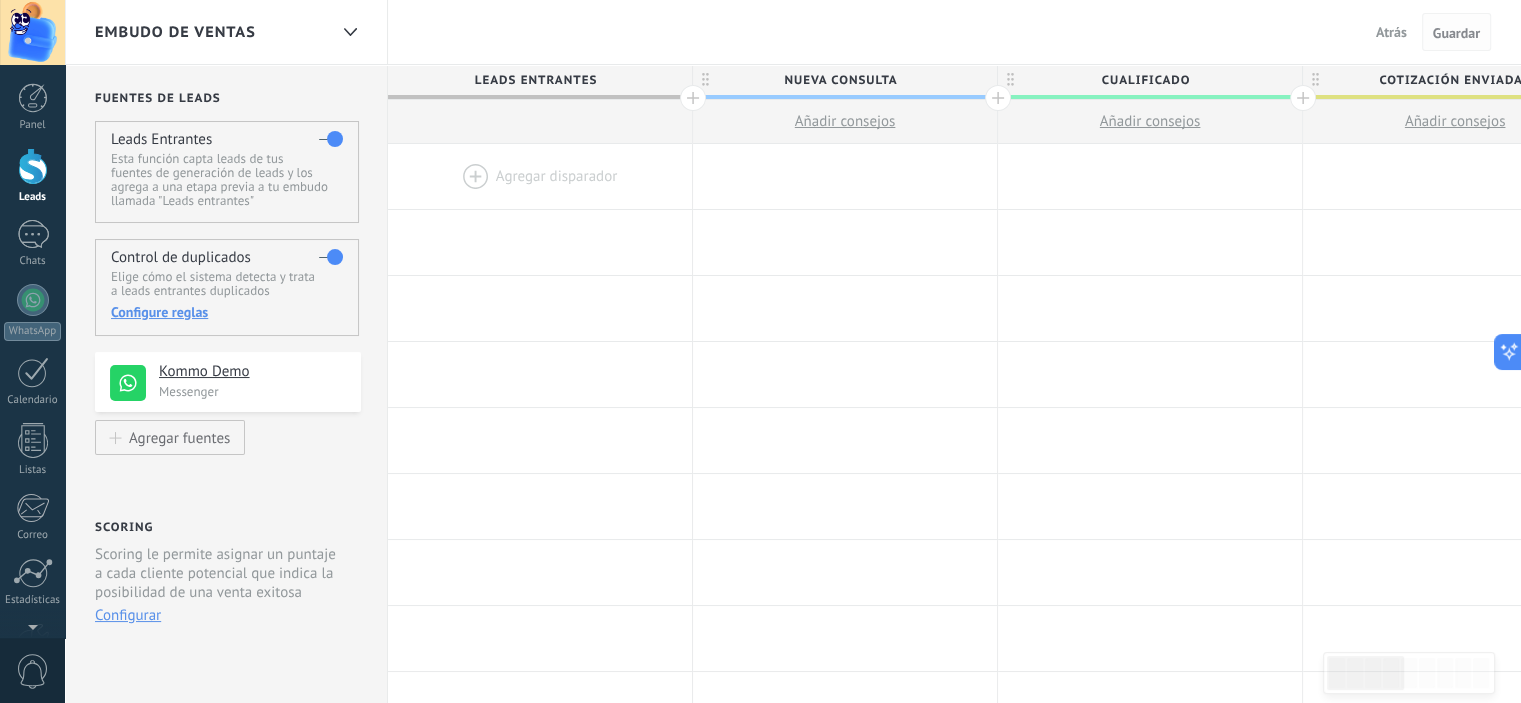 click on "Guardar" at bounding box center [1456, 33] 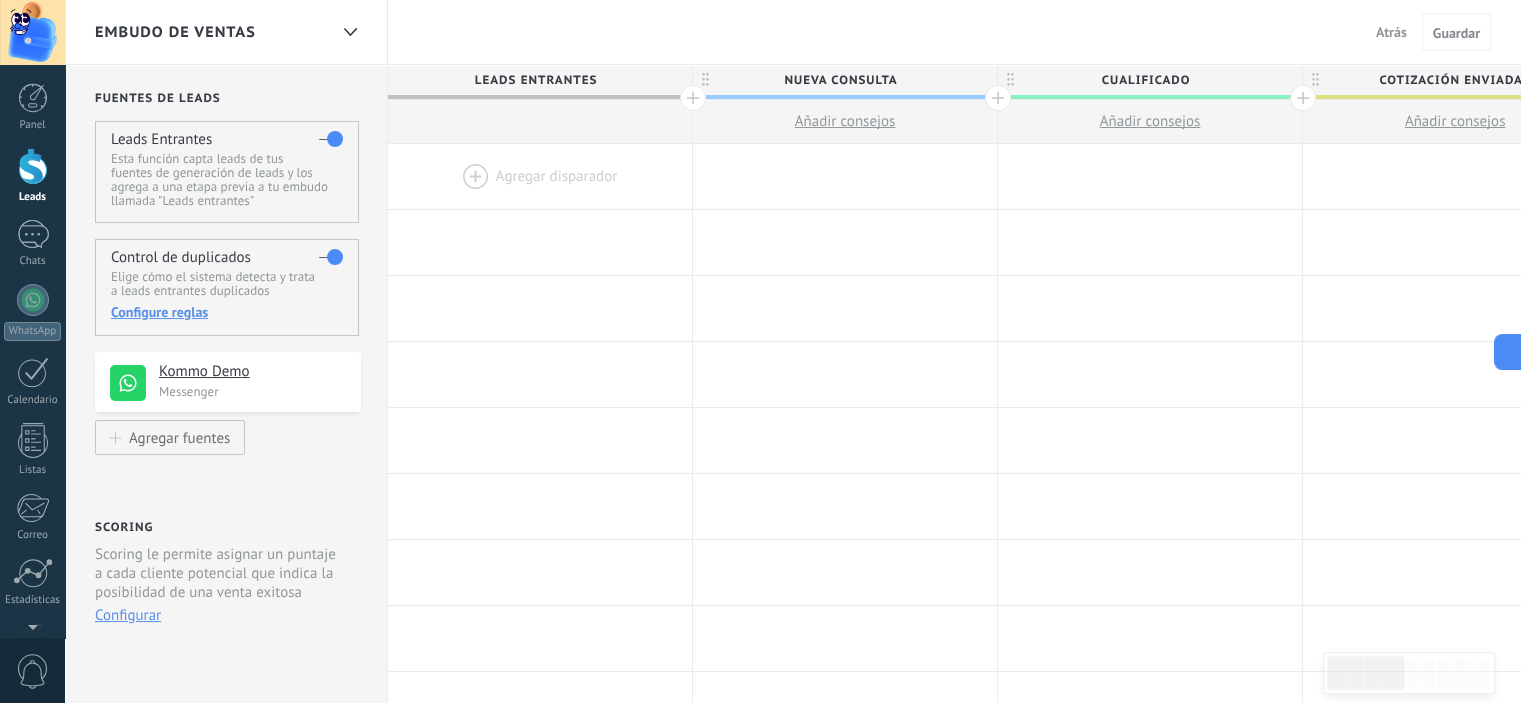 click on "Atrás" at bounding box center (1391, 32) 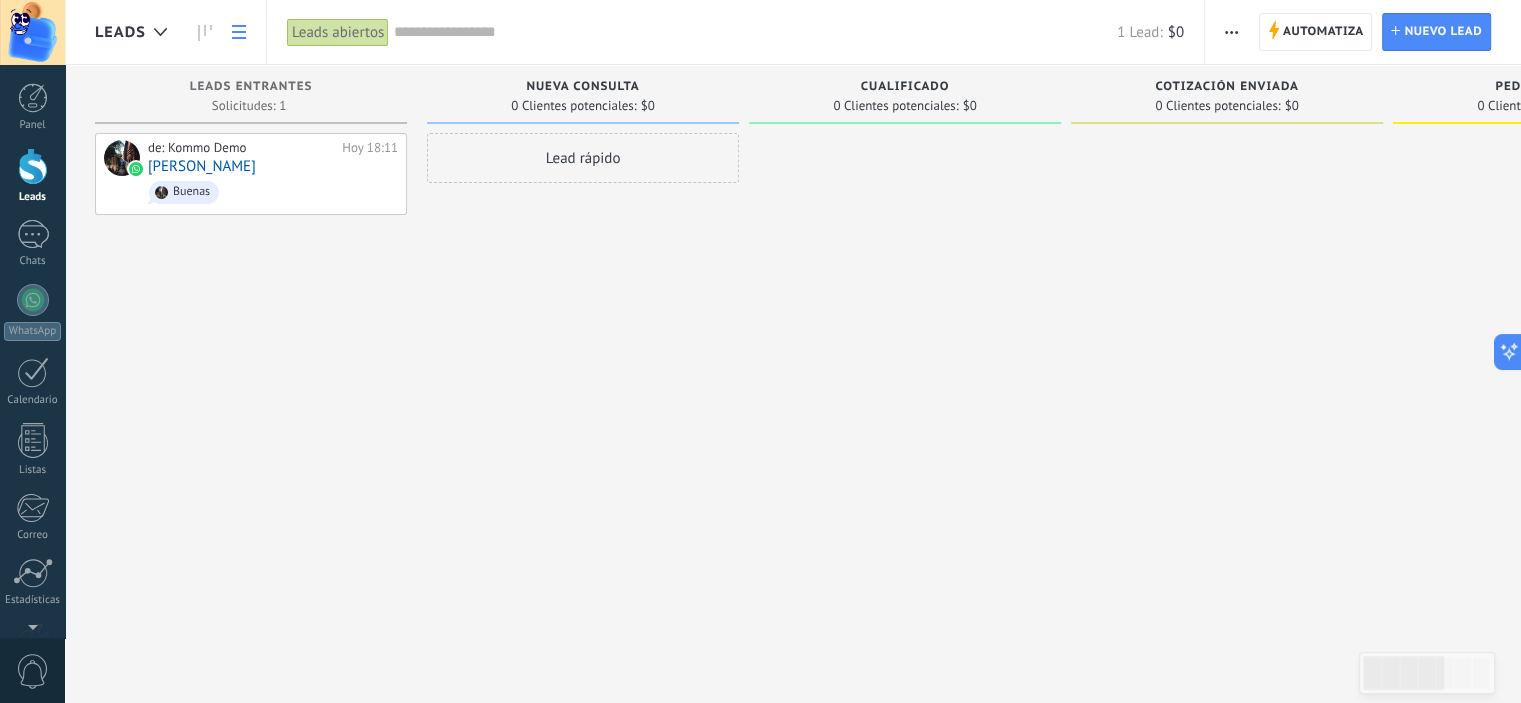 click at bounding box center [239, 32] 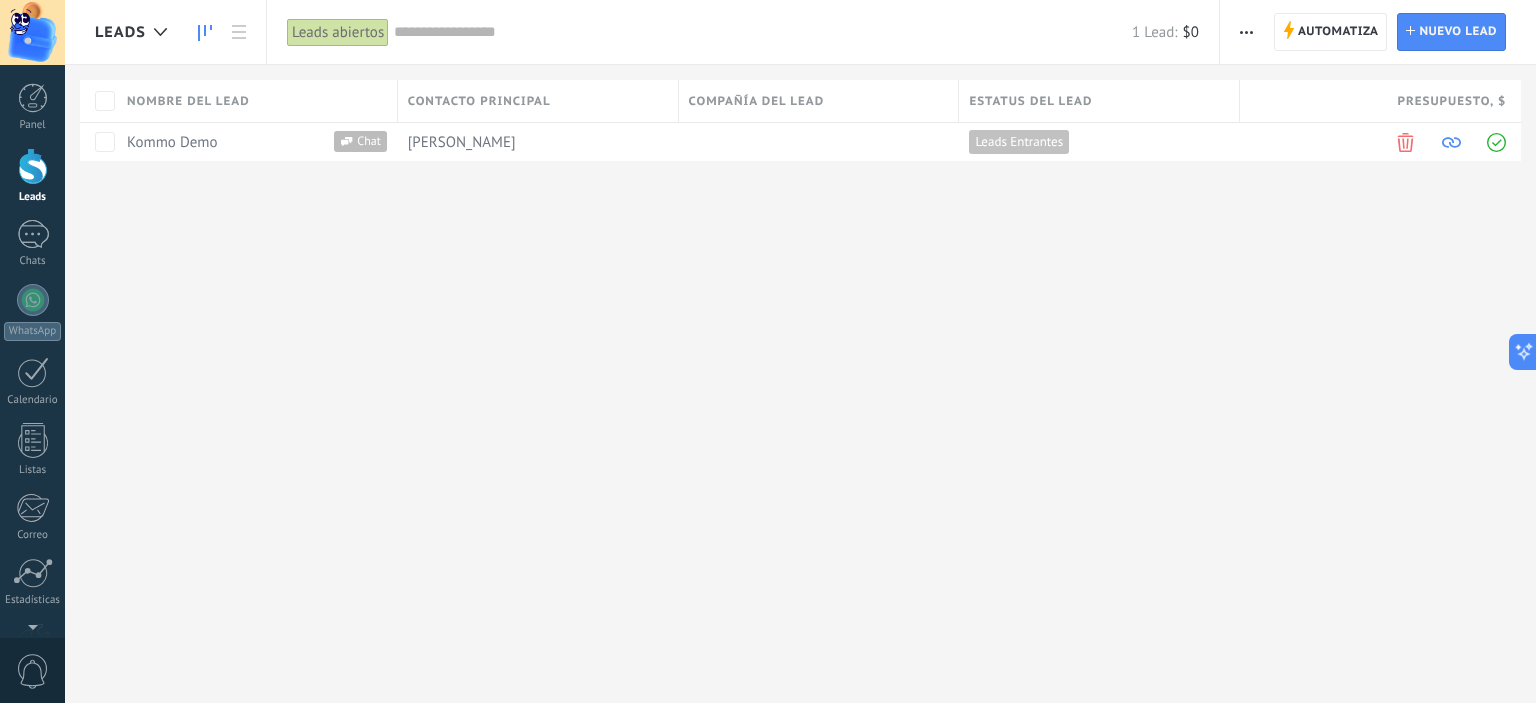 click at bounding box center [205, 32] 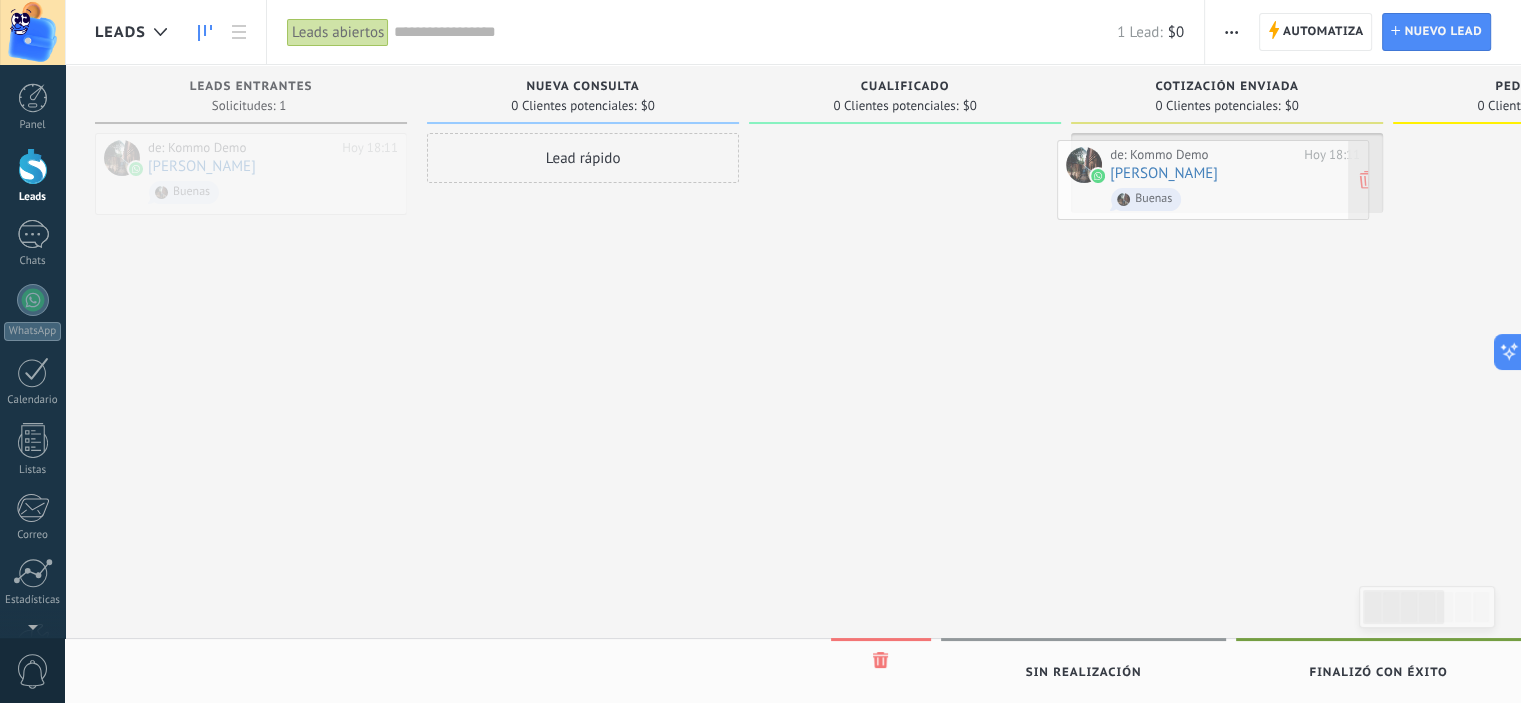 drag, startPoint x: 305, startPoint y: 171, endPoint x: 1265, endPoint y: 178, distance: 960.0255 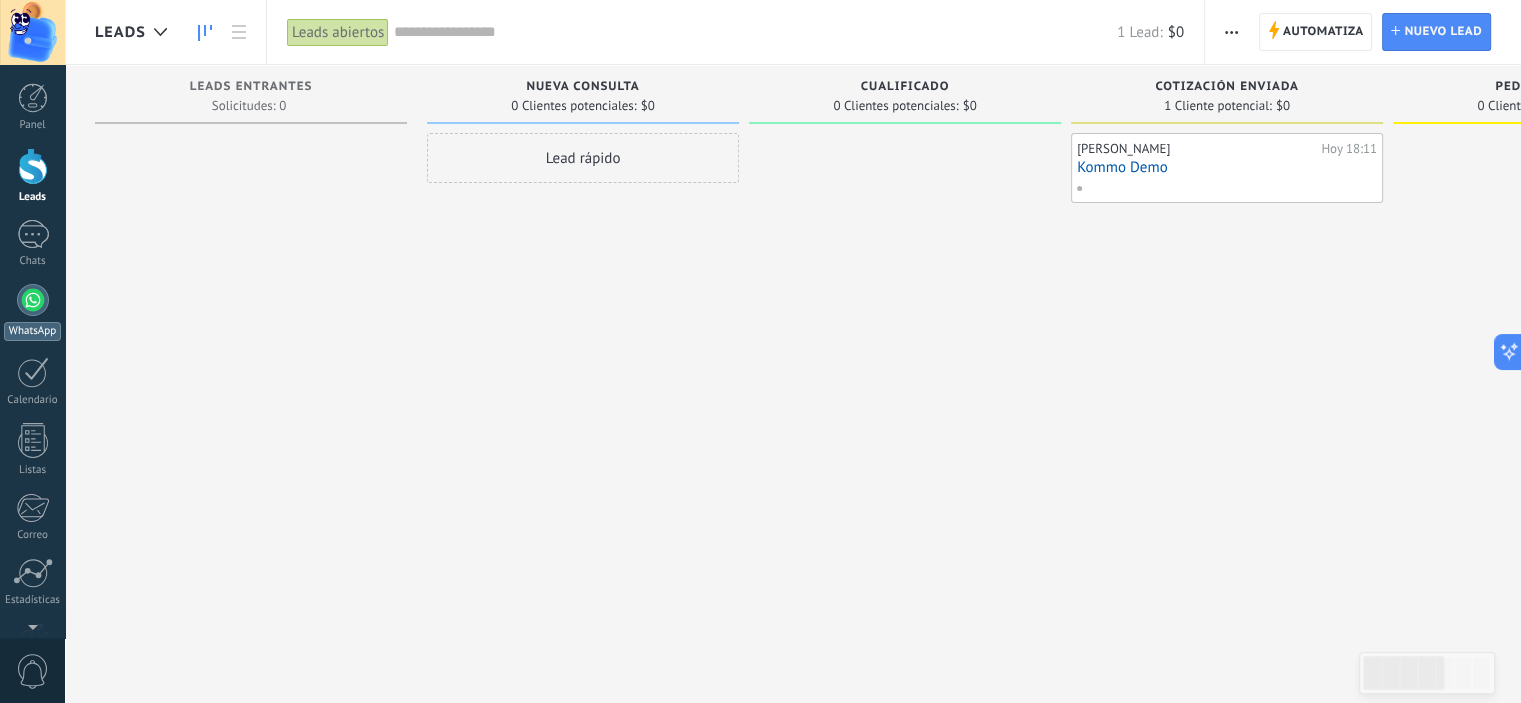 click on "WhatsApp" at bounding box center [32, 331] 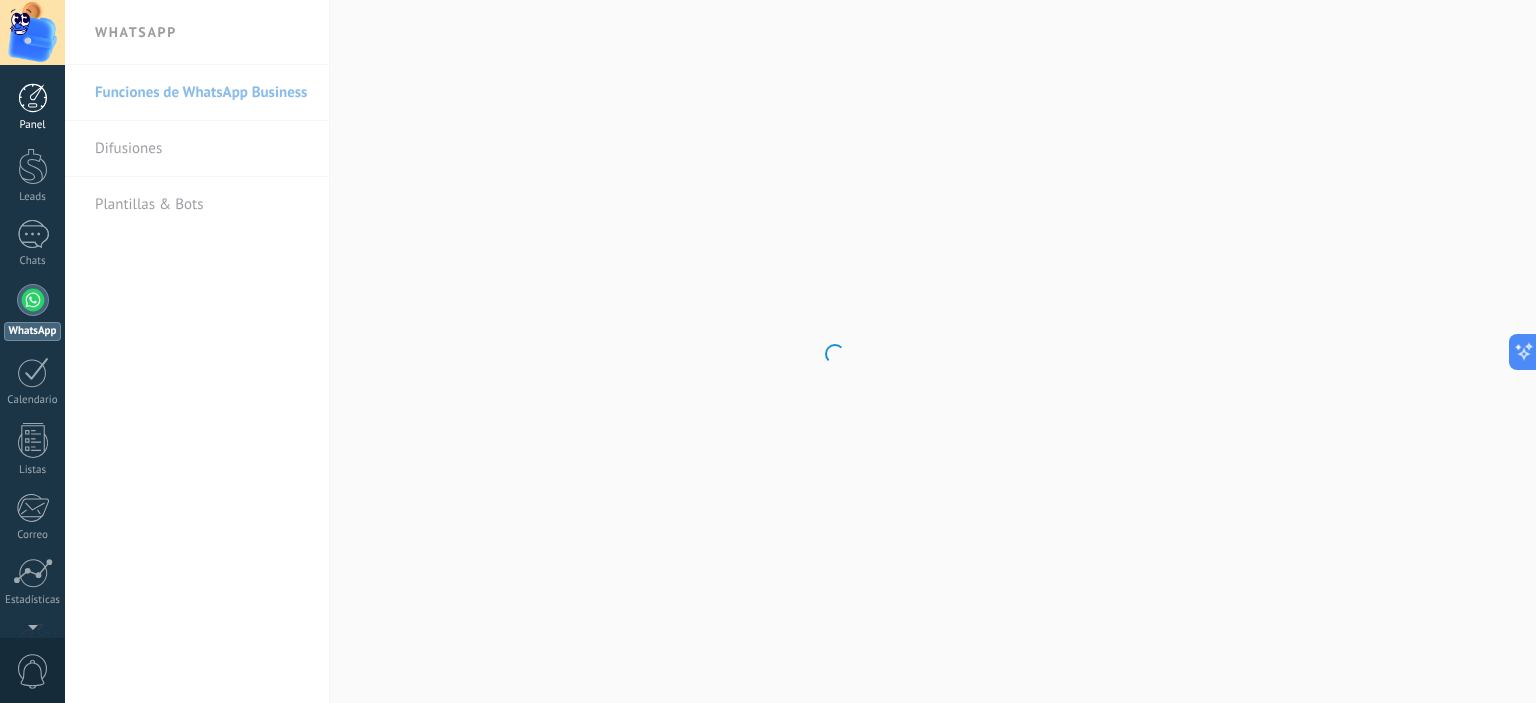 click at bounding box center (33, 98) 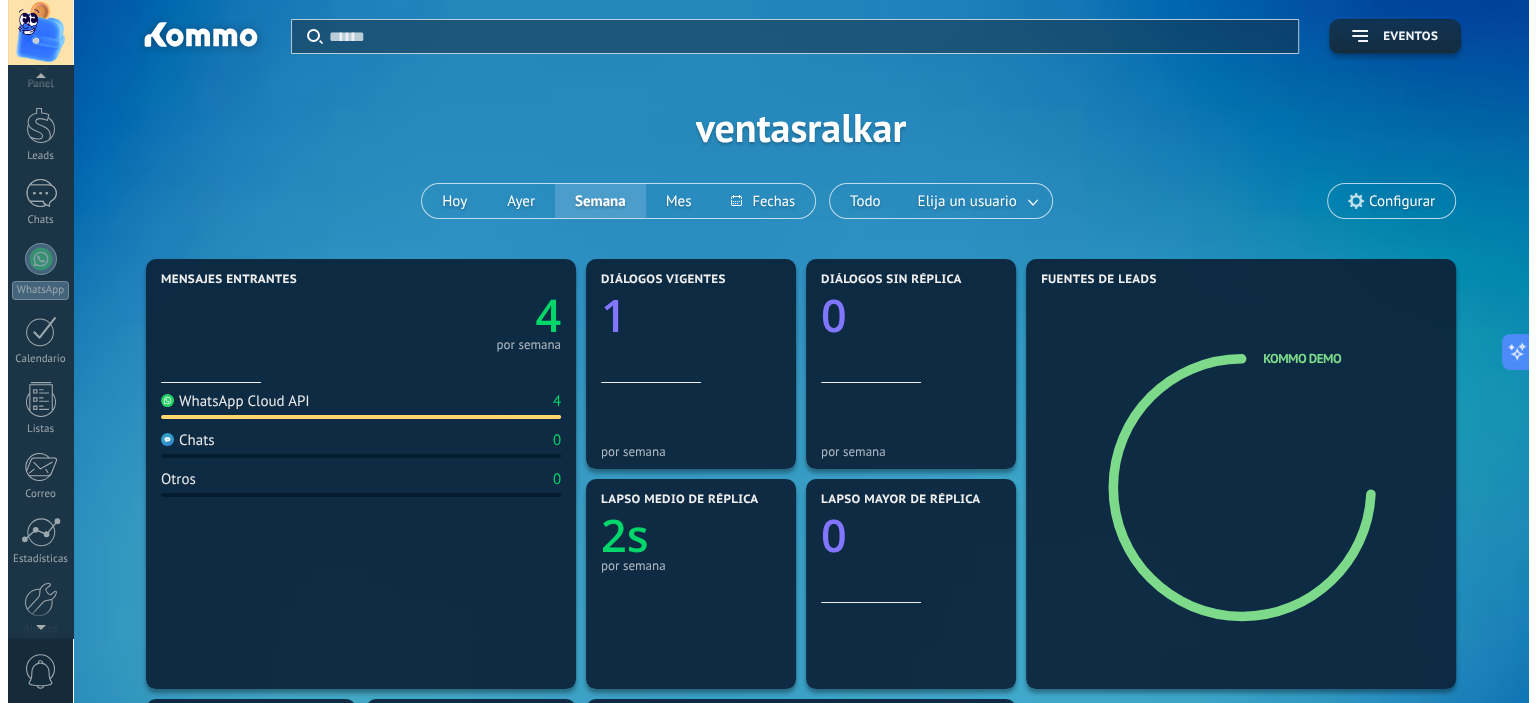 scroll, scrollTop: 128, scrollLeft: 0, axis: vertical 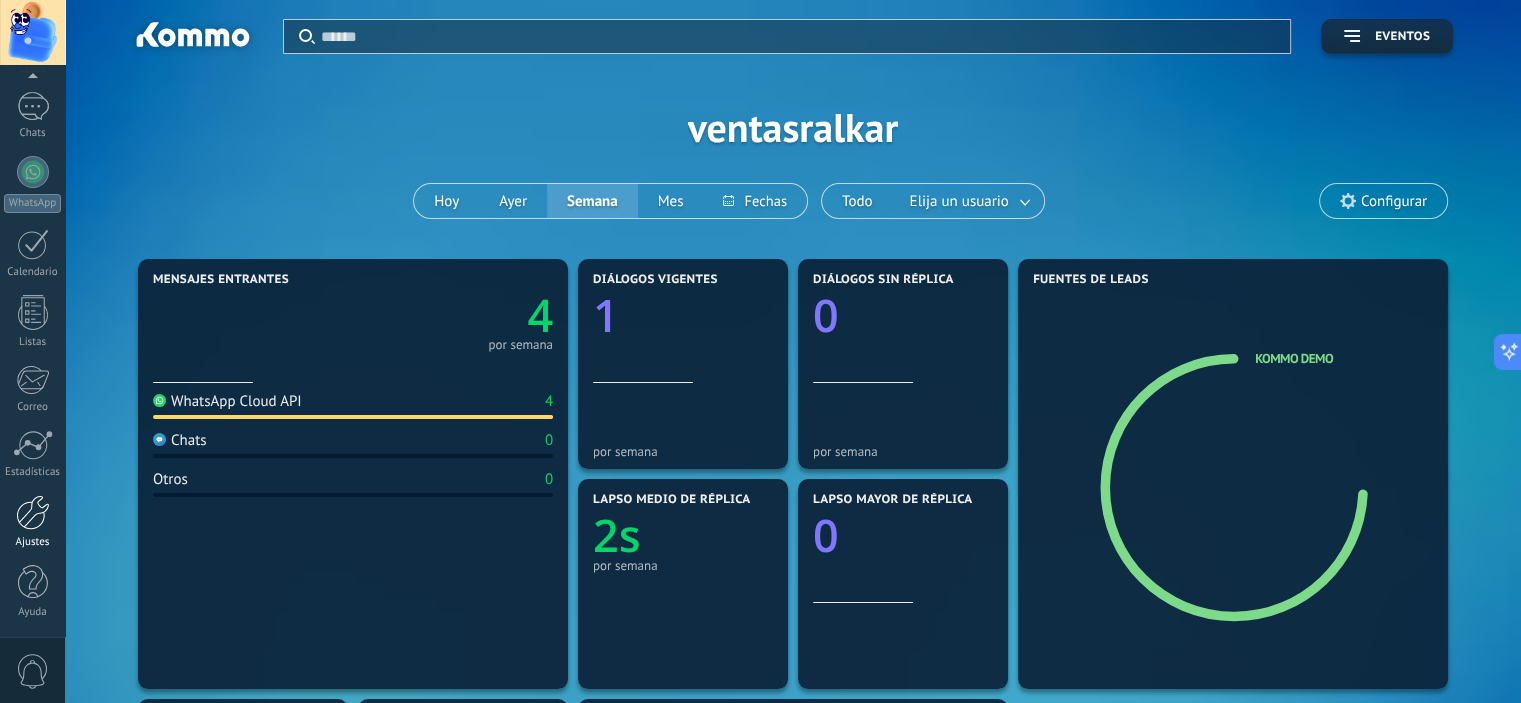 click at bounding box center [33, 512] 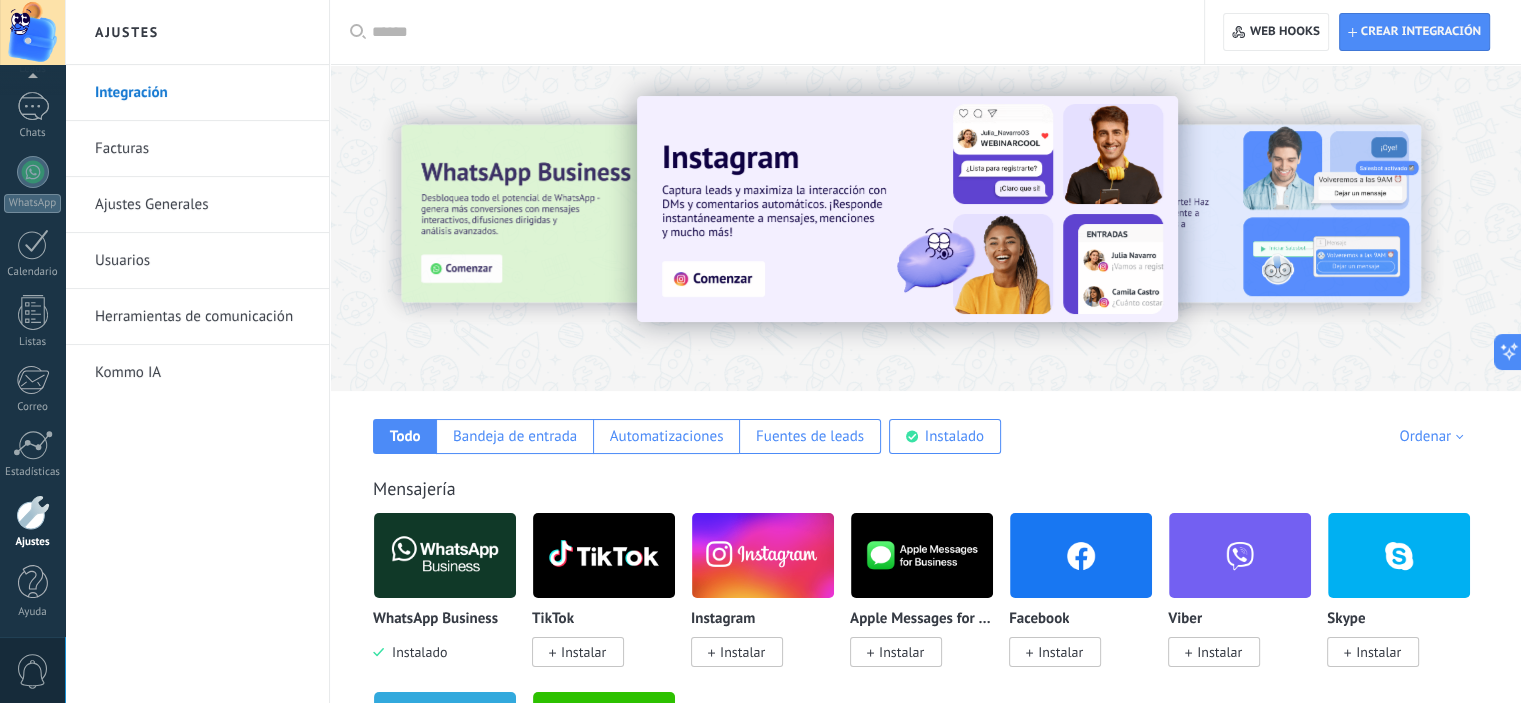 click on "Usuarios" at bounding box center (202, 261) 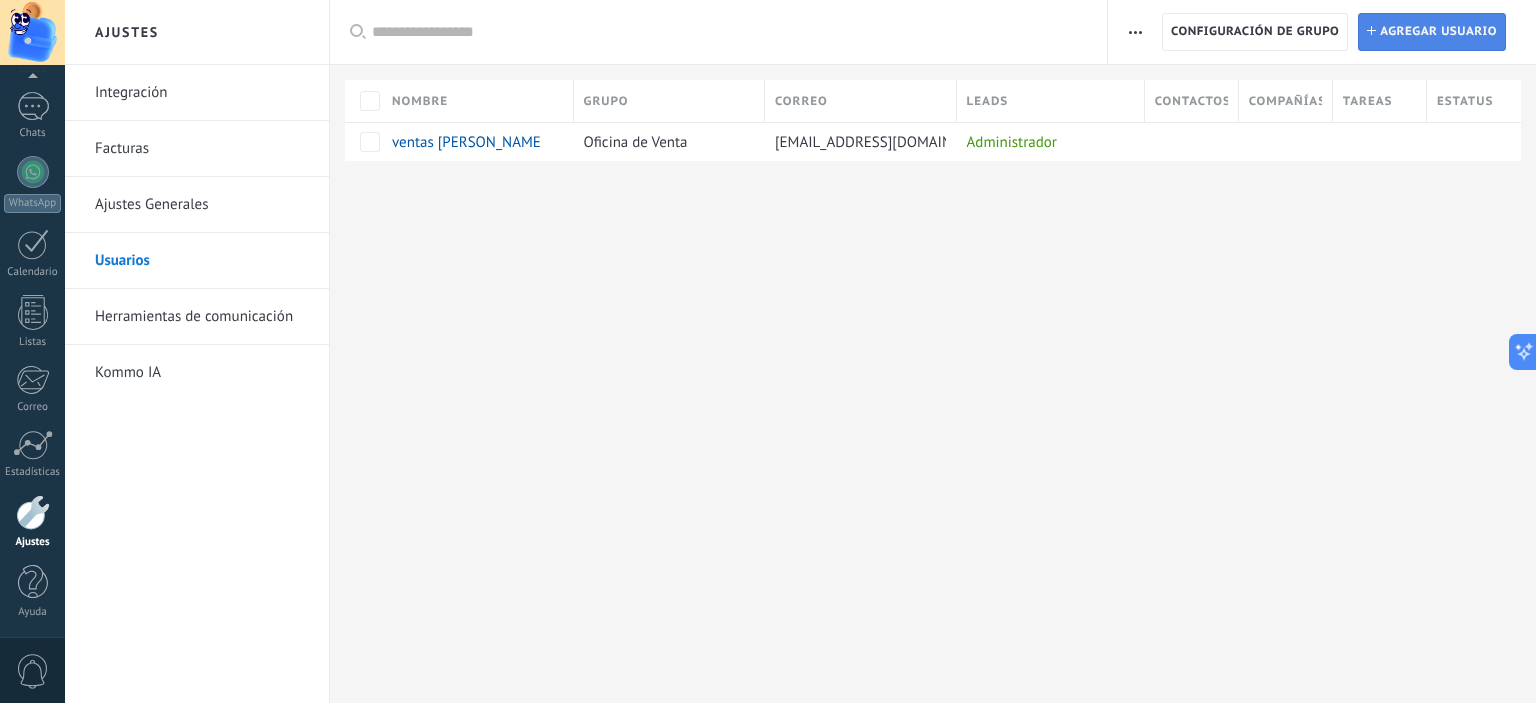 click on "Agregar usuario" at bounding box center [1438, 32] 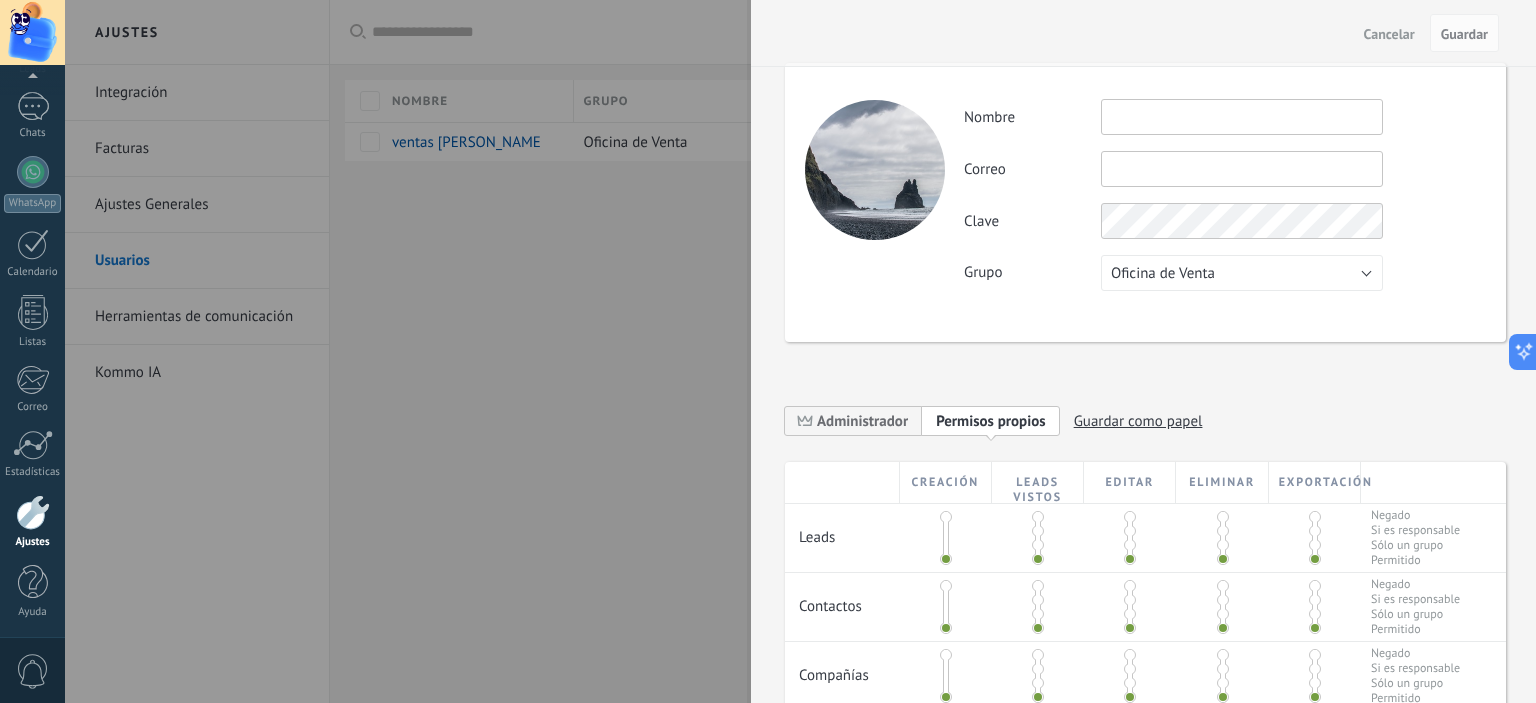 scroll, scrollTop: 484, scrollLeft: 0, axis: vertical 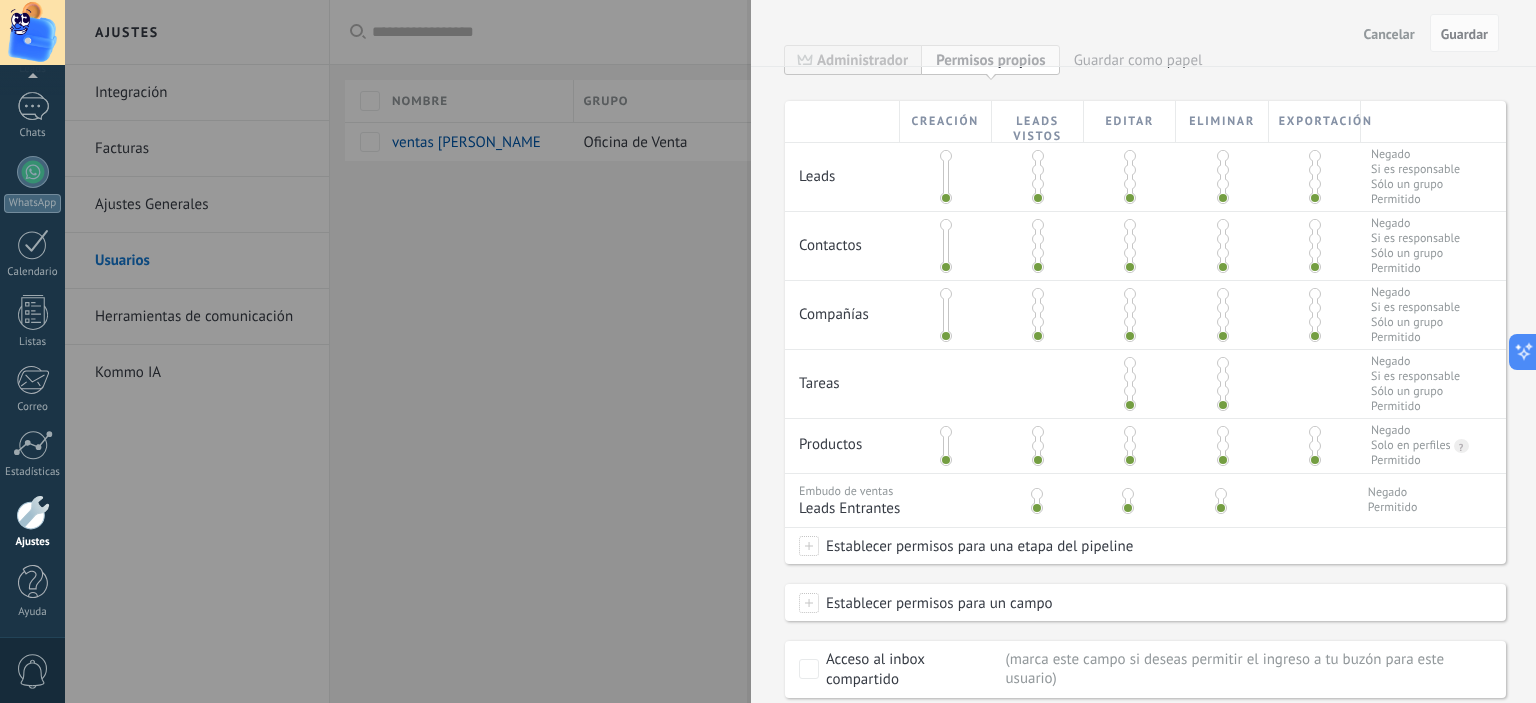 click on "Cancelar" at bounding box center [1389, 34] 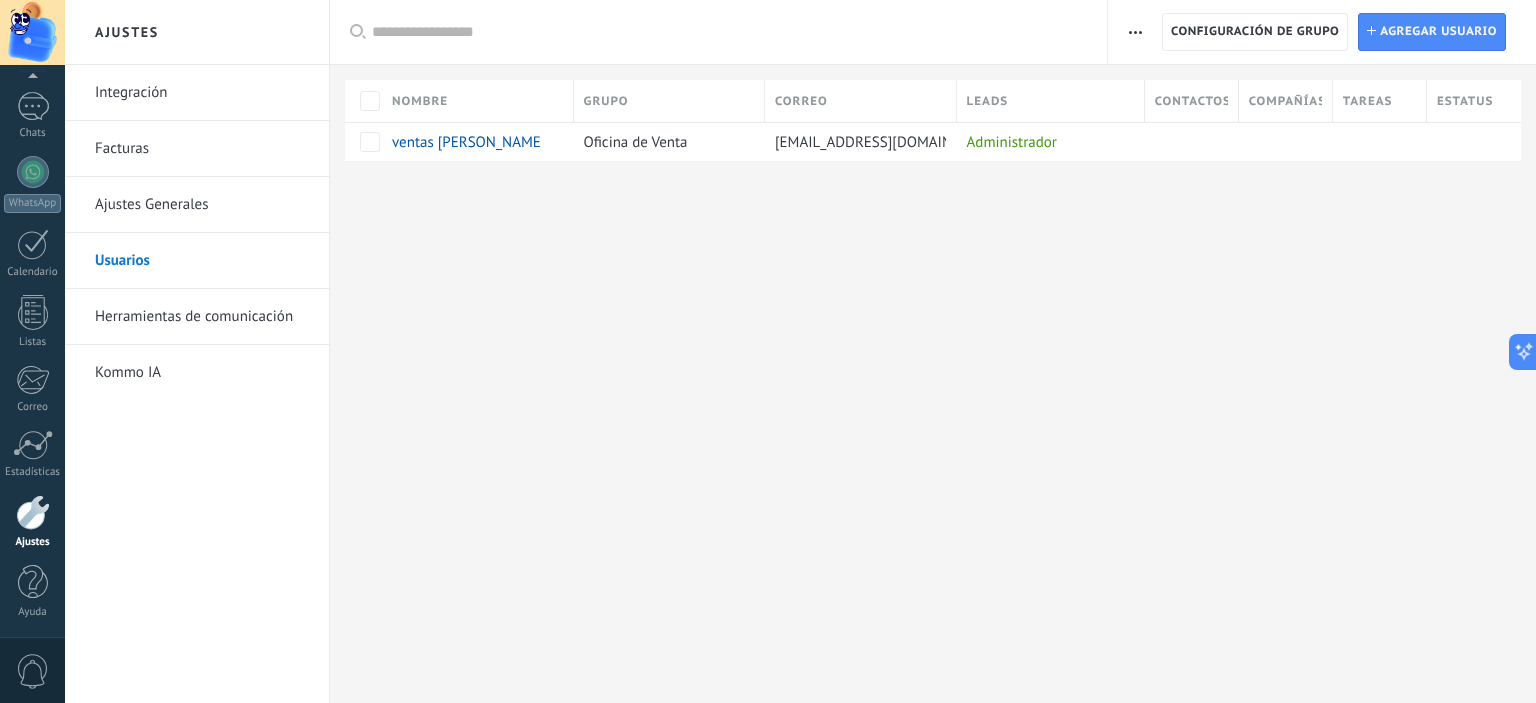 scroll, scrollTop: 0, scrollLeft: 0, axis: both 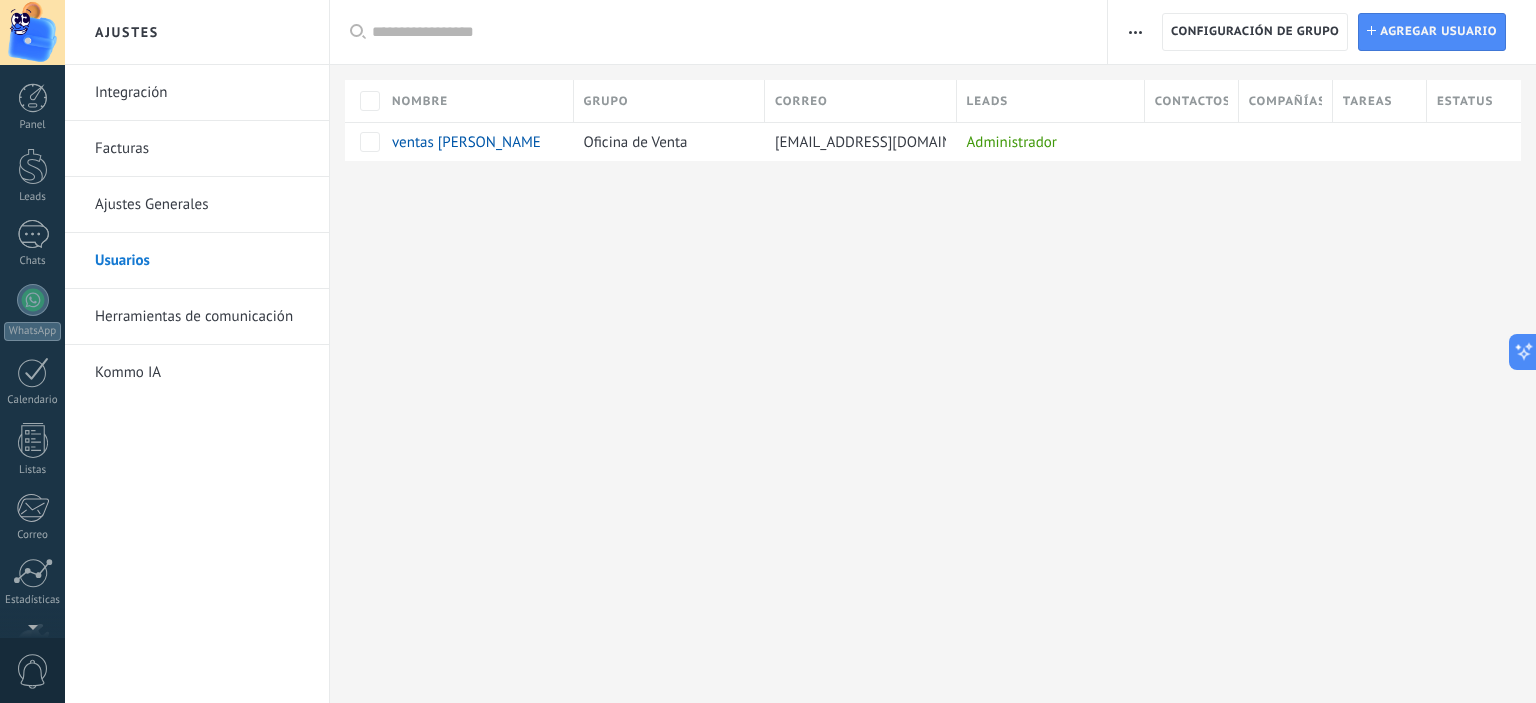click on "Panel
Leads
1
Chats
WhatsApp
Clientes" at bounding box center (65, 351) 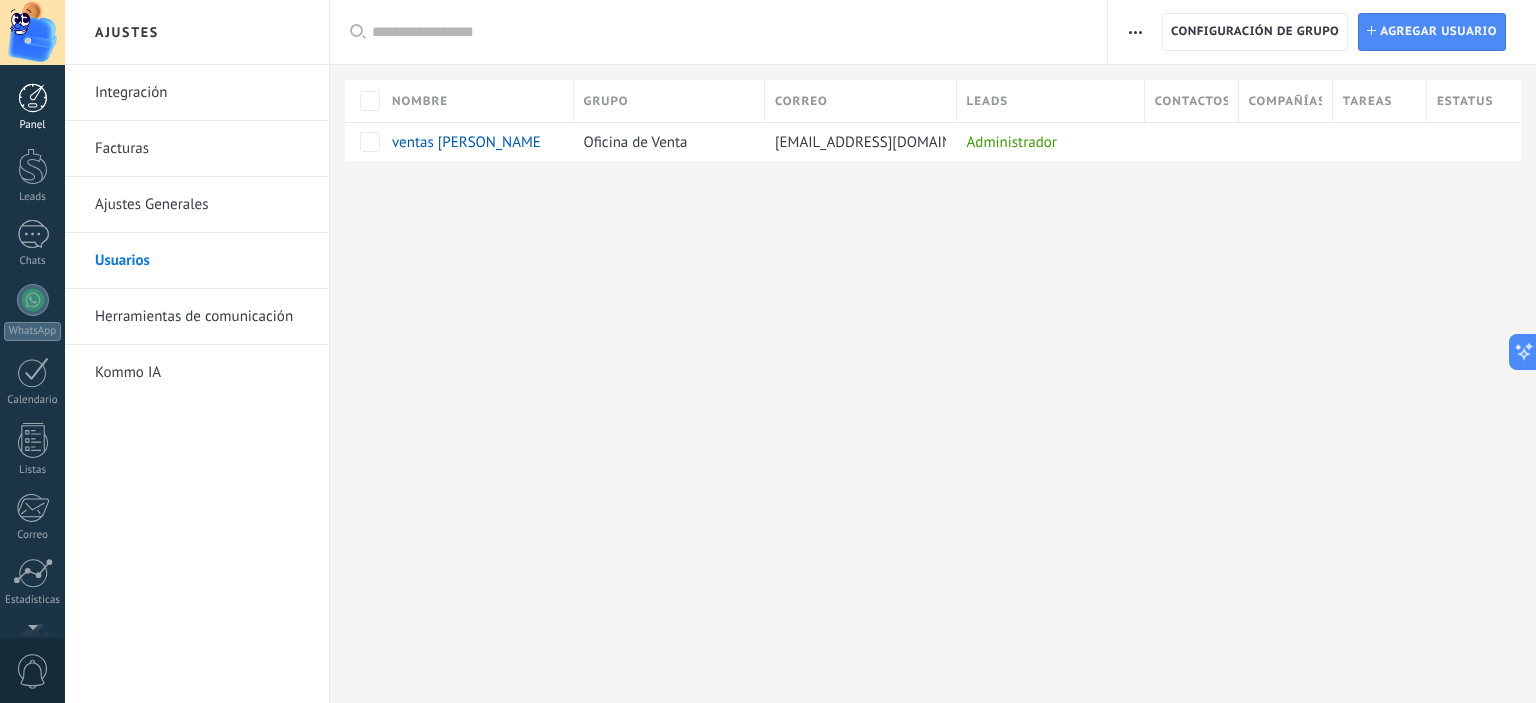 click at bounding box center (33, 98) 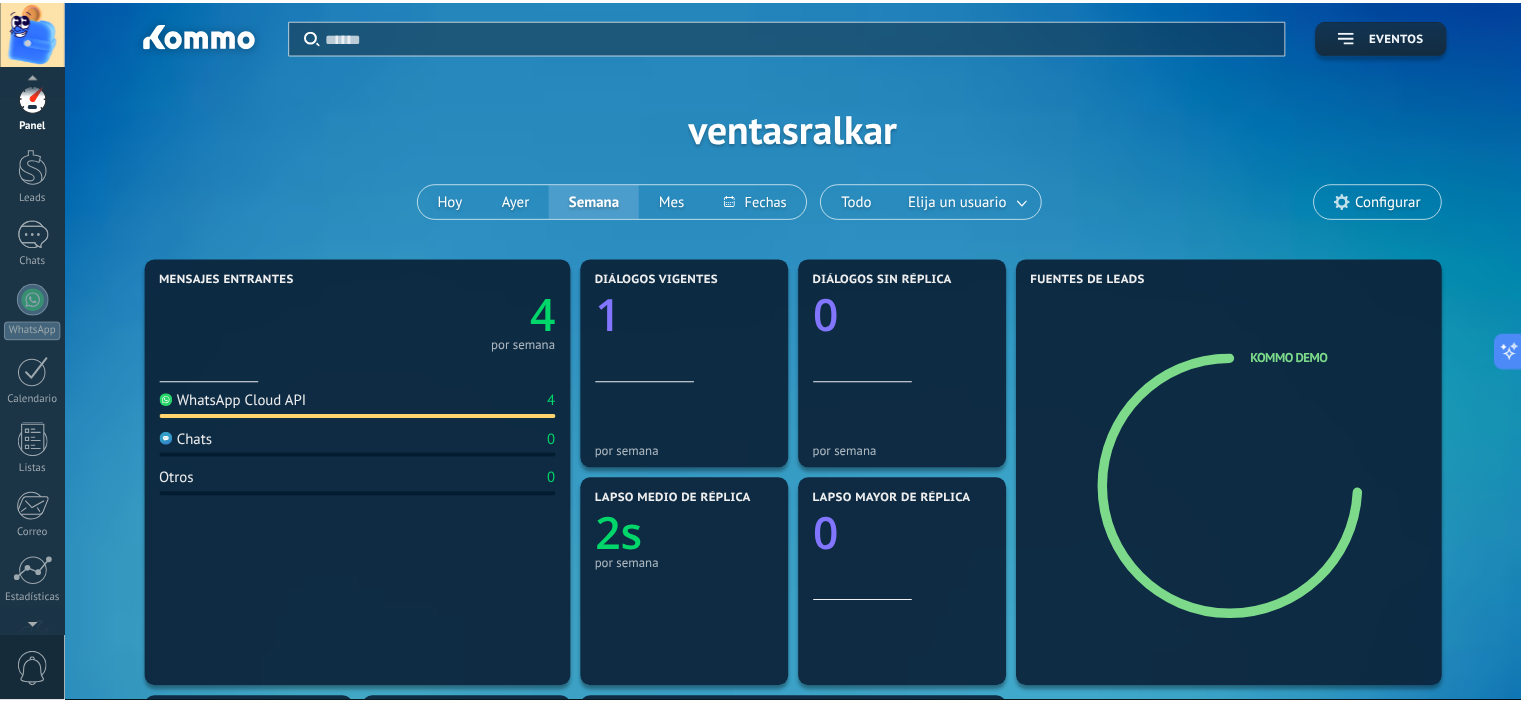scroll, scrollTop: 128, scrollLeft: 0, axis: vertical 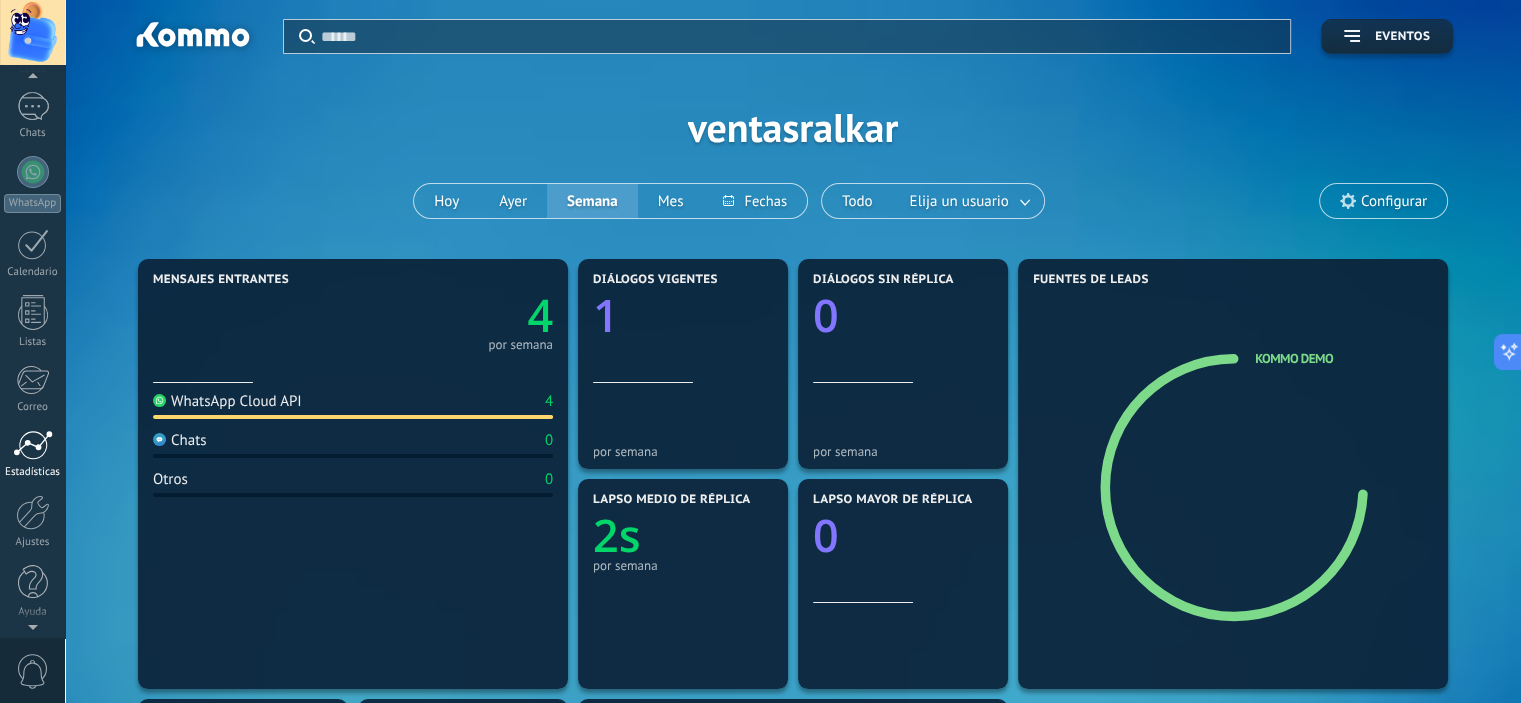 click on "Estadísticas" at bounding box center (32, 454) 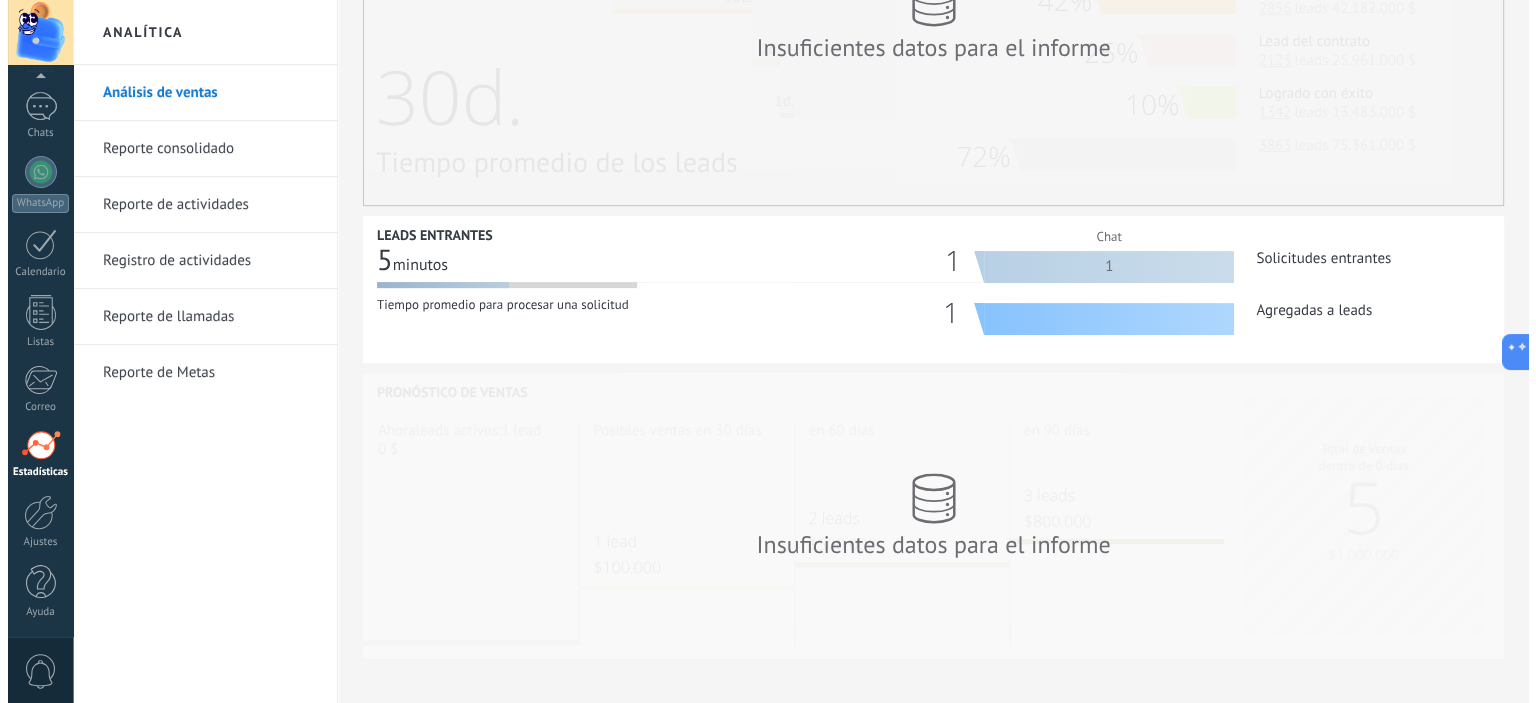 scroll, scrollTop: 0, scrollLeft: 0, axis: both 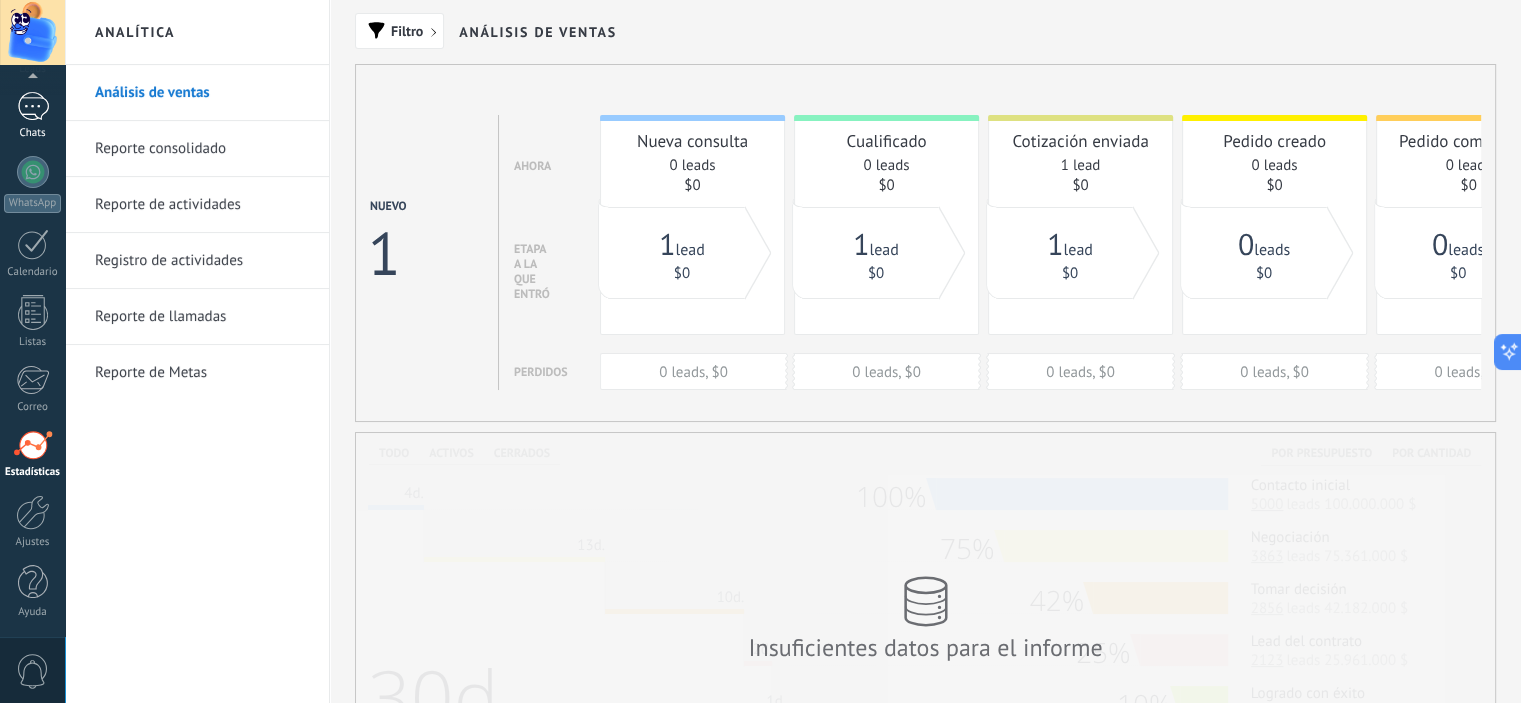 click on "1" at bounding box center [33, 106] 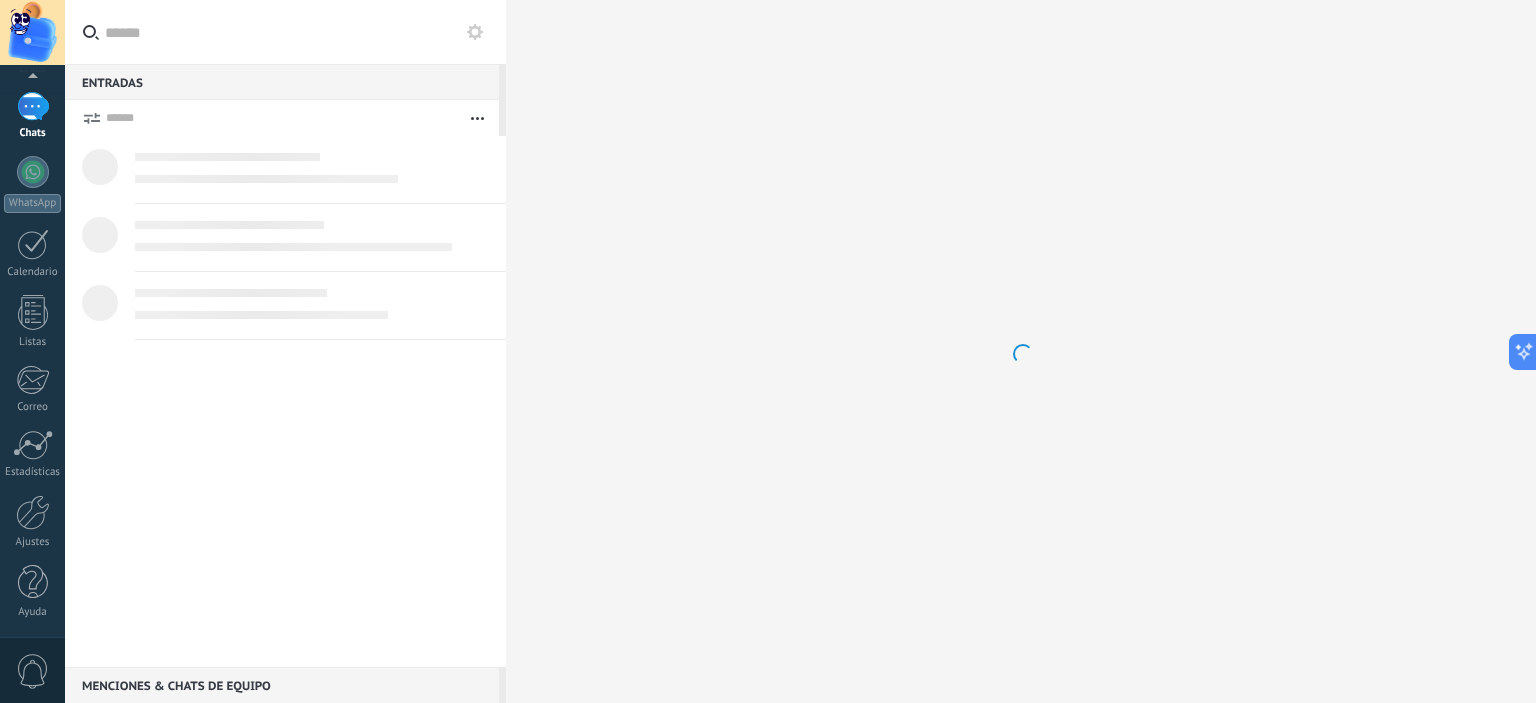 scroll, scrollTop: 0, scrollLeft: 0, axis: both 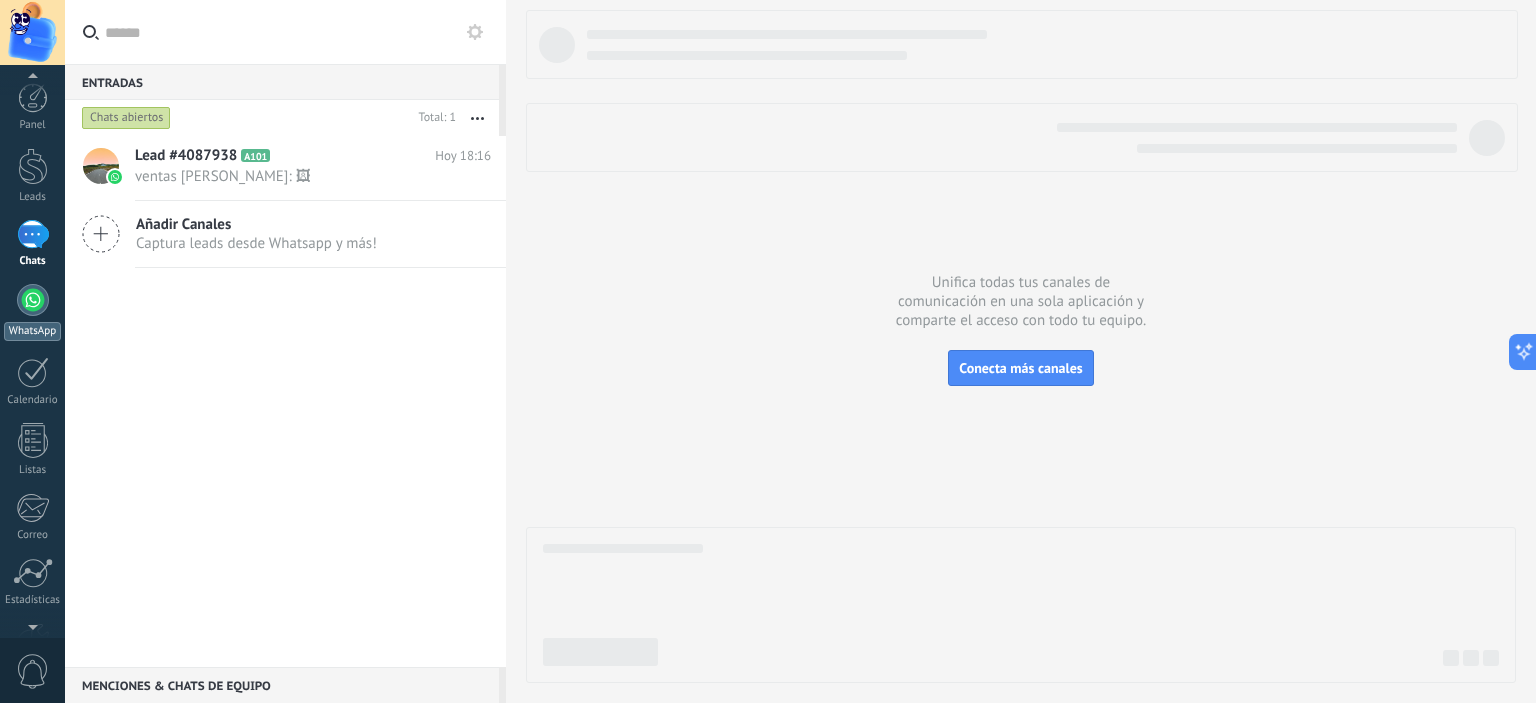 click at bounding box center (33, 300) 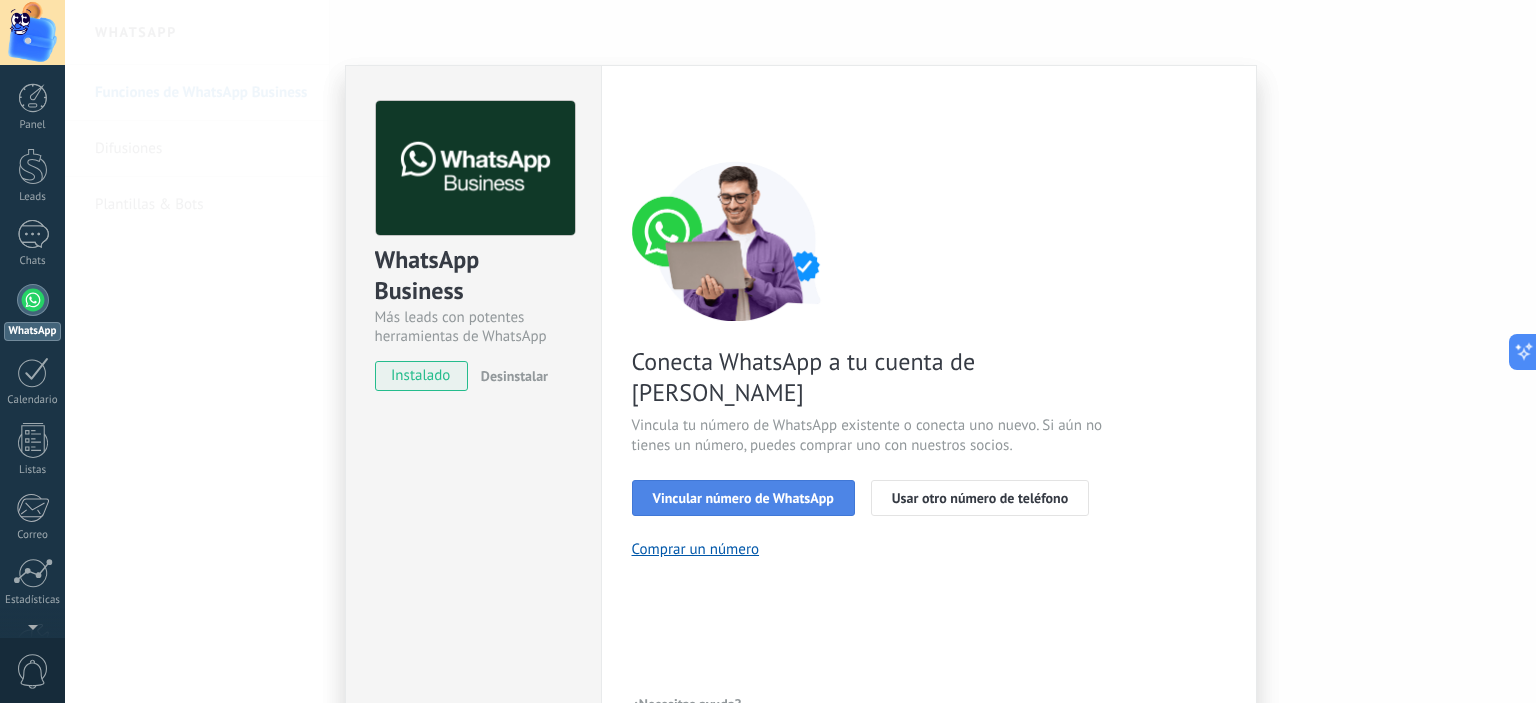 click on "Vincular número de WhatsApp" at bounding box center [743, 498] 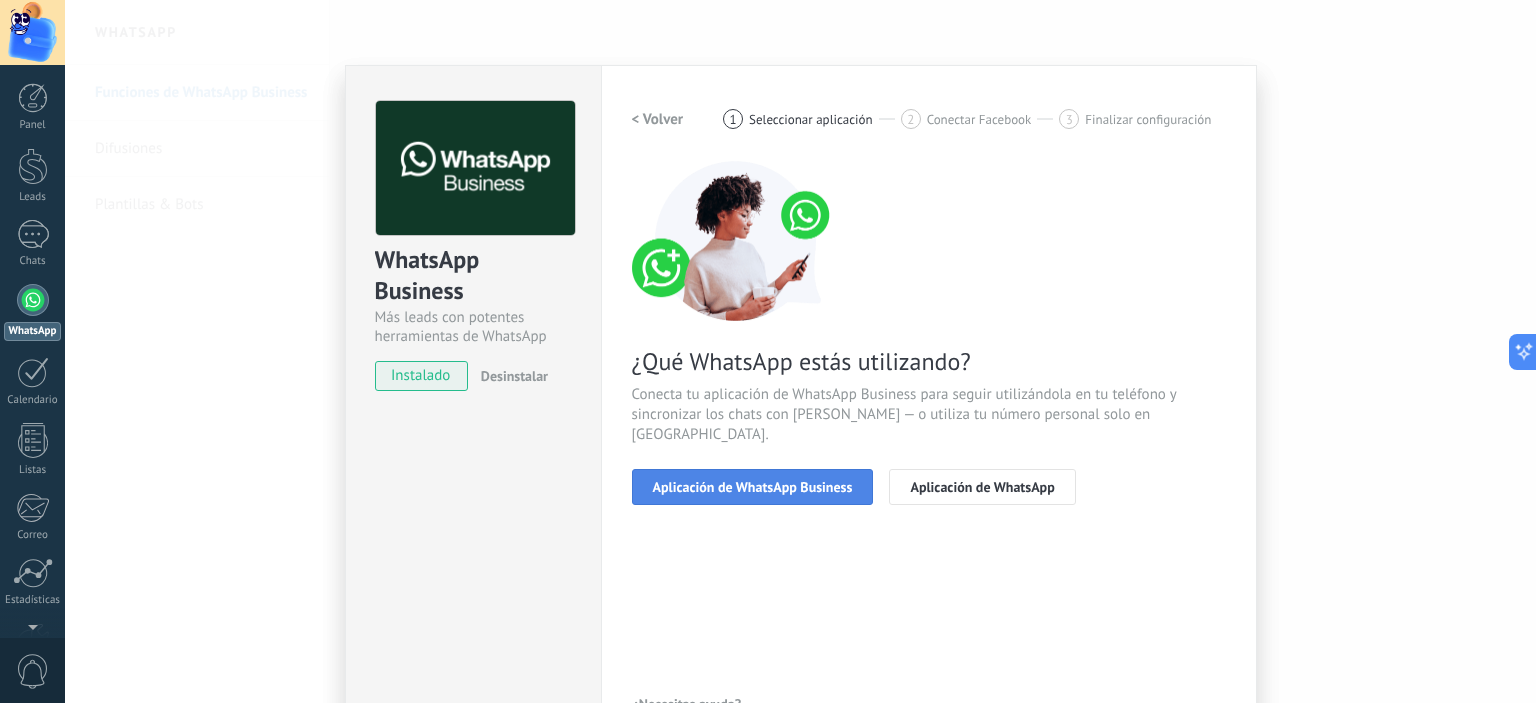 click on "Aplicación de WhatsApp Business" at bounding box center [753, 487] 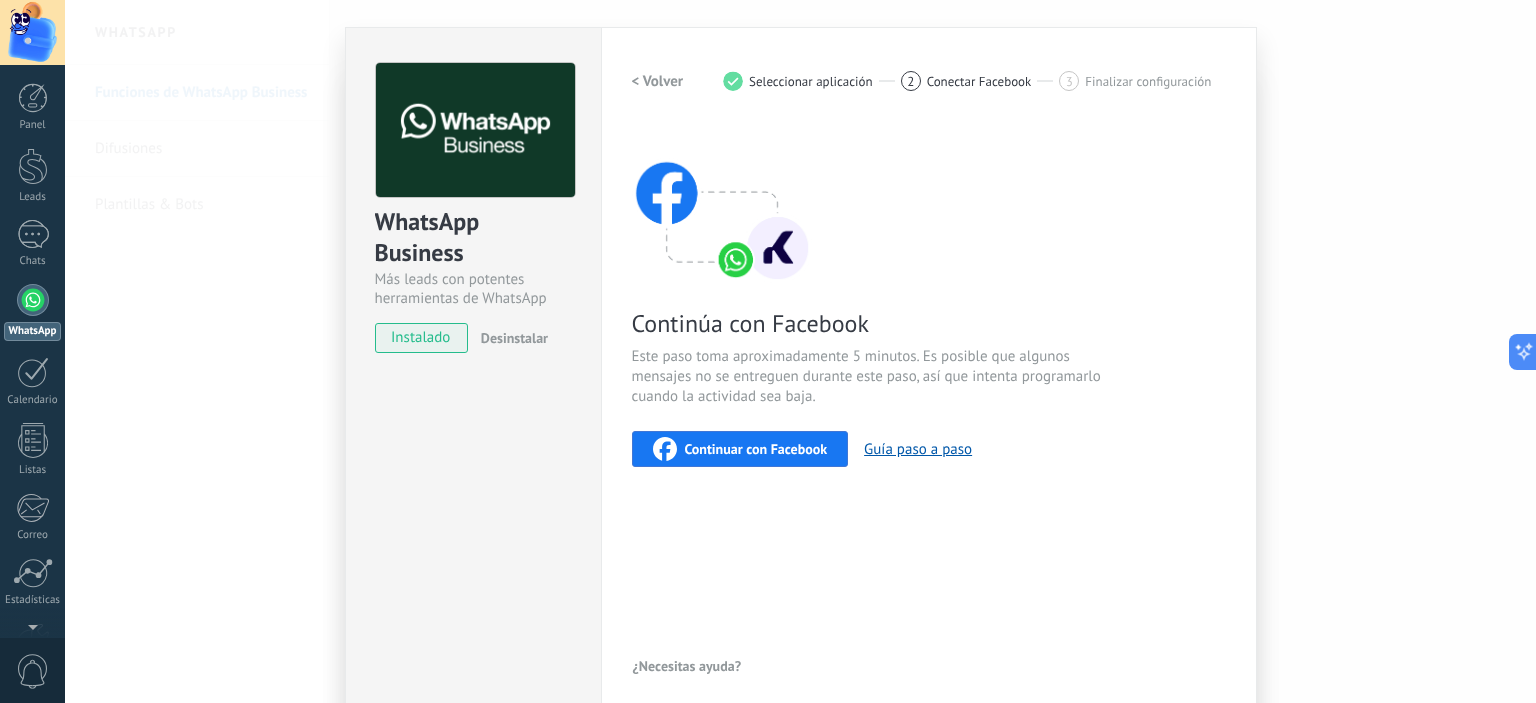 scroll, scrollTop: 0, scrollLeft: 0, axis: both 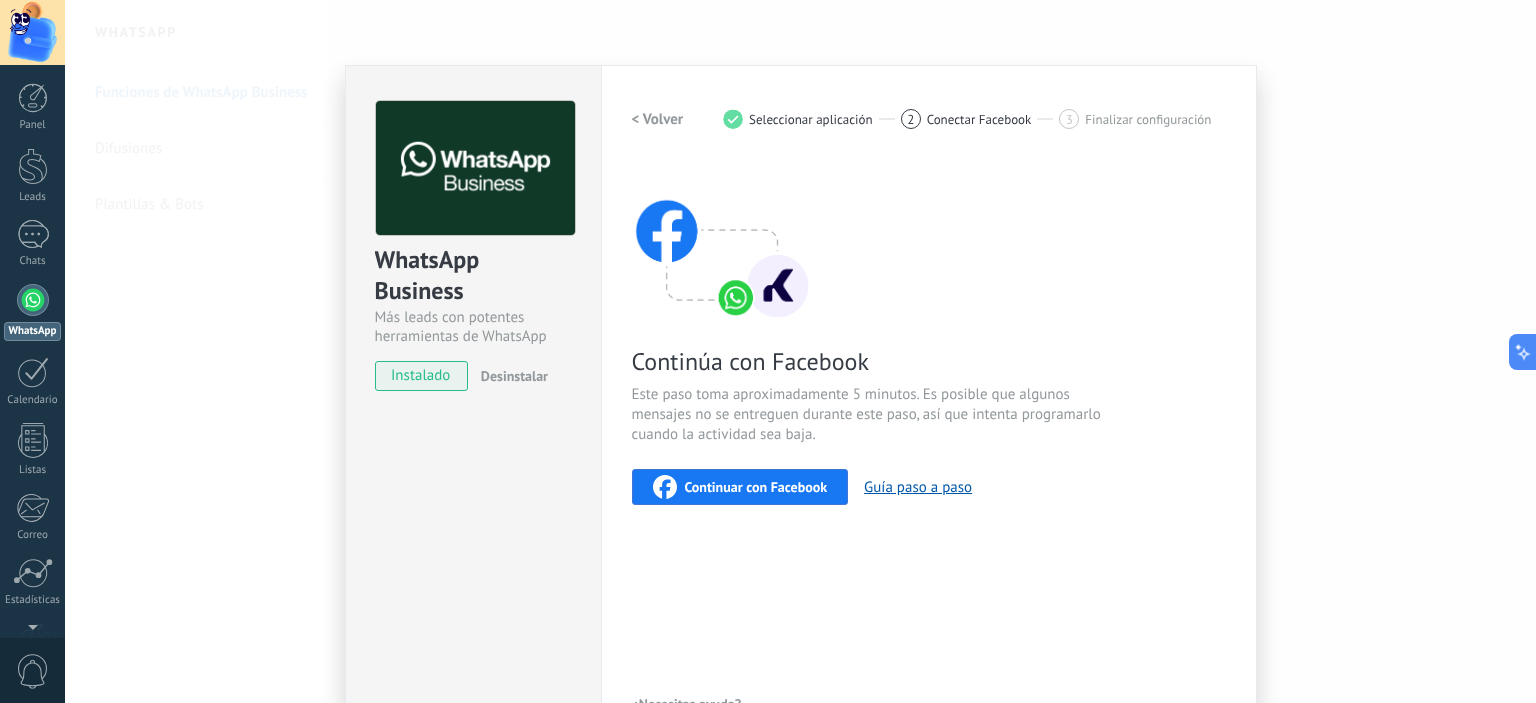 click on "Desinstalar" at bounding box center [514, 376] 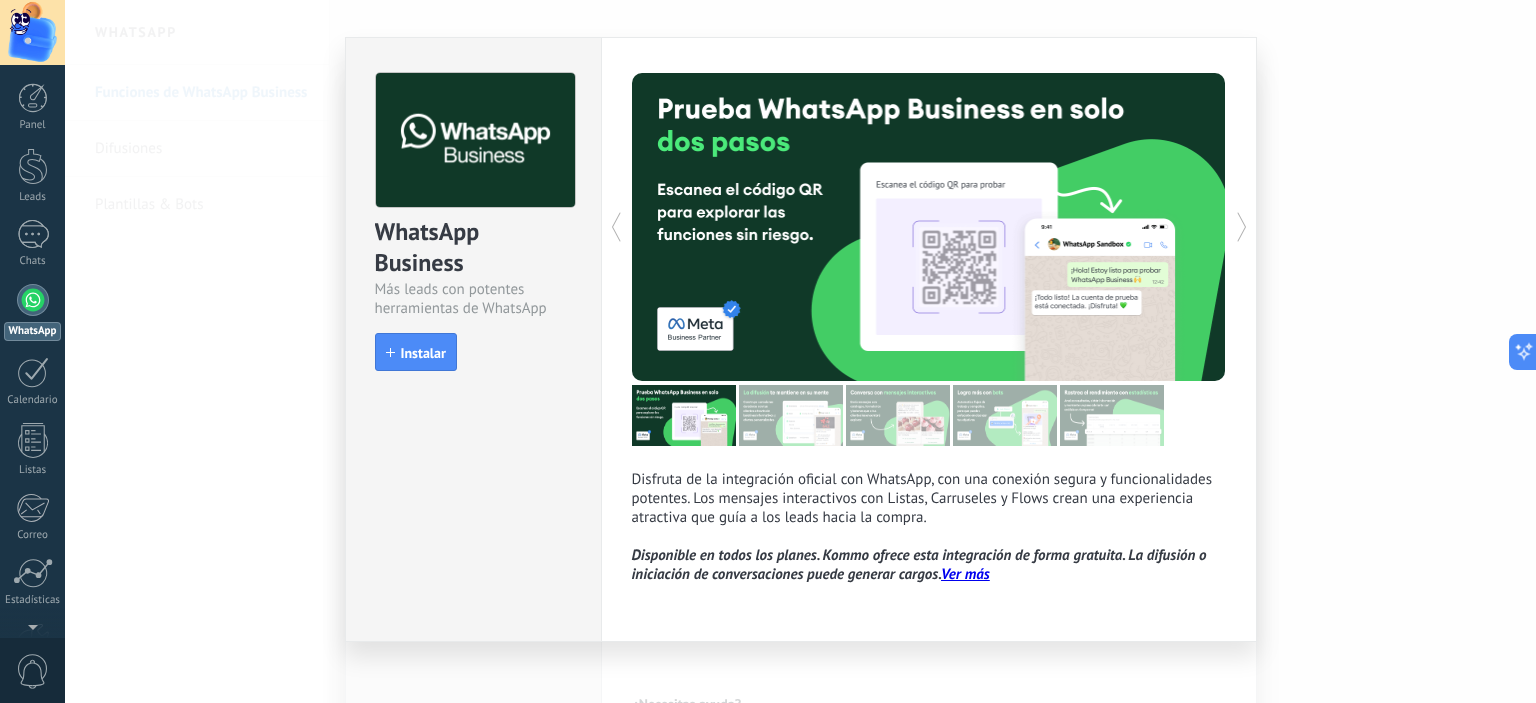 scroll, scrollTop: 42, scrollLeft: 0, axis: vertical 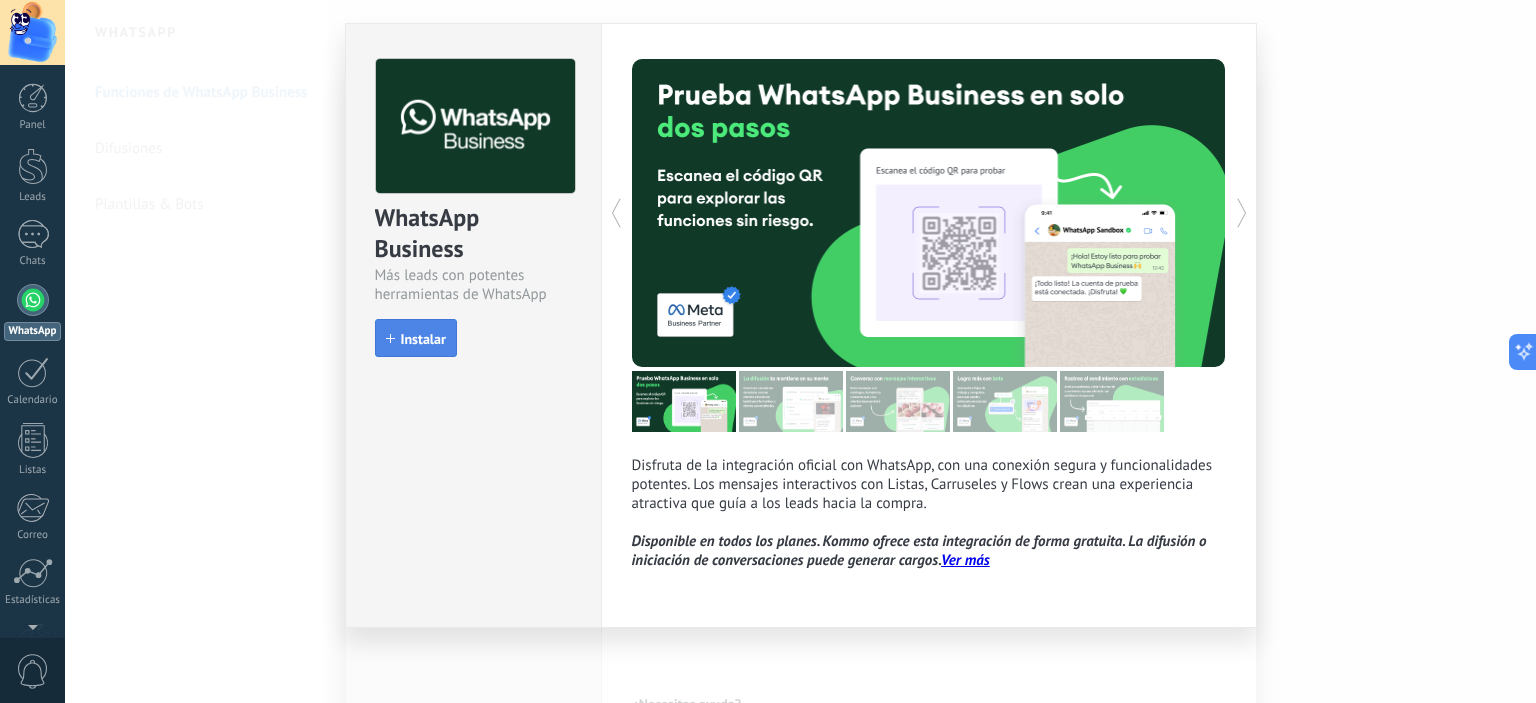 click on "Instalar" at bounding box center (416, 338) 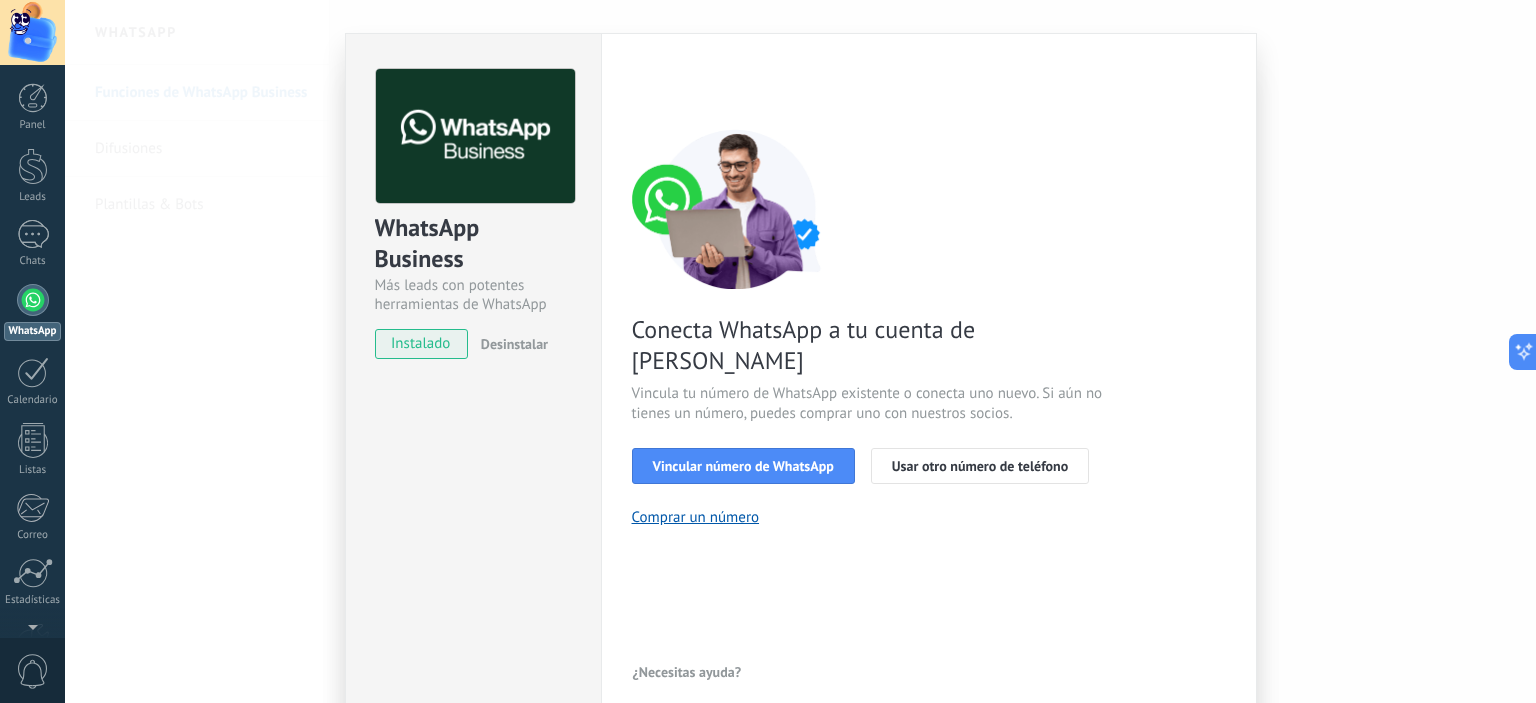 scroll, scrollTop: 42, scrollLeft: 0, axis: vertical 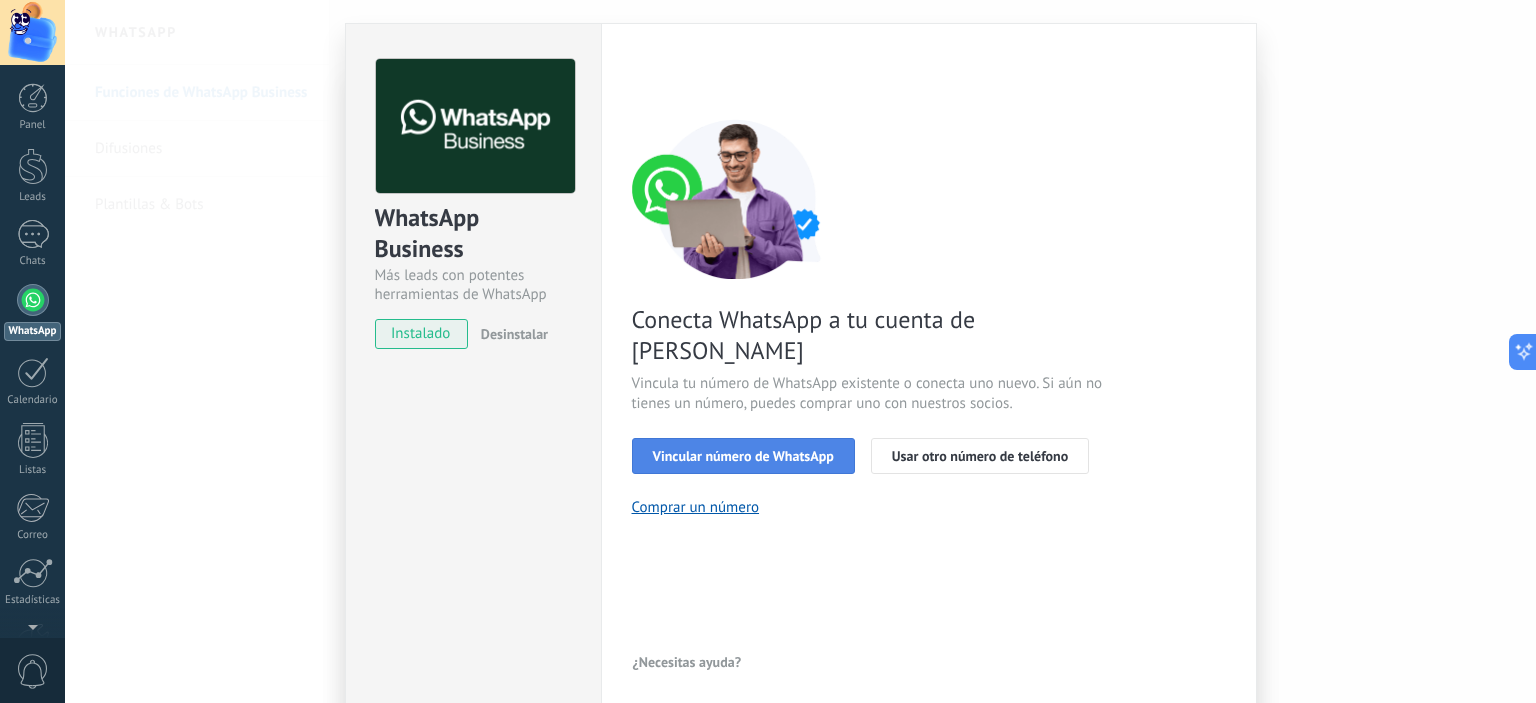 click on "Vincular número de WhatsApp" at bounding box center (743, 456) 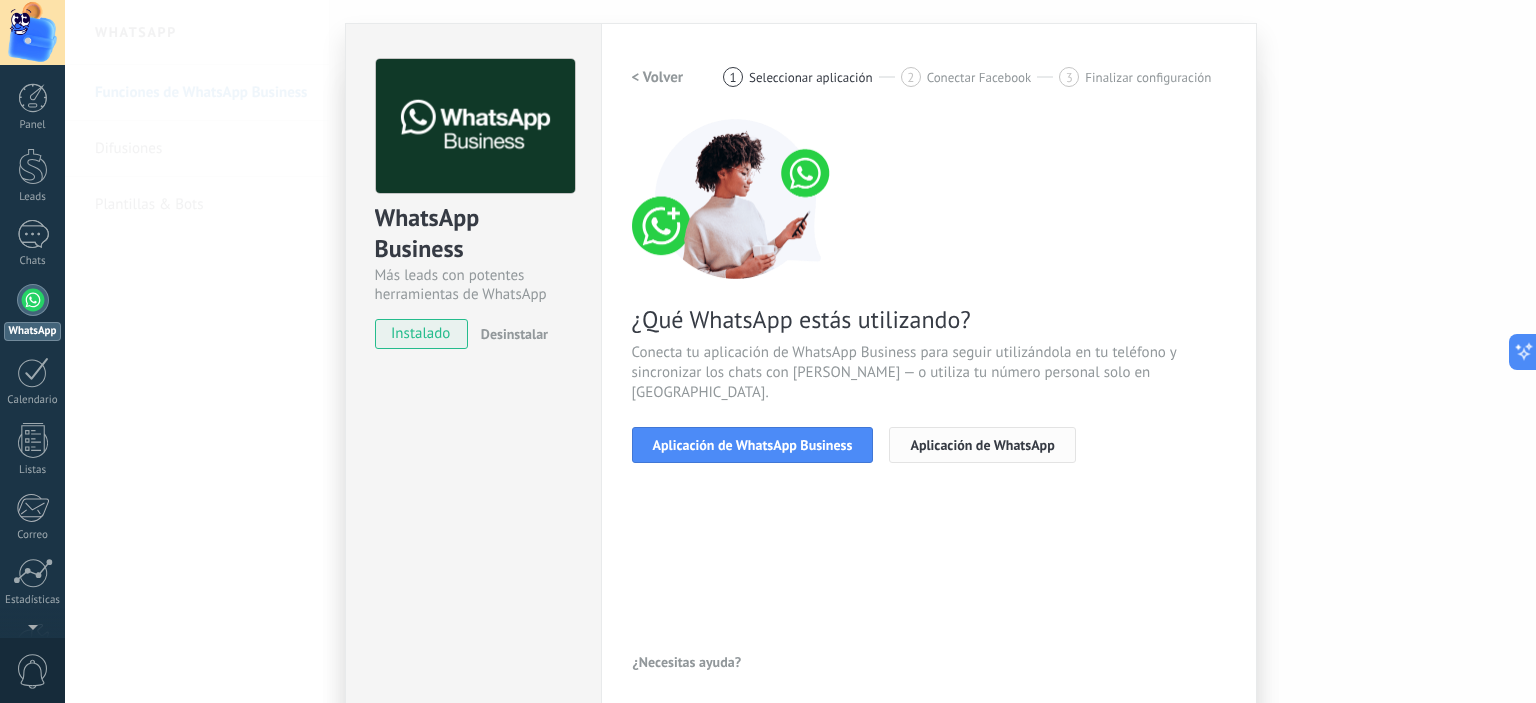 click on "Aplicación de WhatsApp" at bounding box center (982, 445) 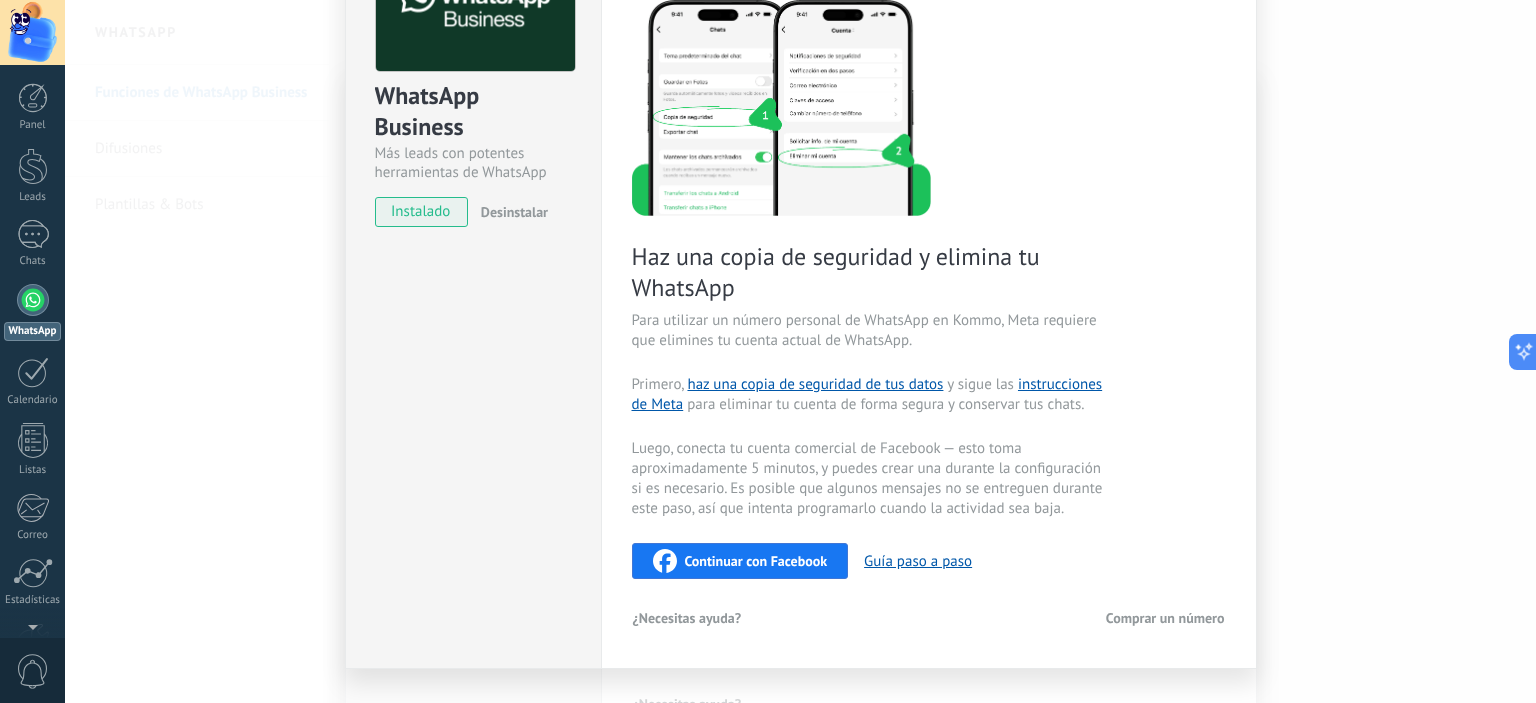 scroll, scrollTop: 203, scrollLeft: 0, axis: vertical 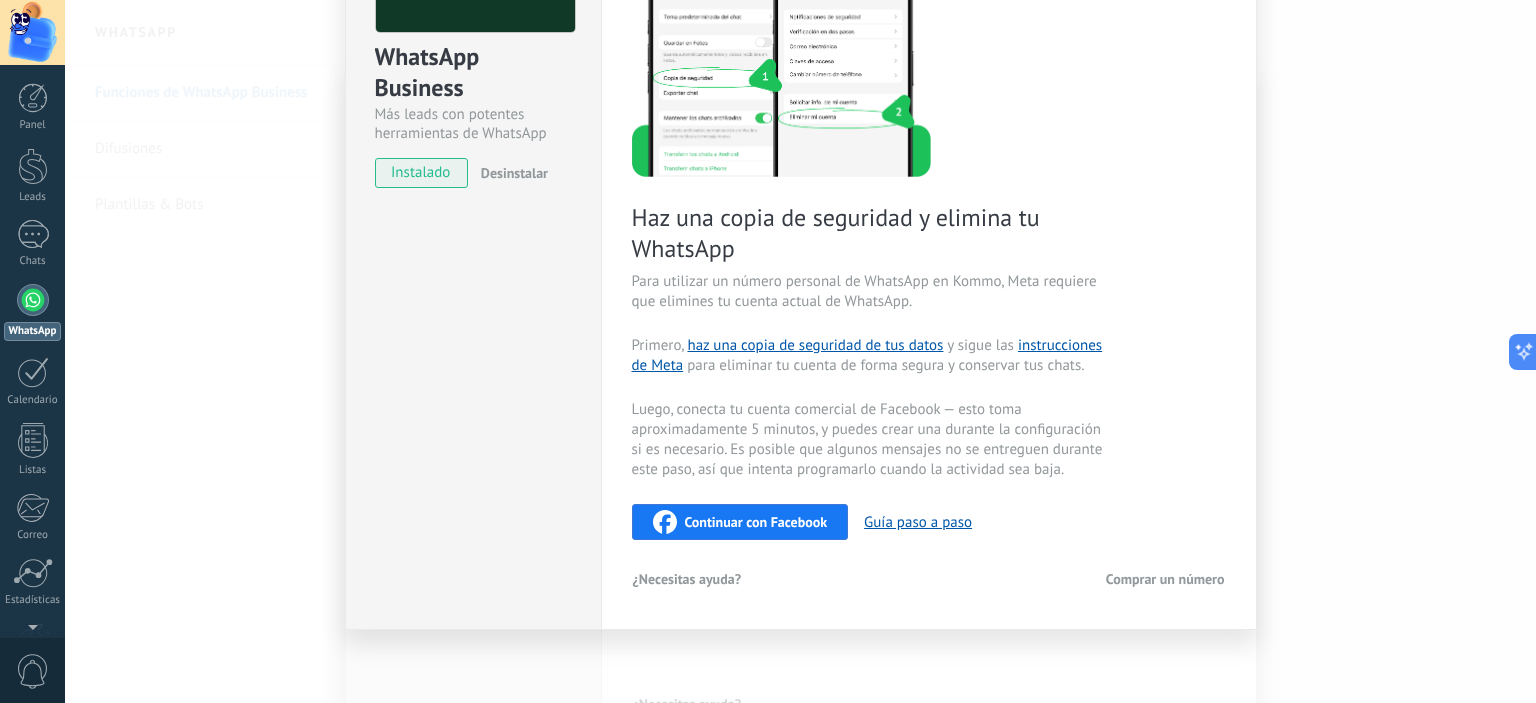 click on "Comprar un número" at bounding box center [1165, 579] 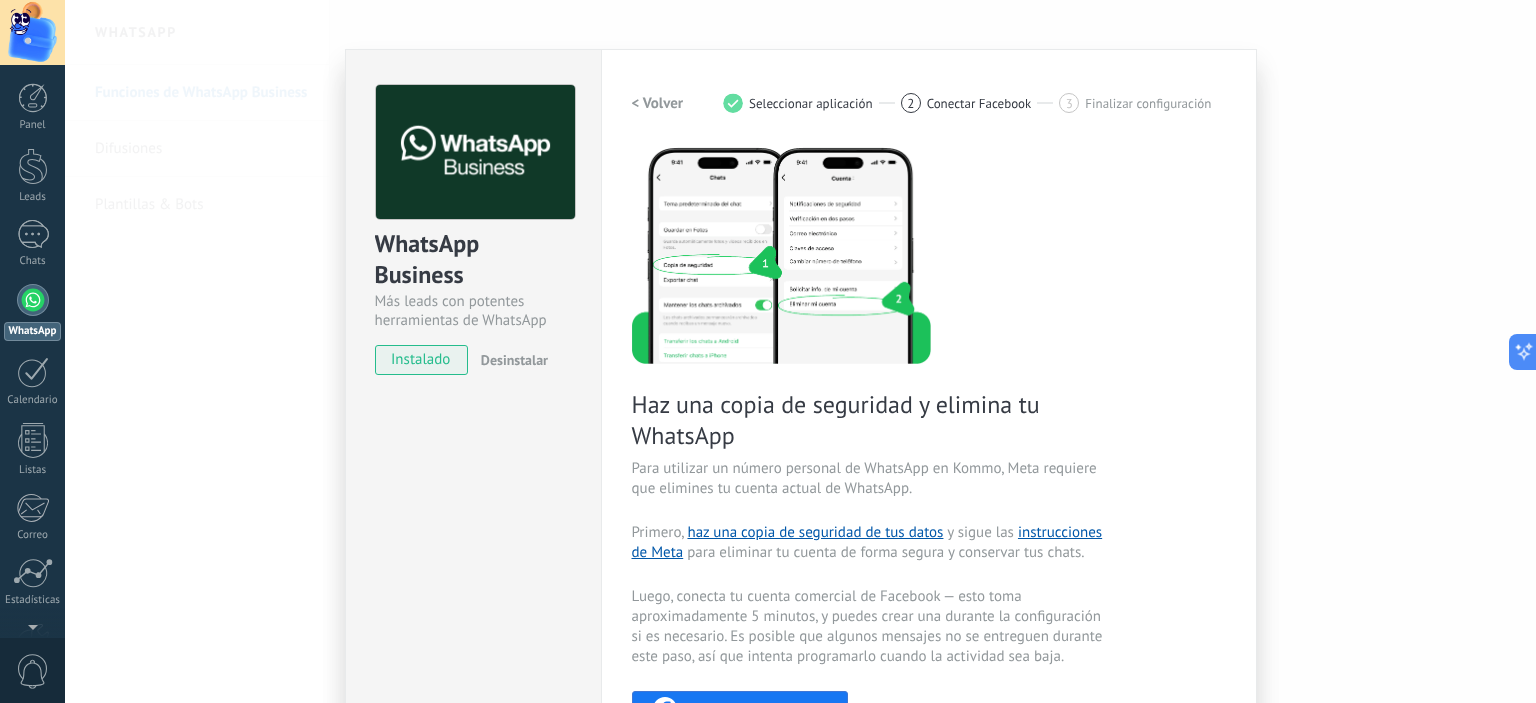 scroll, scrollTop: 0, scrollLeft: 0, axis: both 